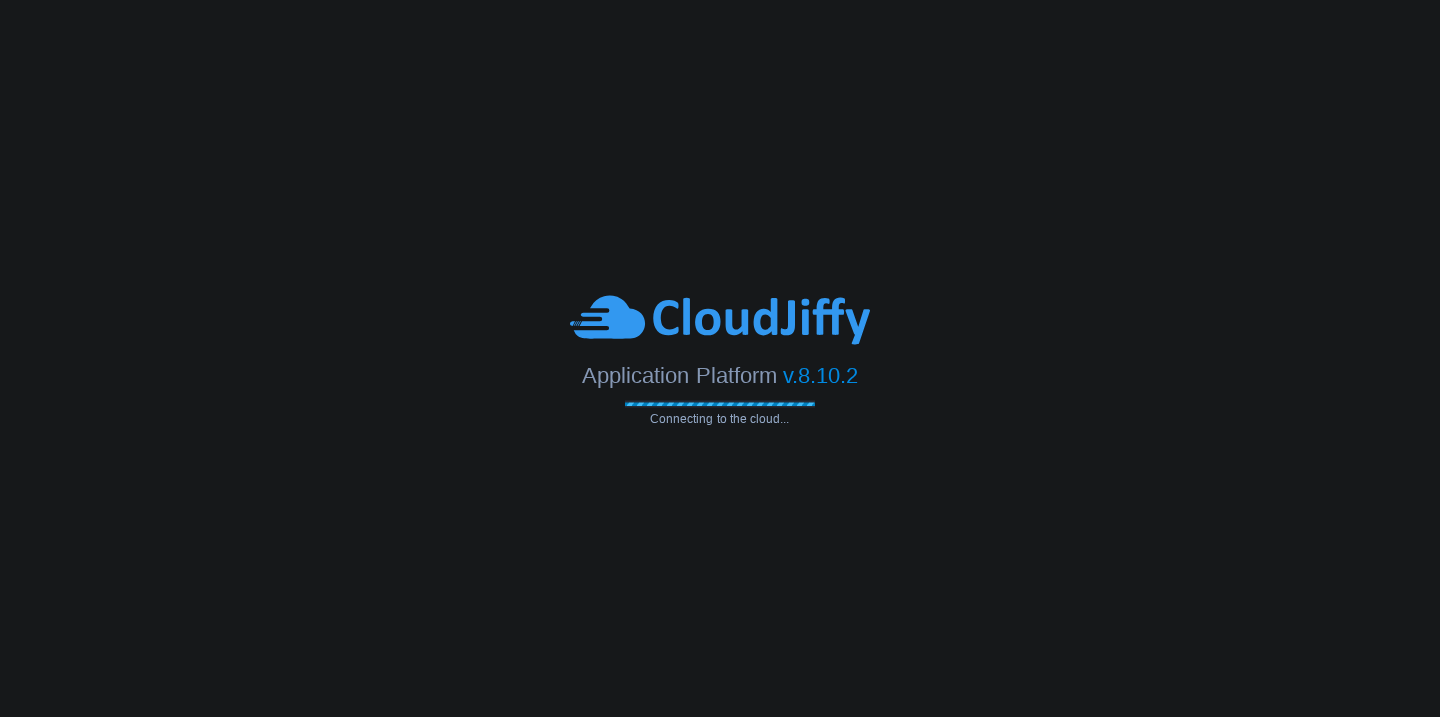 scroll, scrollTop: 0, scrollLeft: 0, axis: both 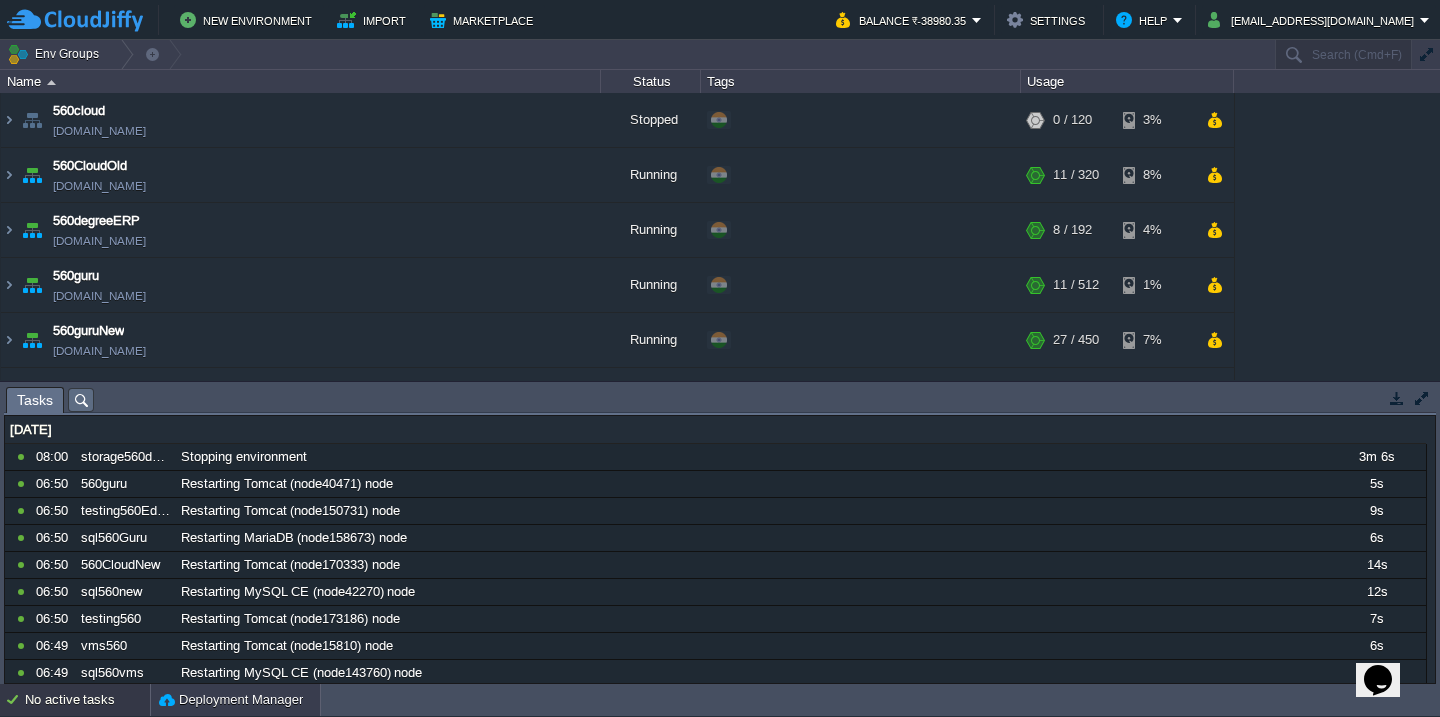 click on "Deployment Manager" at bounding box center (231, 700) 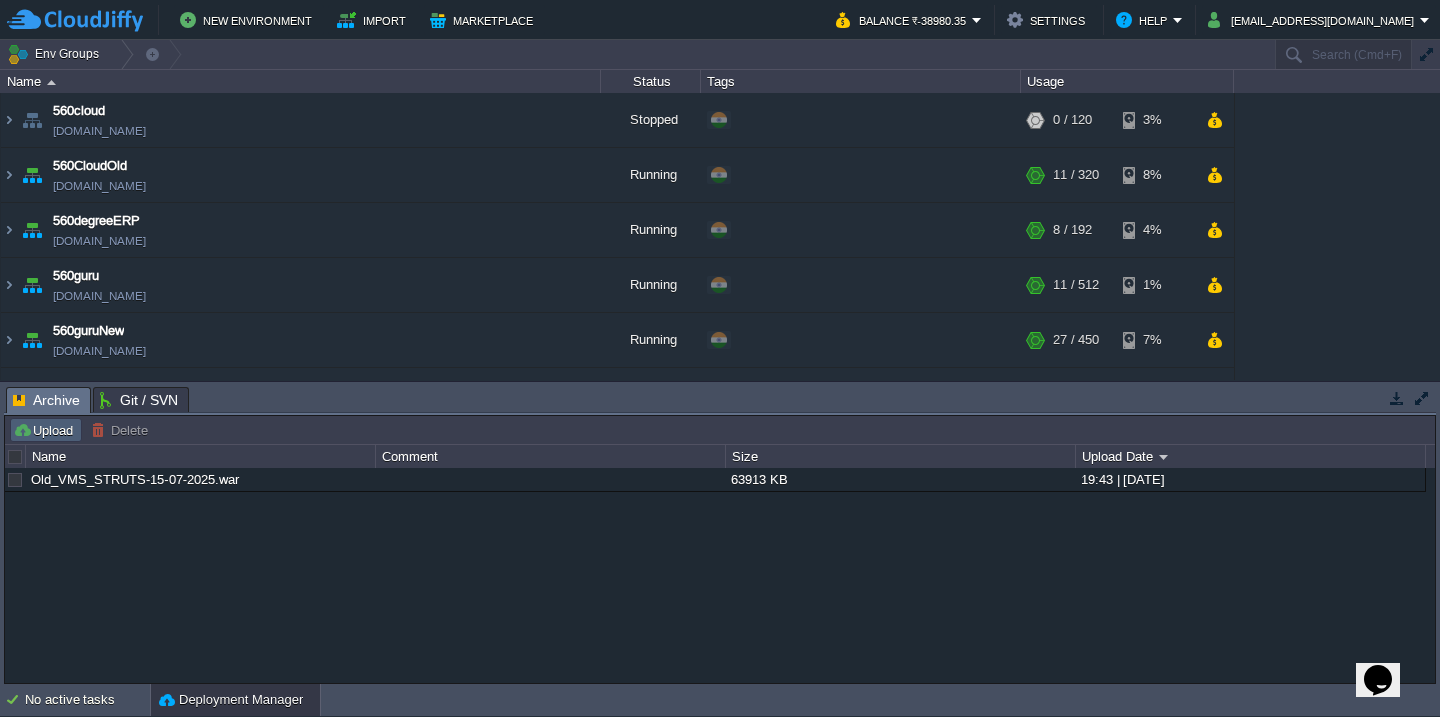 click on "Upload" at bounding box center (46, 430) 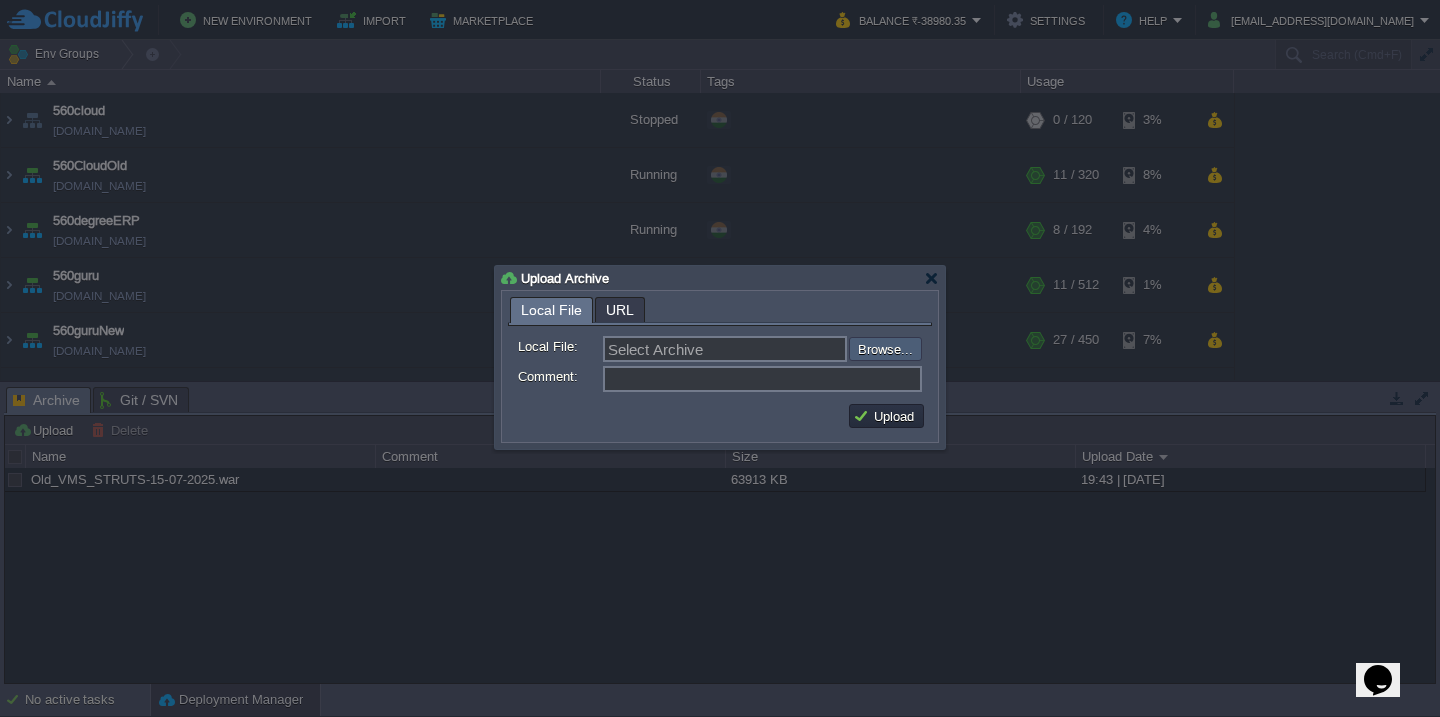click at bounding box center (795, 349) 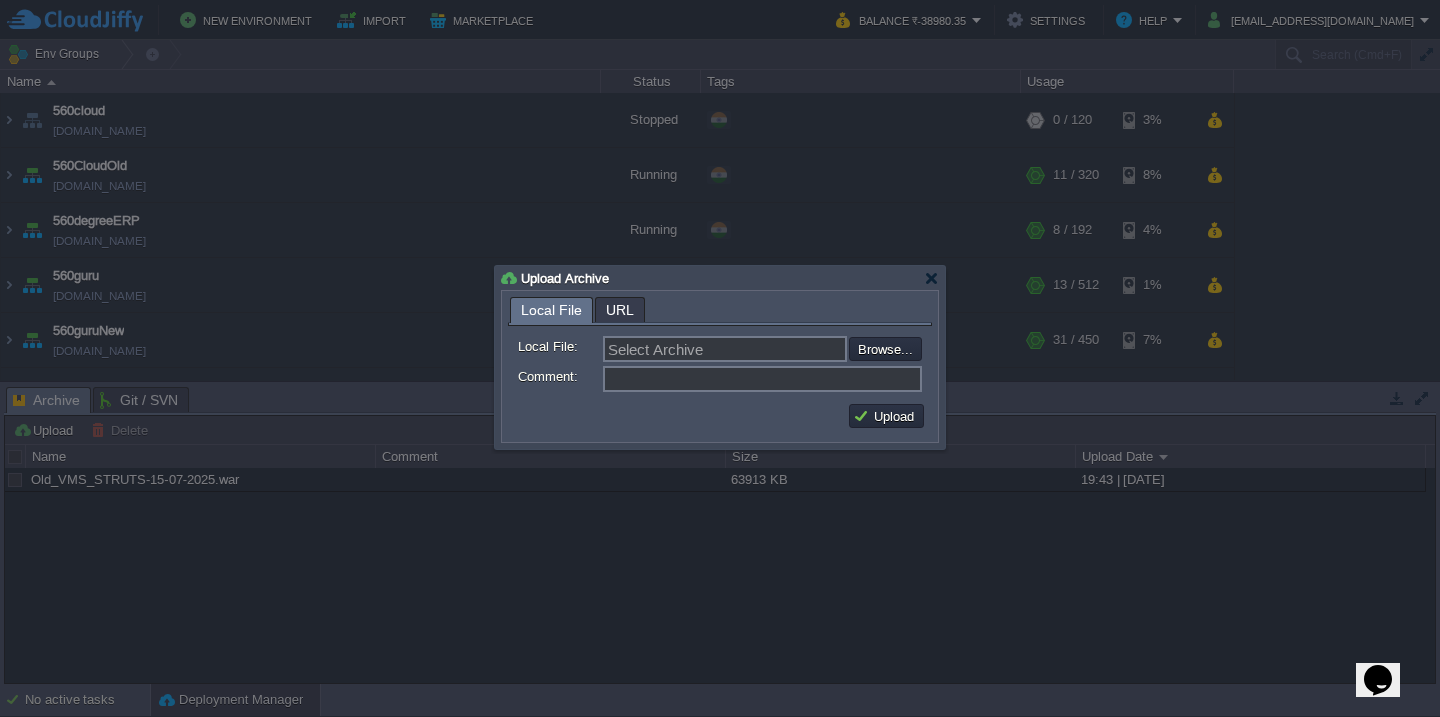 type on "C:\fakepath\accounts_spring-58_16-07_2025_09-30-web.war" 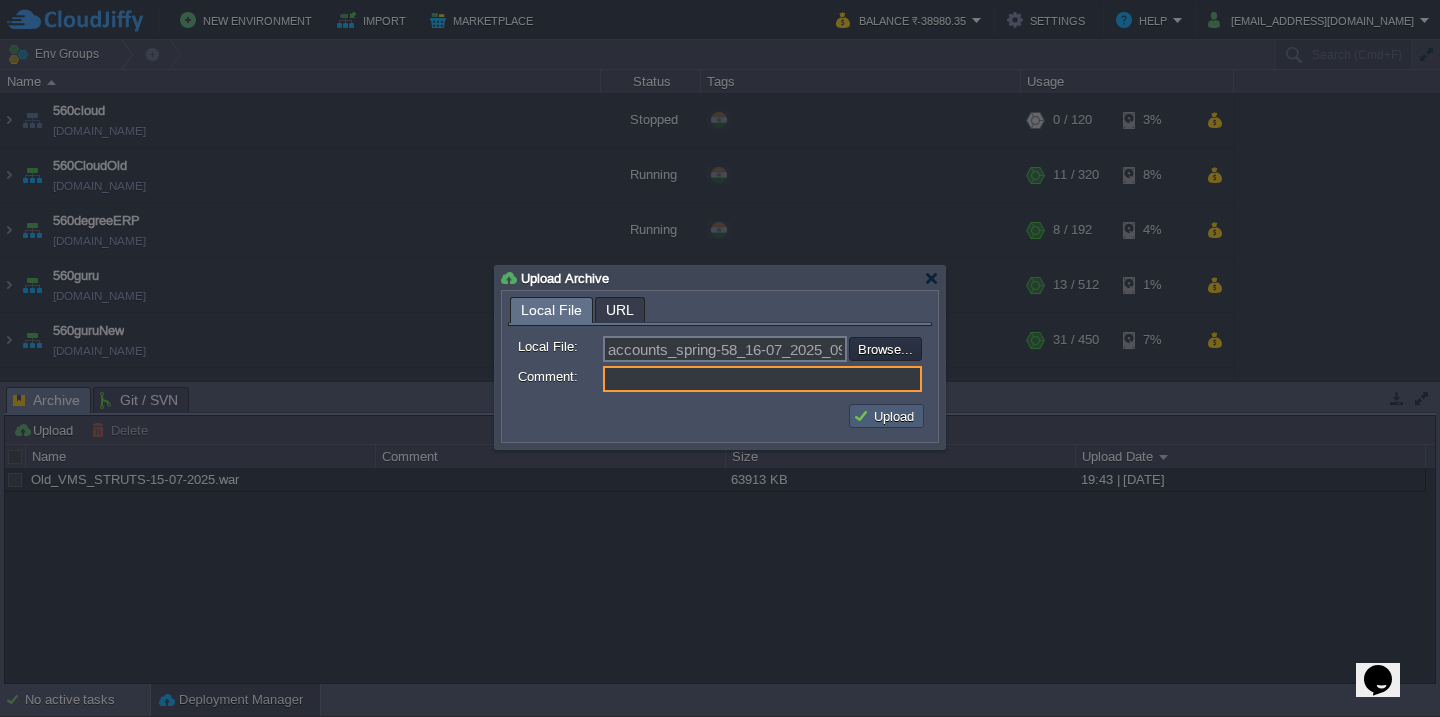 click on "Upload" at bounding box center (886, 416) 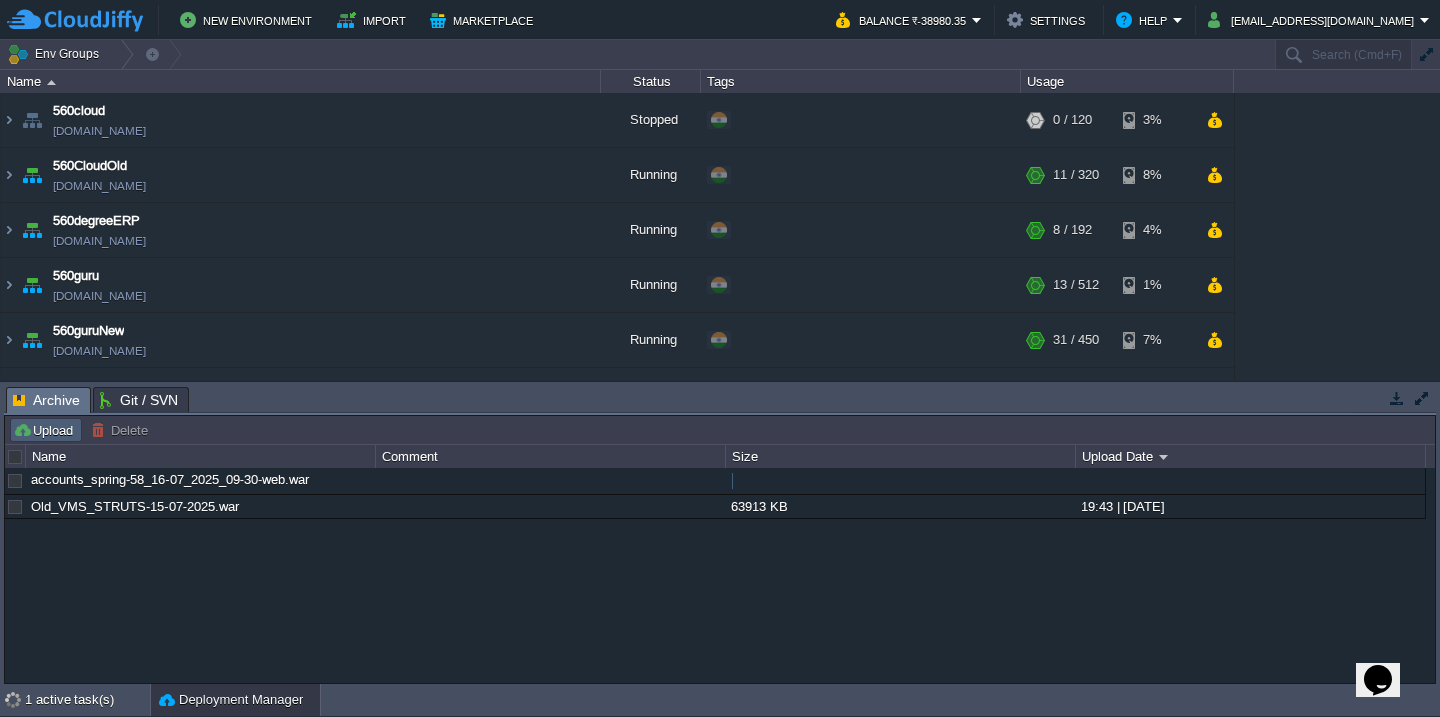 click on "Upload" at bounding box center [46, 430] 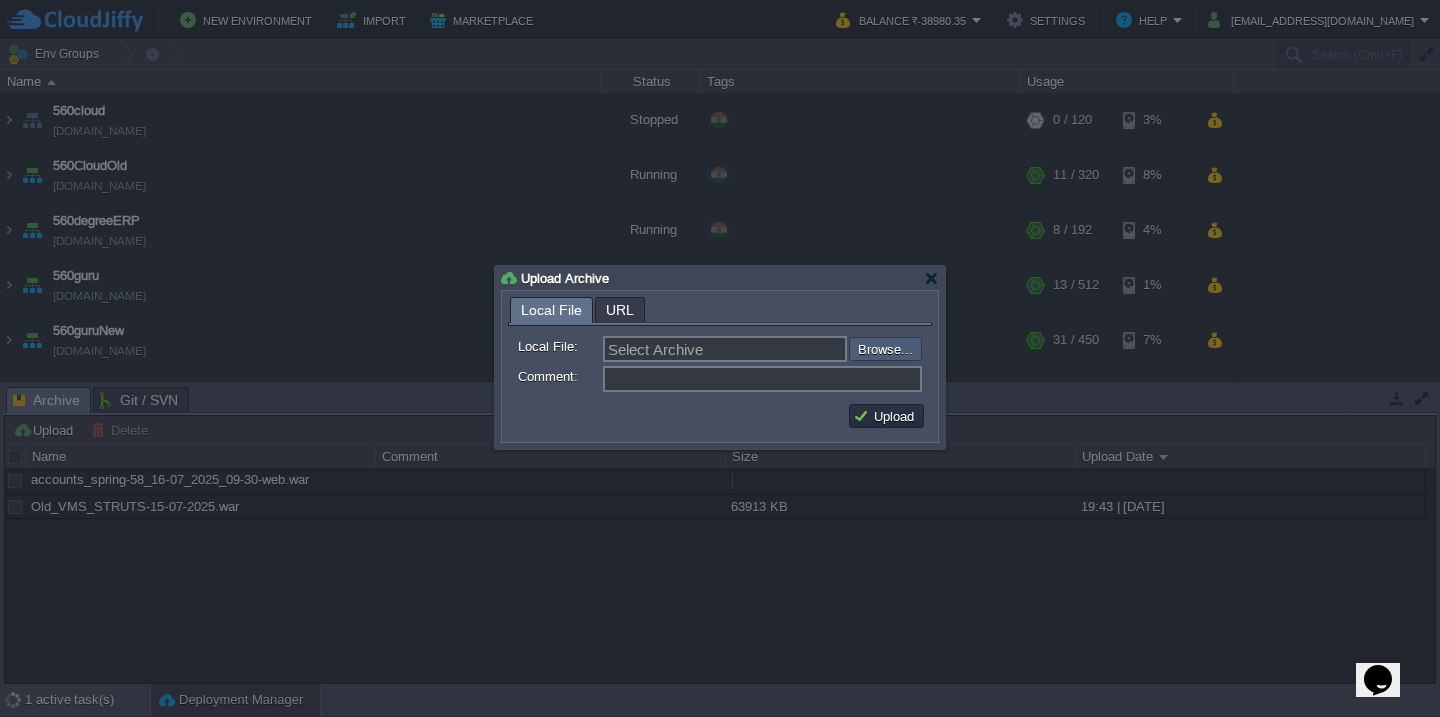 click at bounding box center (795, 349) 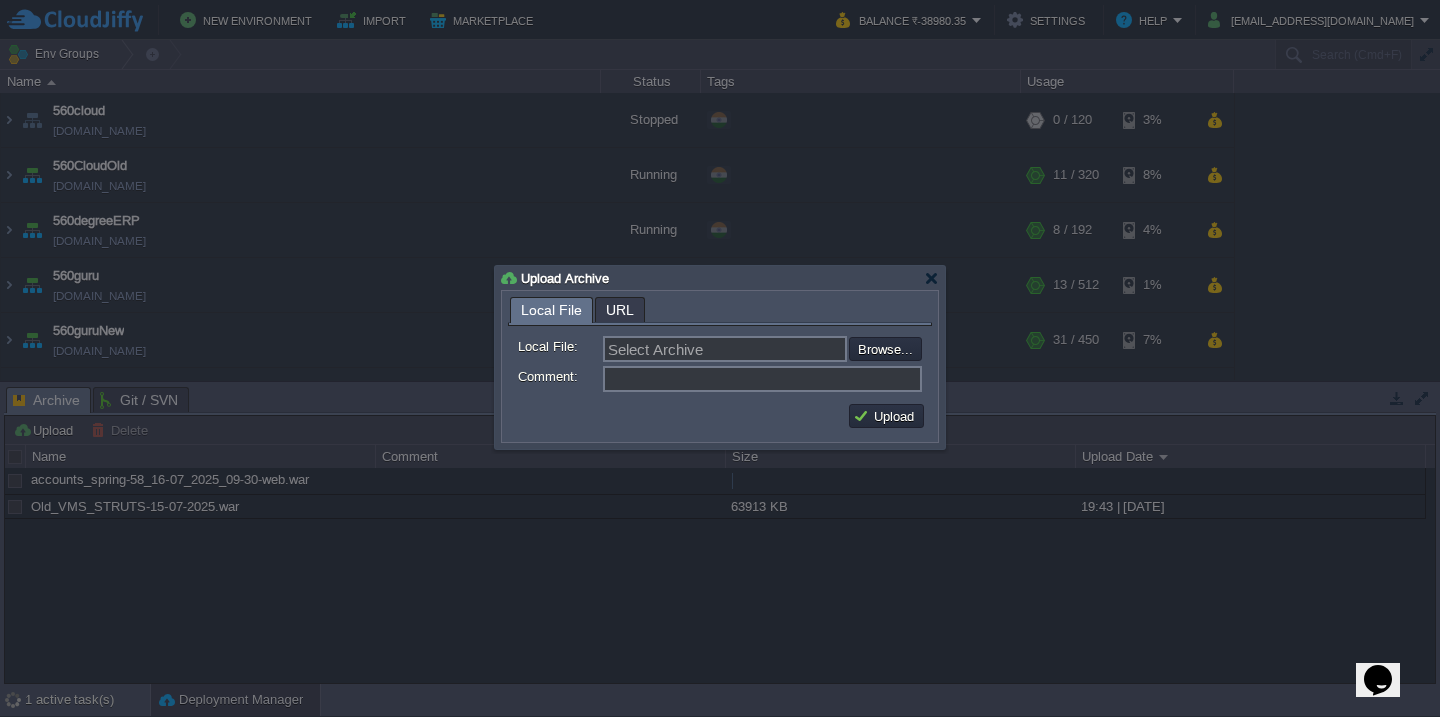 type on "C:\fakepath\HRMS_15-07-2025-21_00.war" 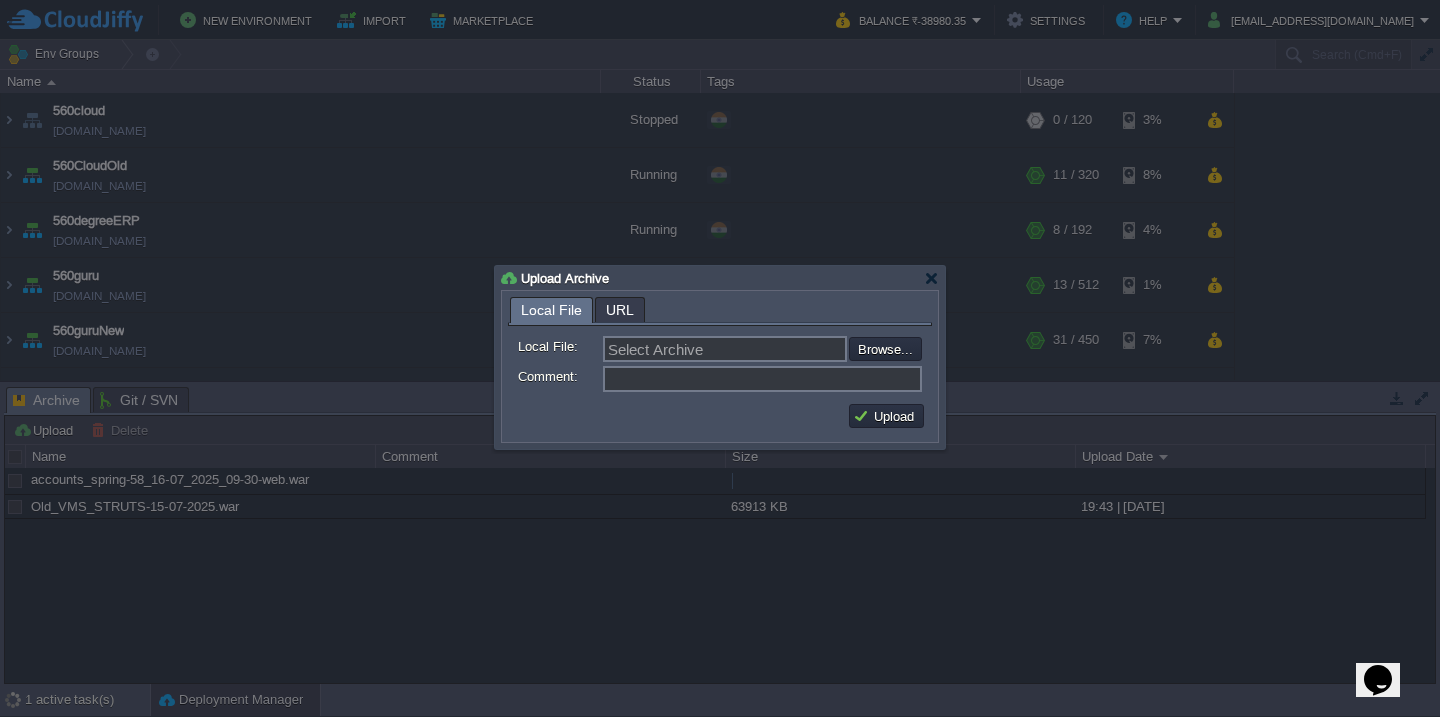 type on "HRMS_15-07-2025-21_00.war" 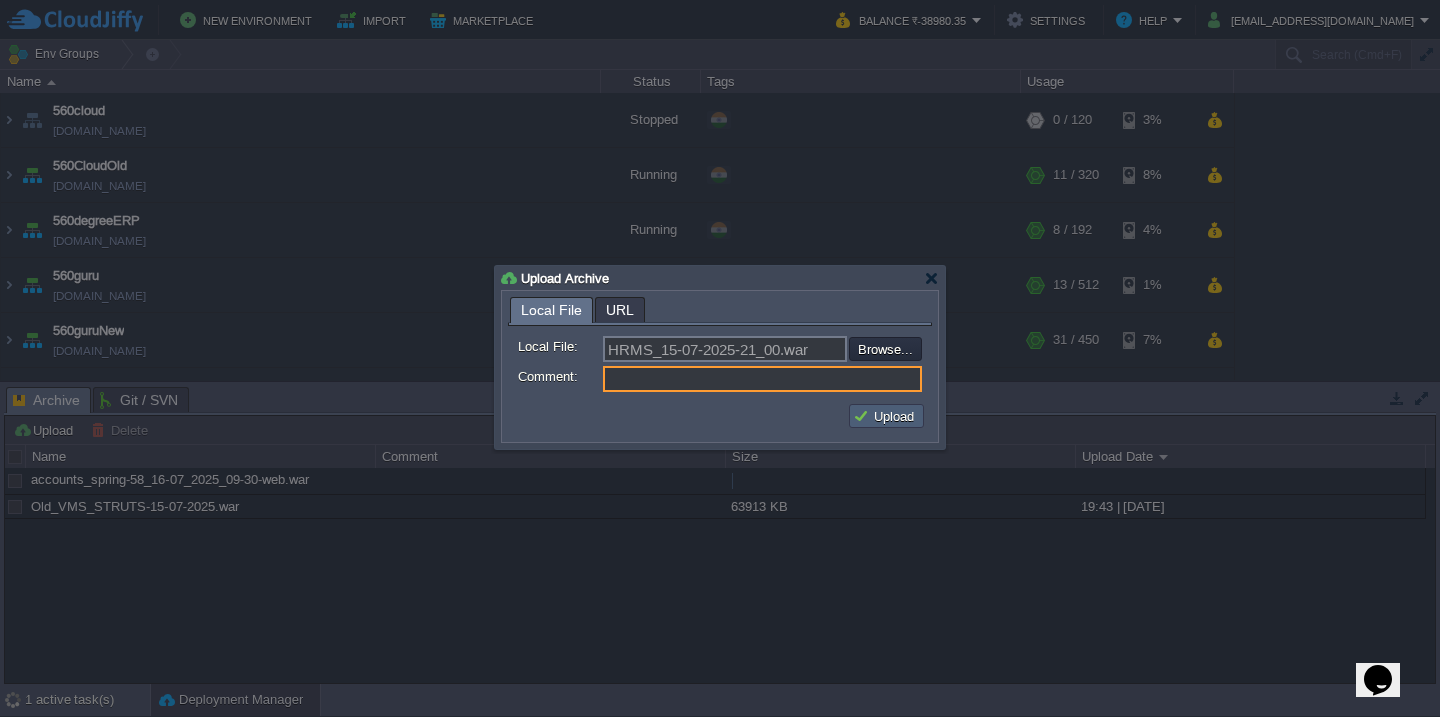 click on "Upload" at bounding box center (886, 416) 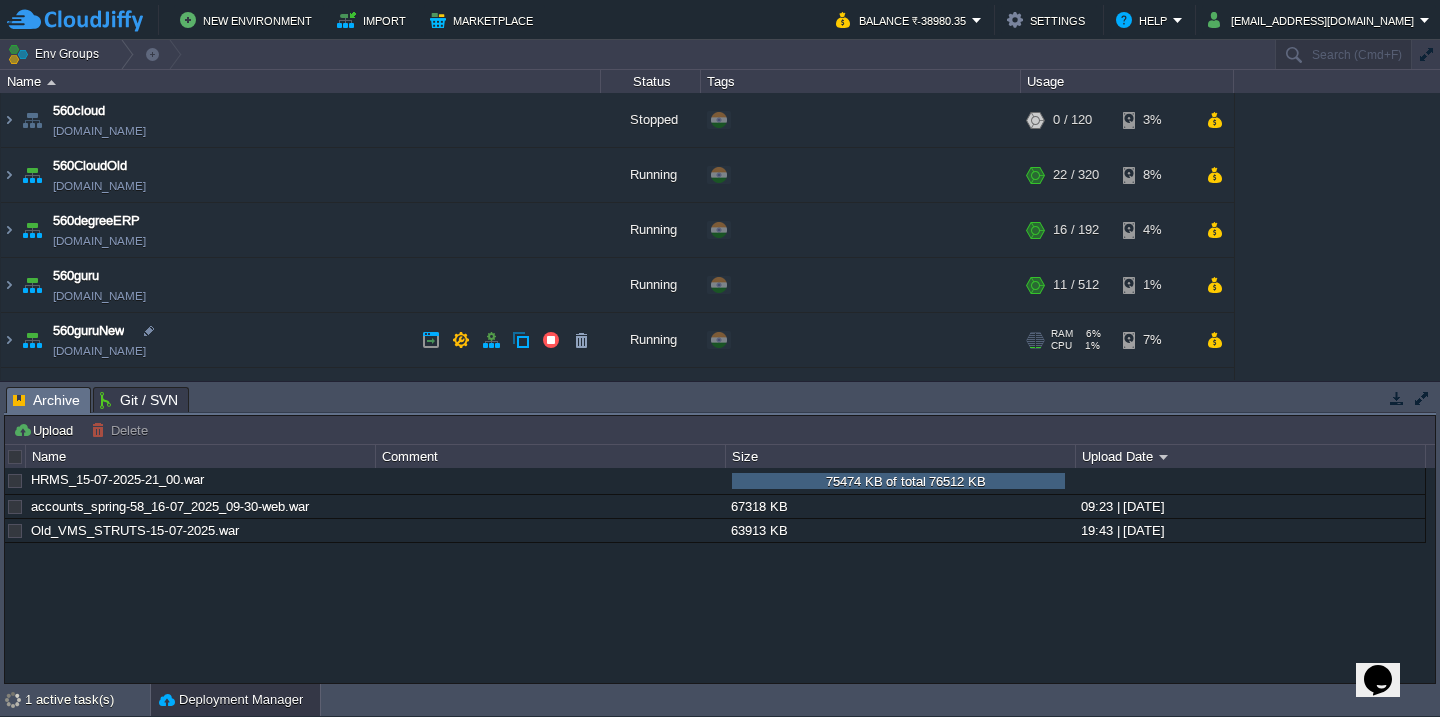 scroll, scrollTop: 0, scrollLeft: 0, axis: both 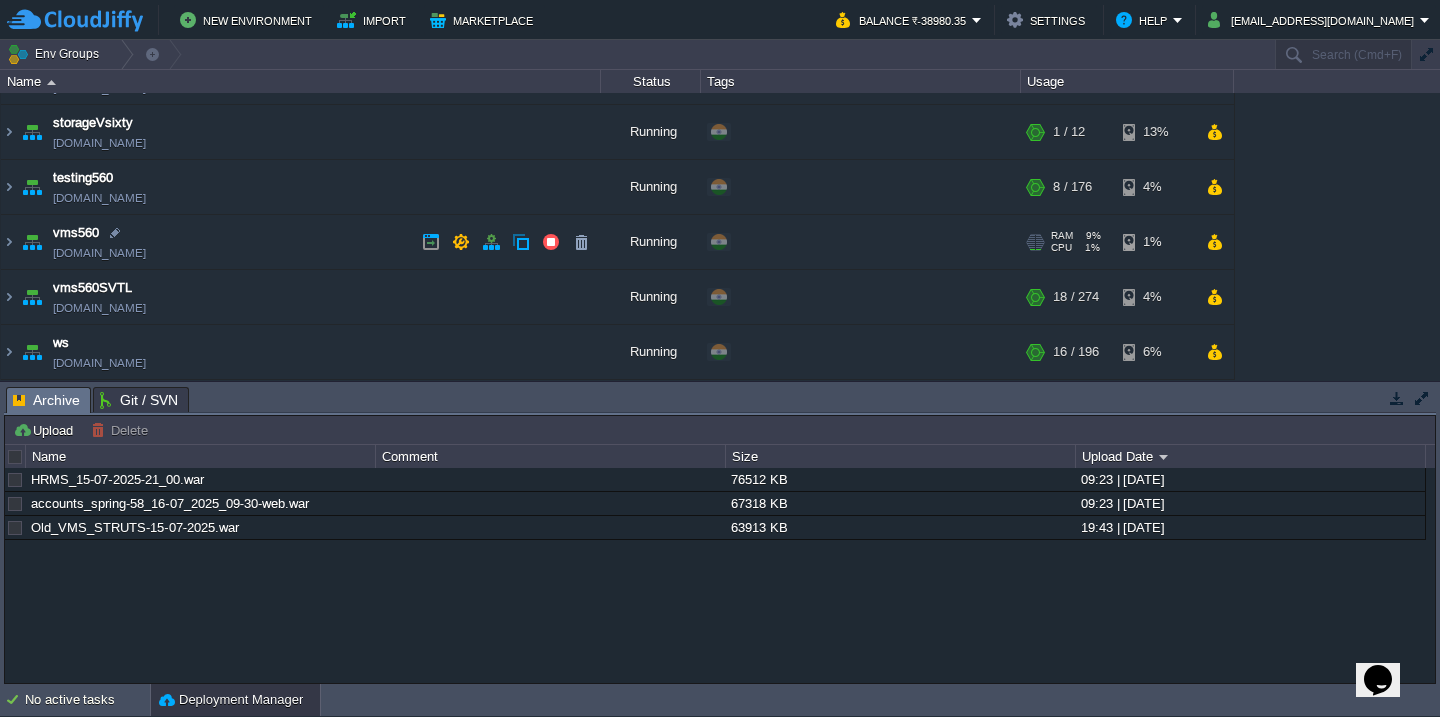 click on "vms560 [DOMAIN_NAME]" at bounding box center [301, 242] 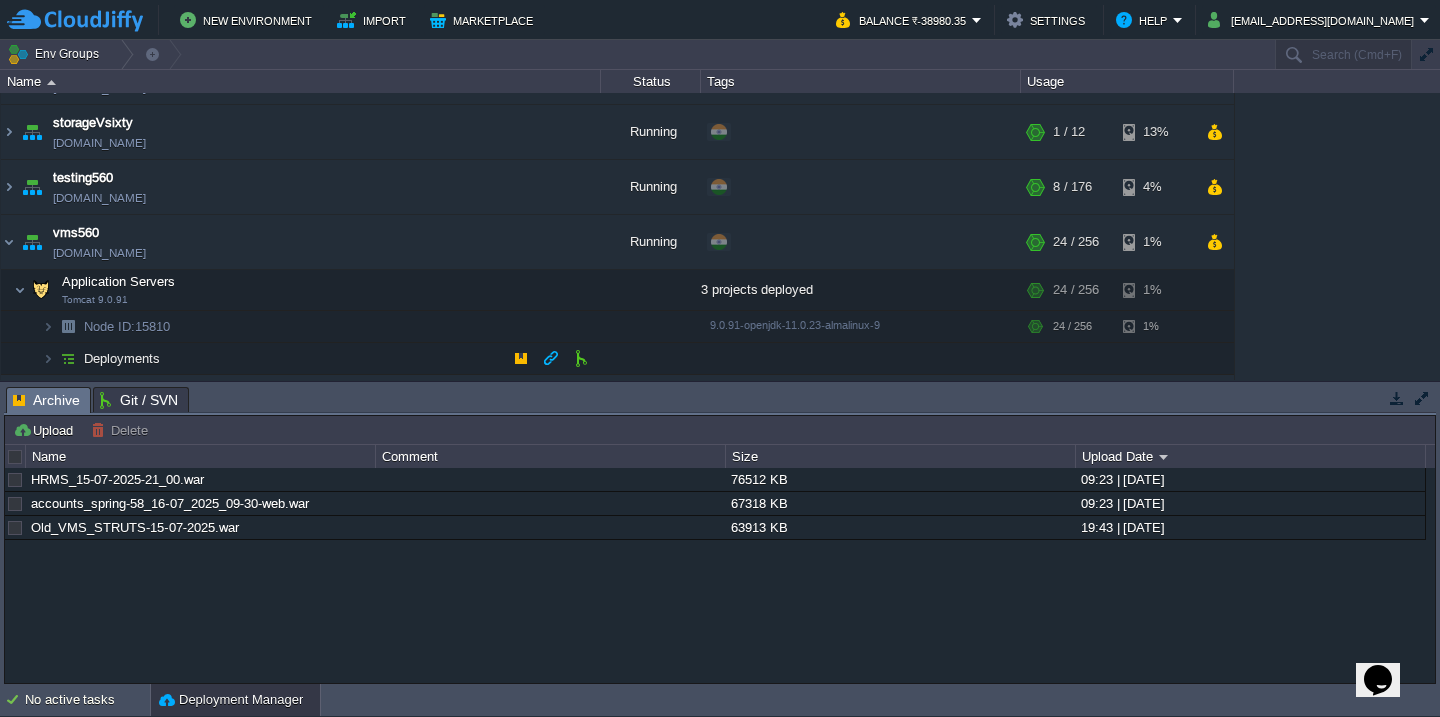 scroll, scrollTop: 1191, scrollLeft: 0, axis: vertical 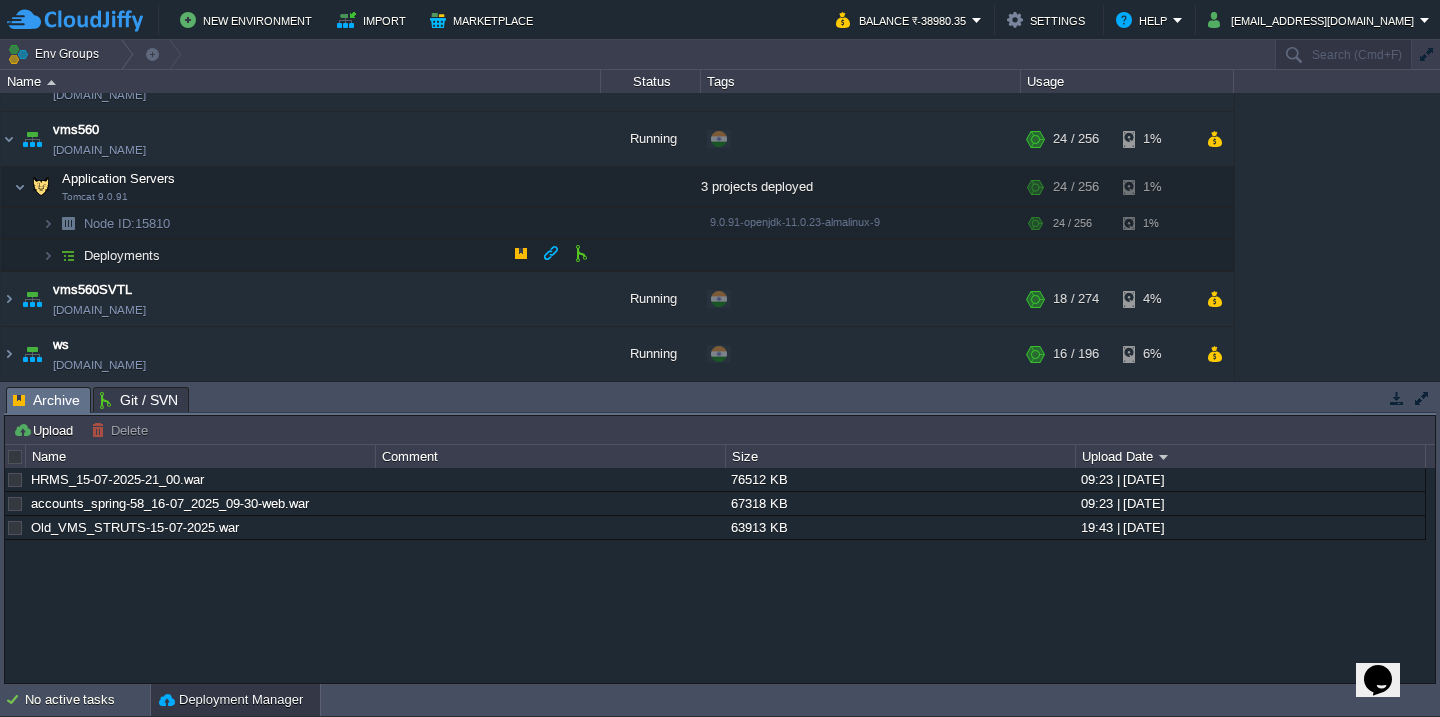click on "Deployments" at bounding box center (301, 256) 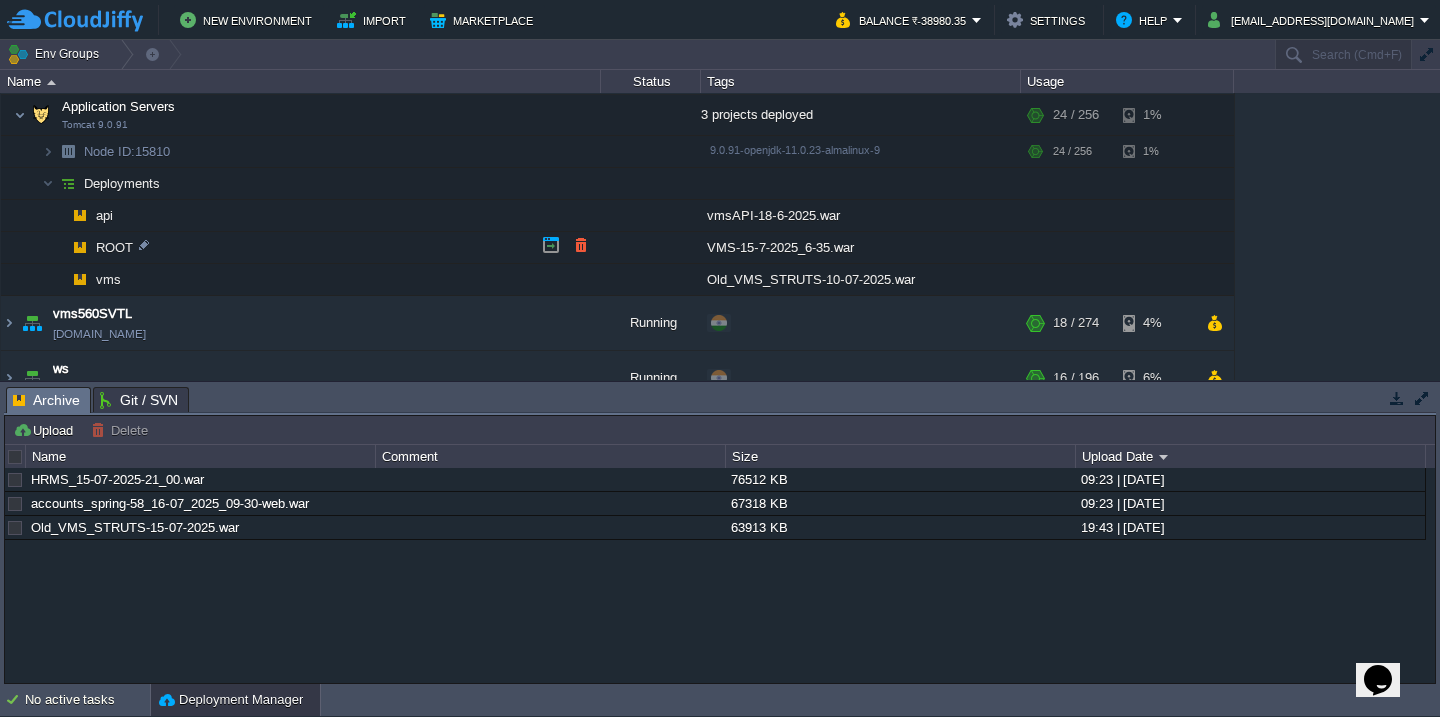 scroll, scrollTop: 1263, scrollLeft: 0, axis: vertical 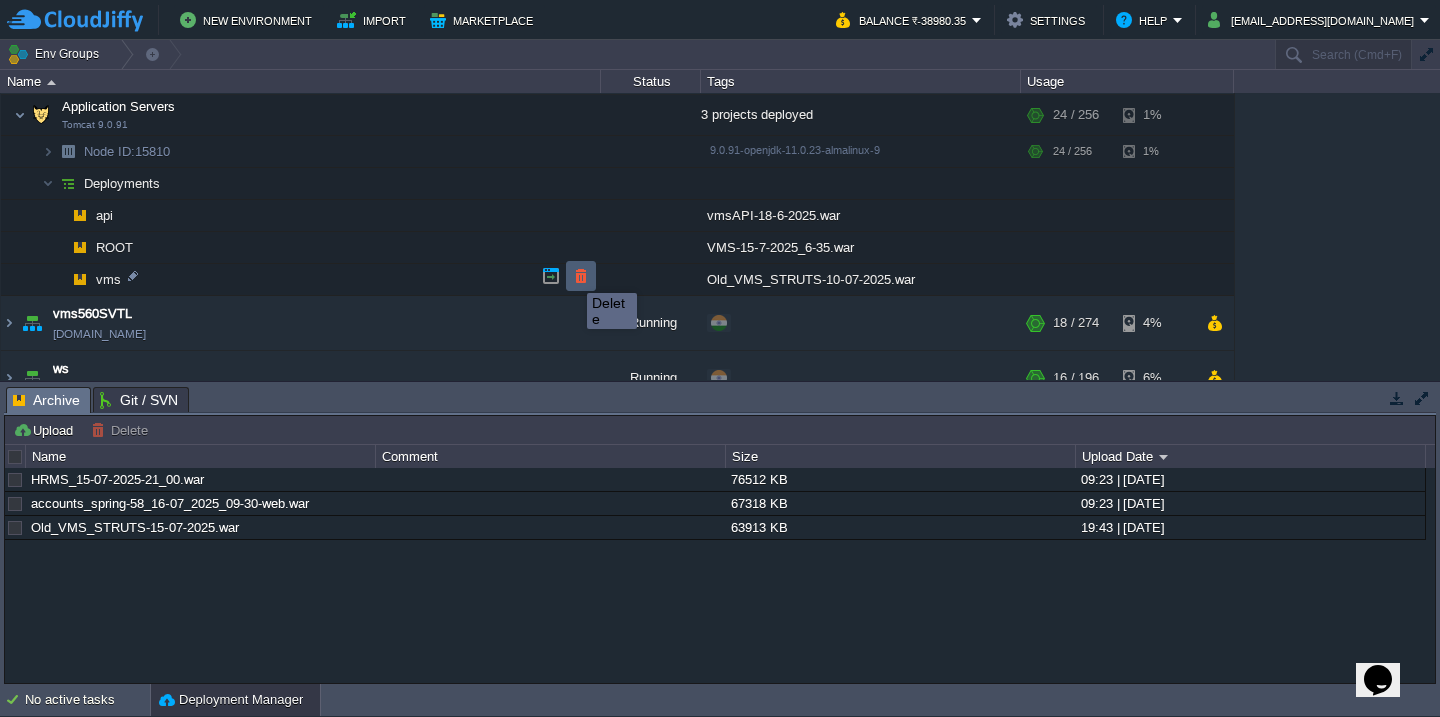 click at bounding box center [581, 276] 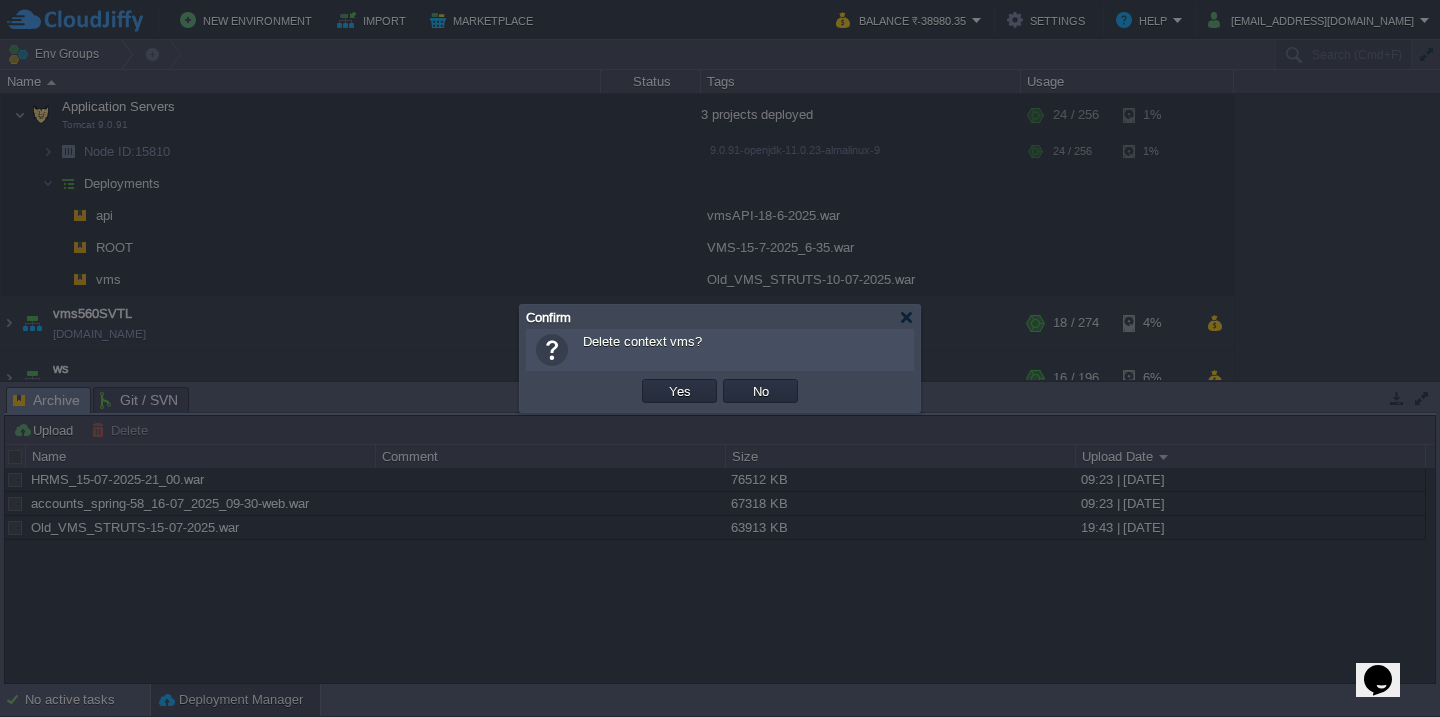 type 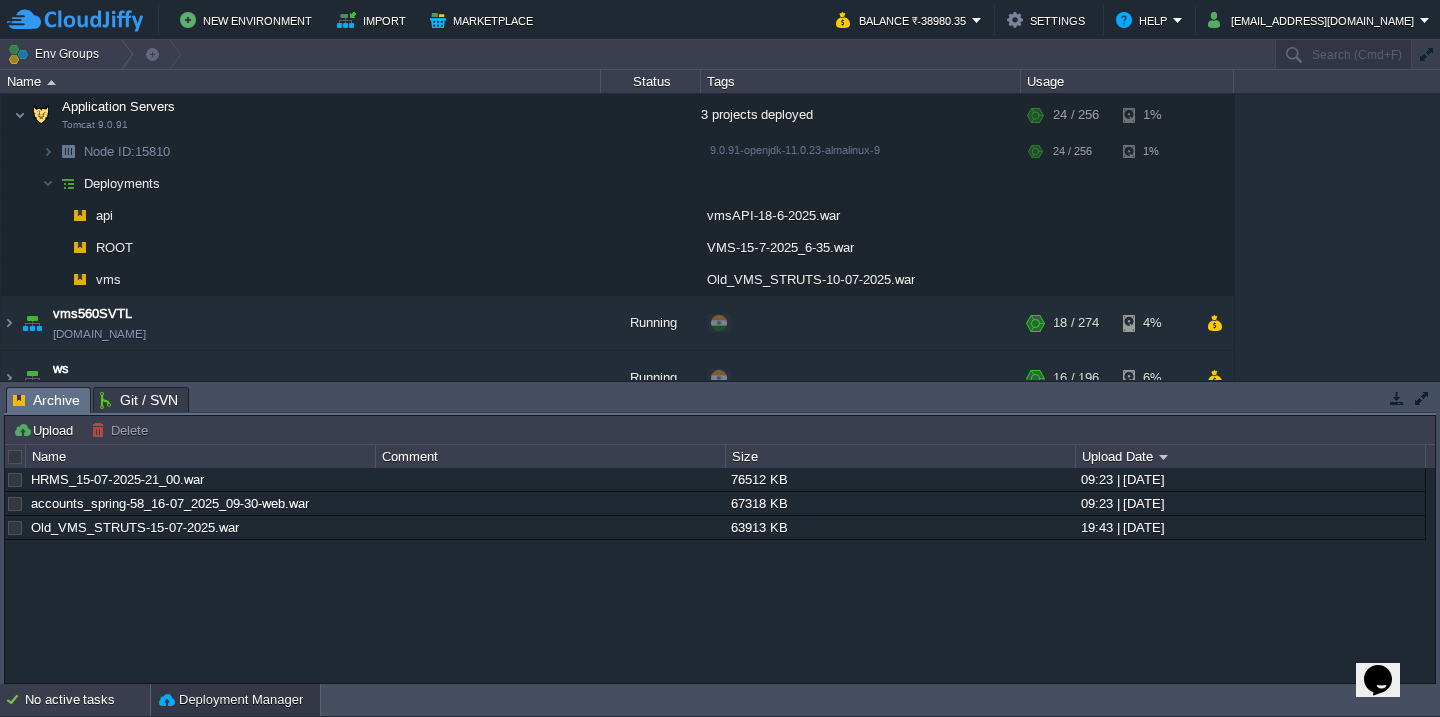 click on "No active tasks" at bounding box center (87, 700) 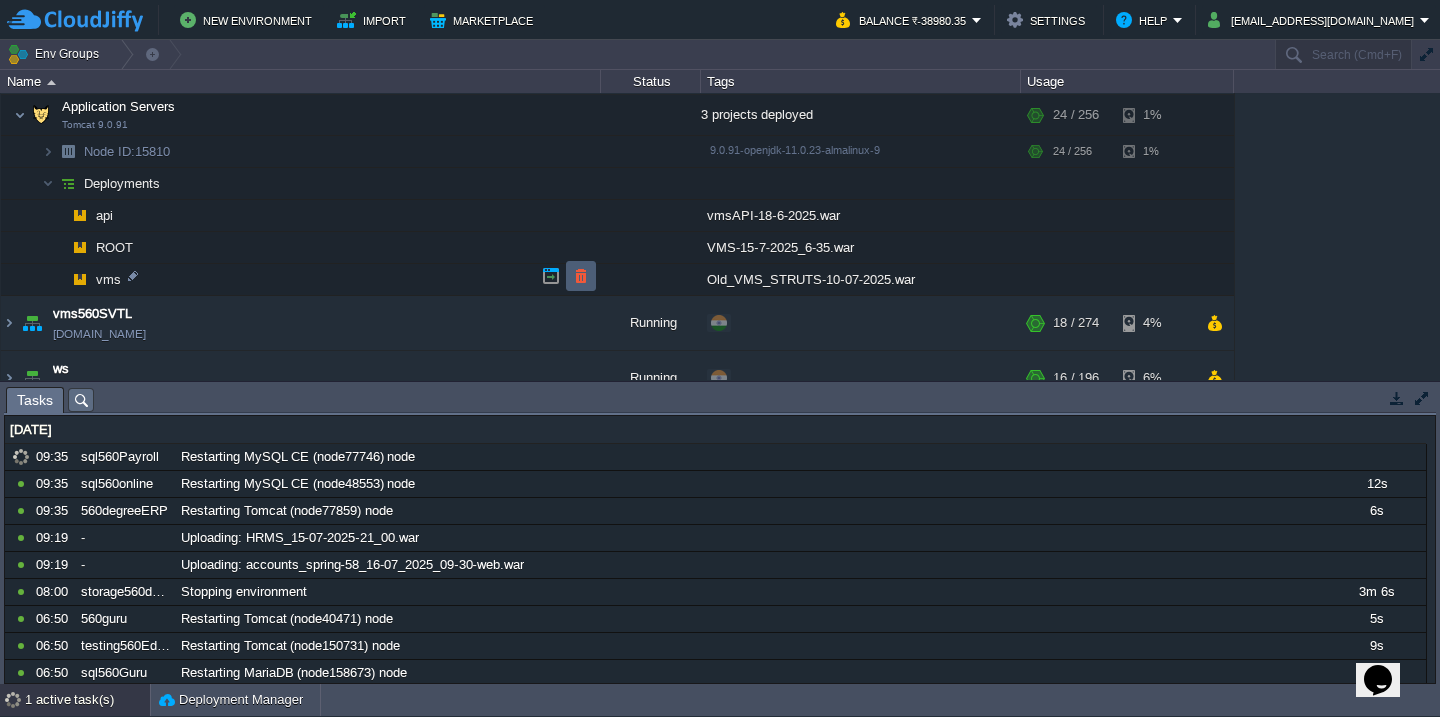 click at bounding box center [581, 276] 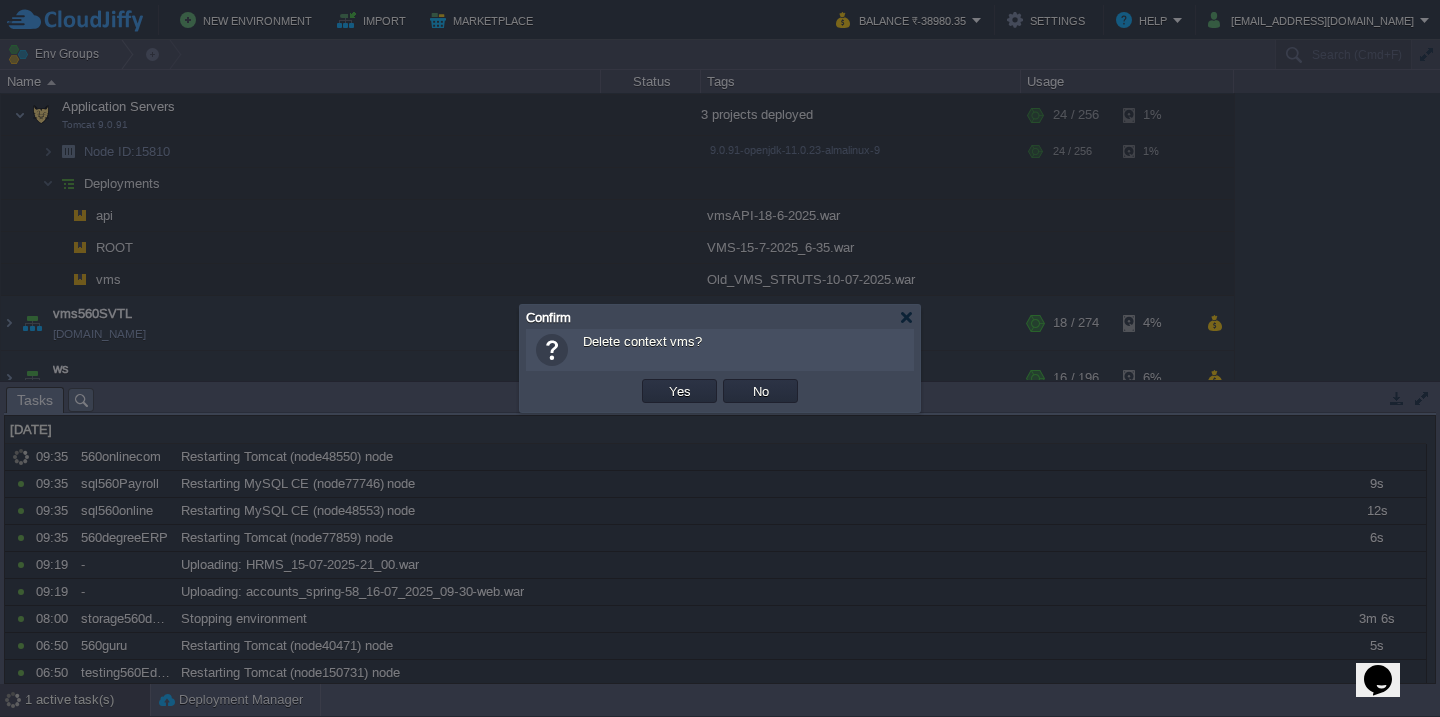 type 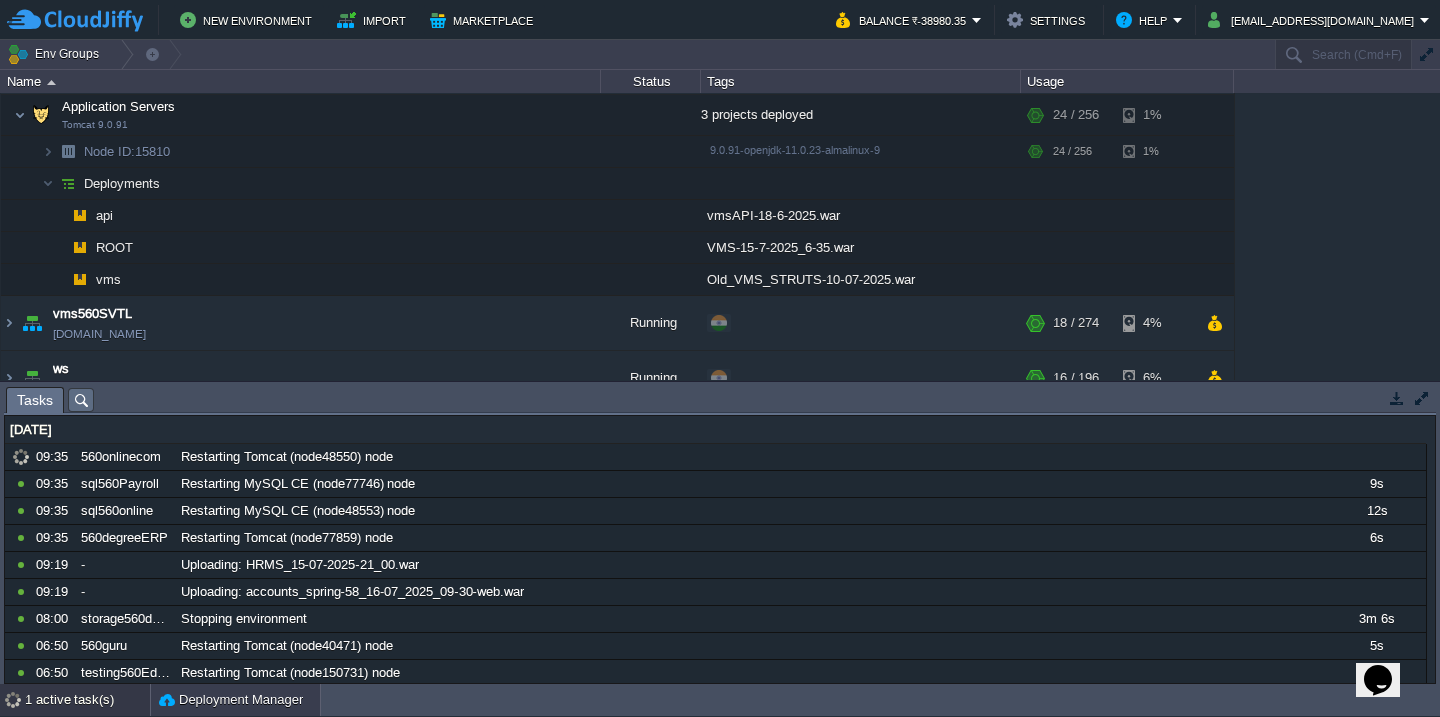 click on "Deployment Manager" at bounding box center (231, 700) 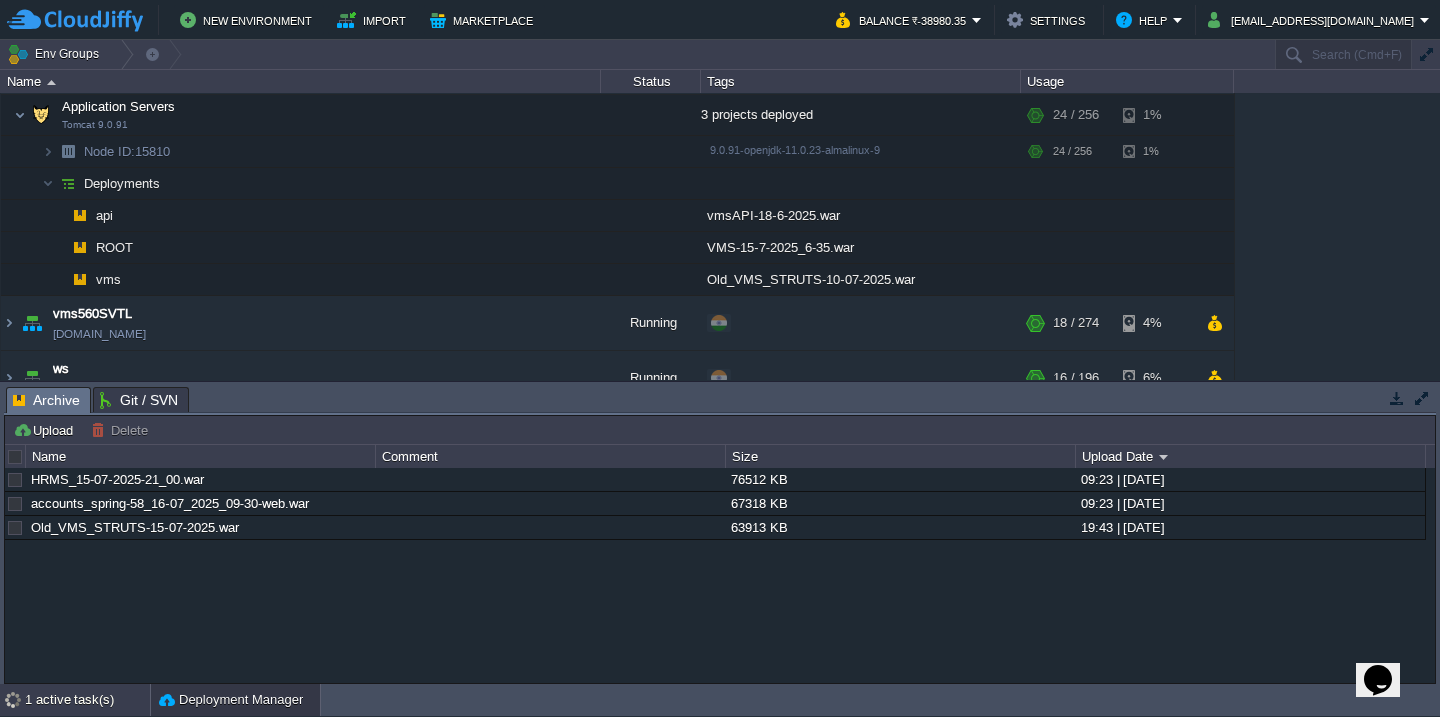 click on "1 active task(s)" at bounding box center [87, 700] 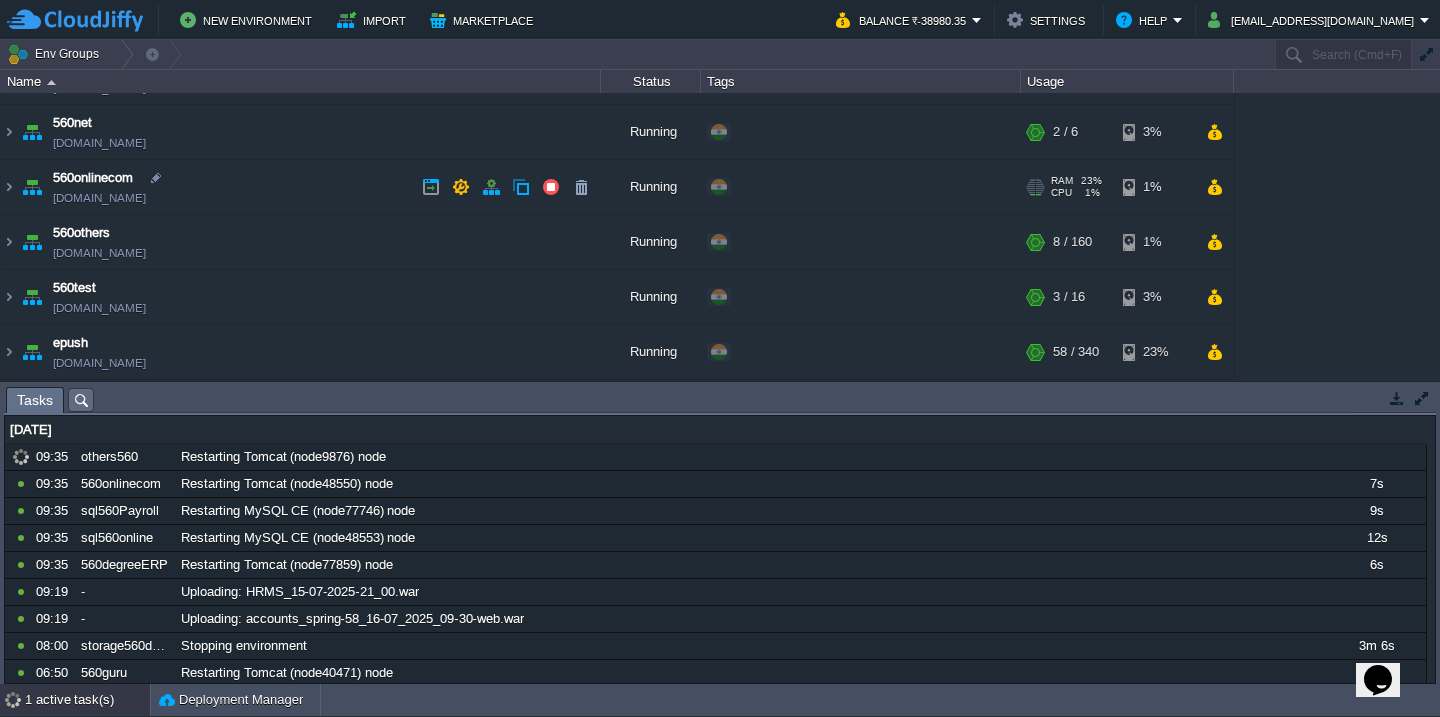 scroll, scrollTop: 262, scrollLeft: 0, axis: vertical 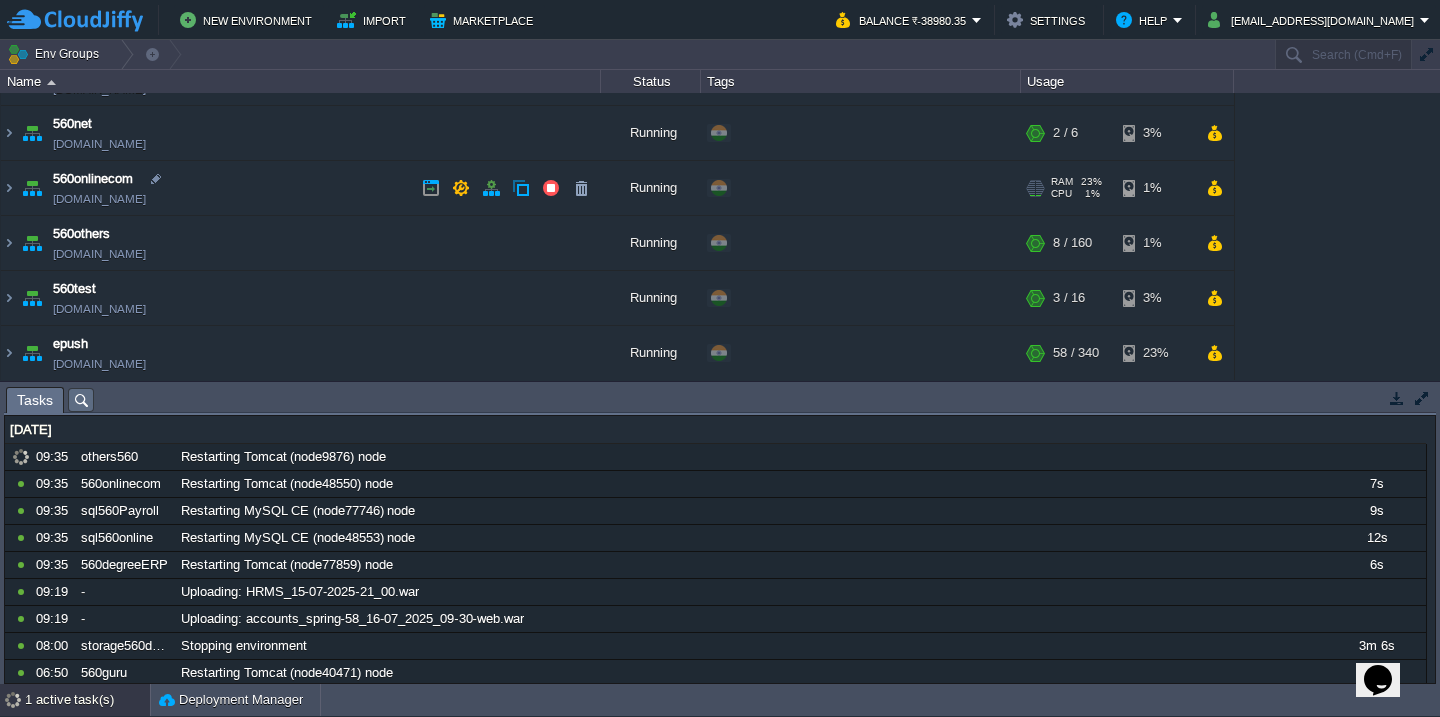 click on "560onlinecom [DOMAIN_NAME]" at bounding box center (301, 188) 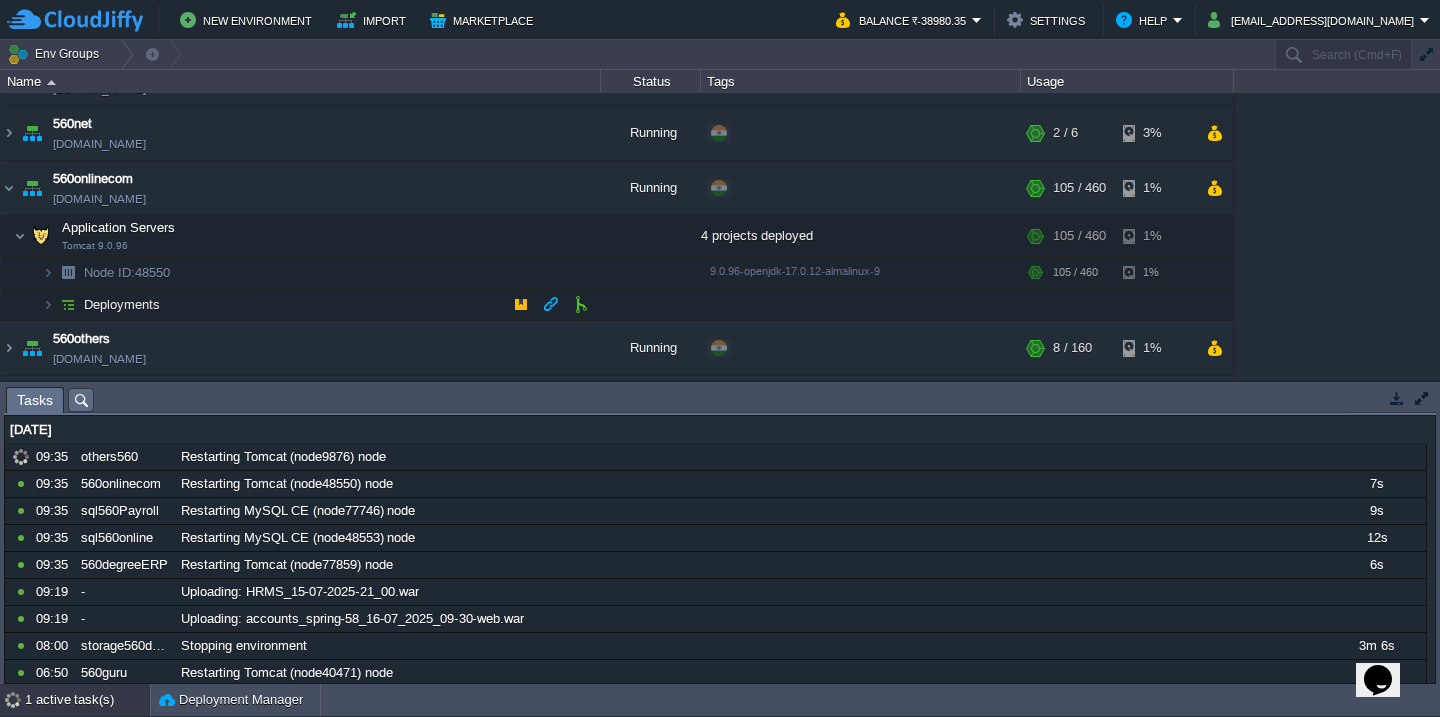click on "Deployments" at bounding box center (301, 305) 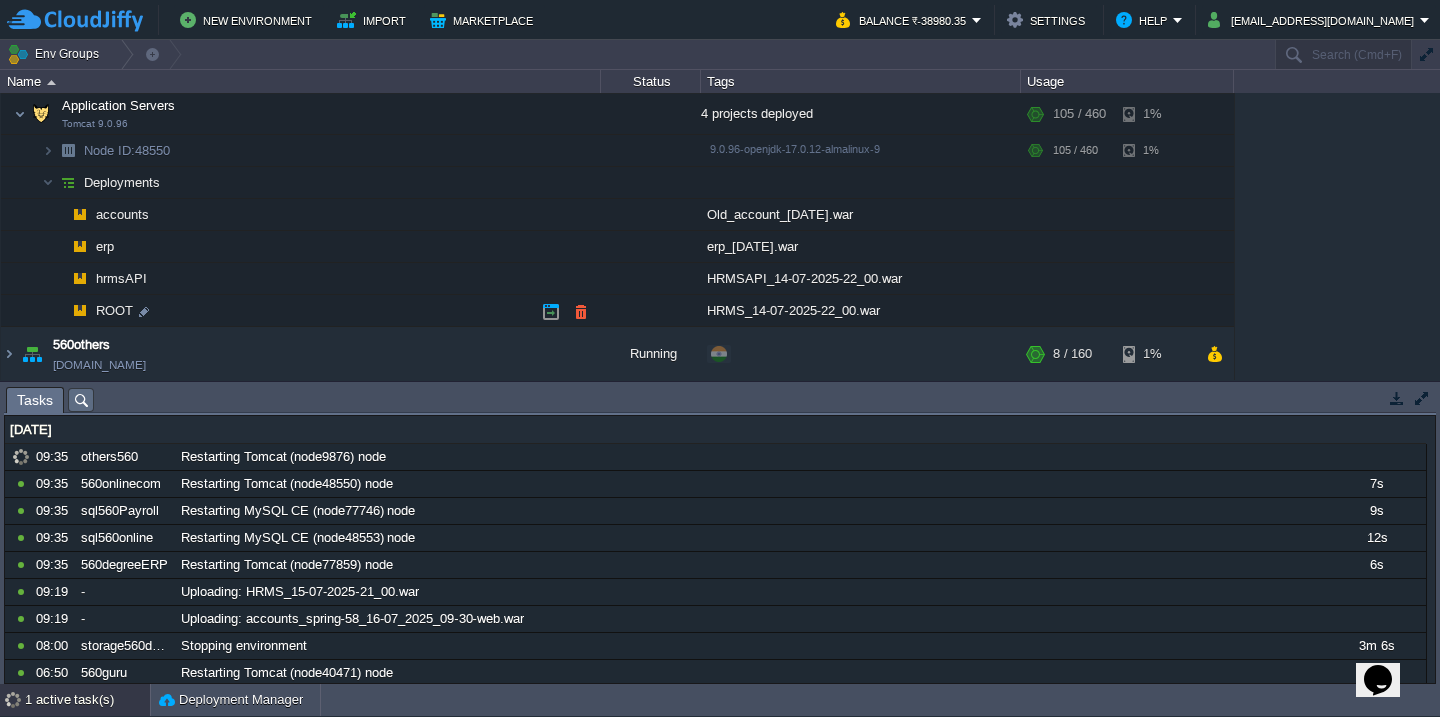 scroll, scrollTop: 408, scrollLeft: 0, axis: vertical 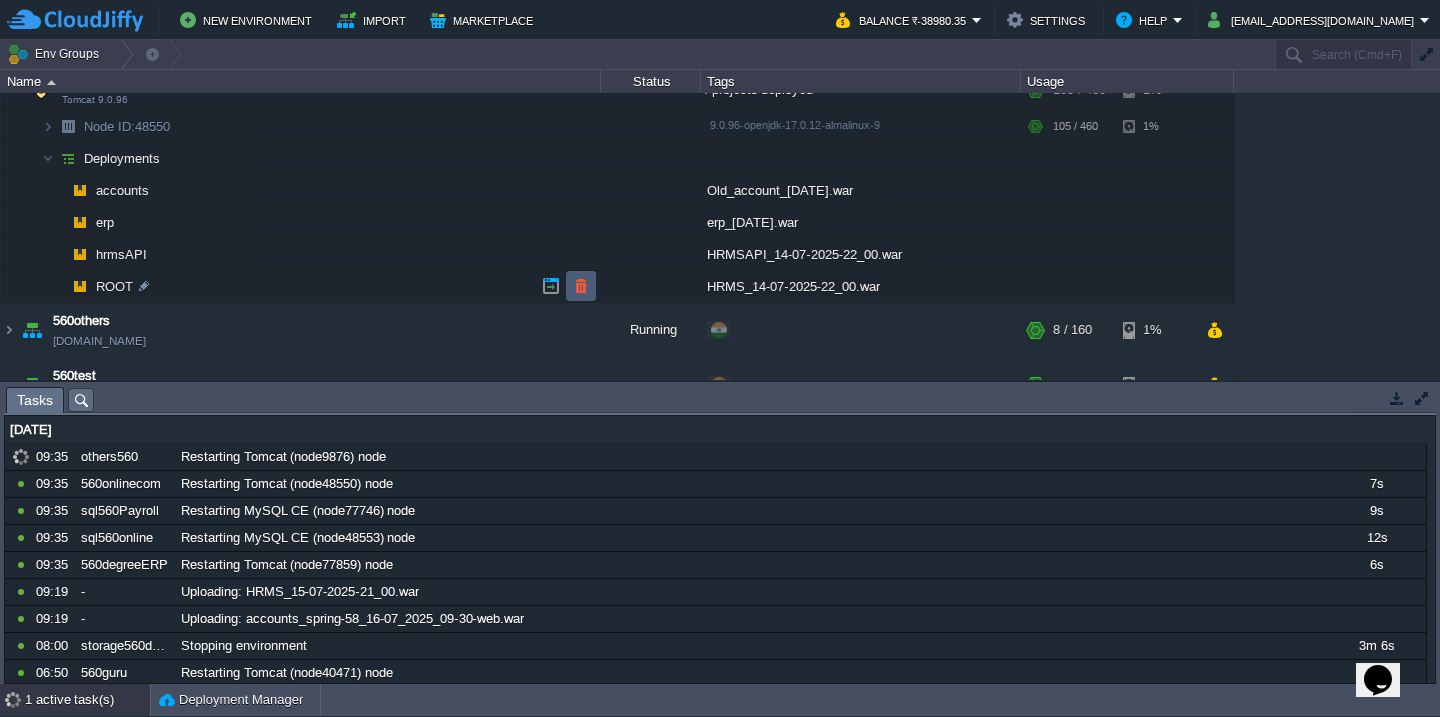 click at bounding box center (581, 286) 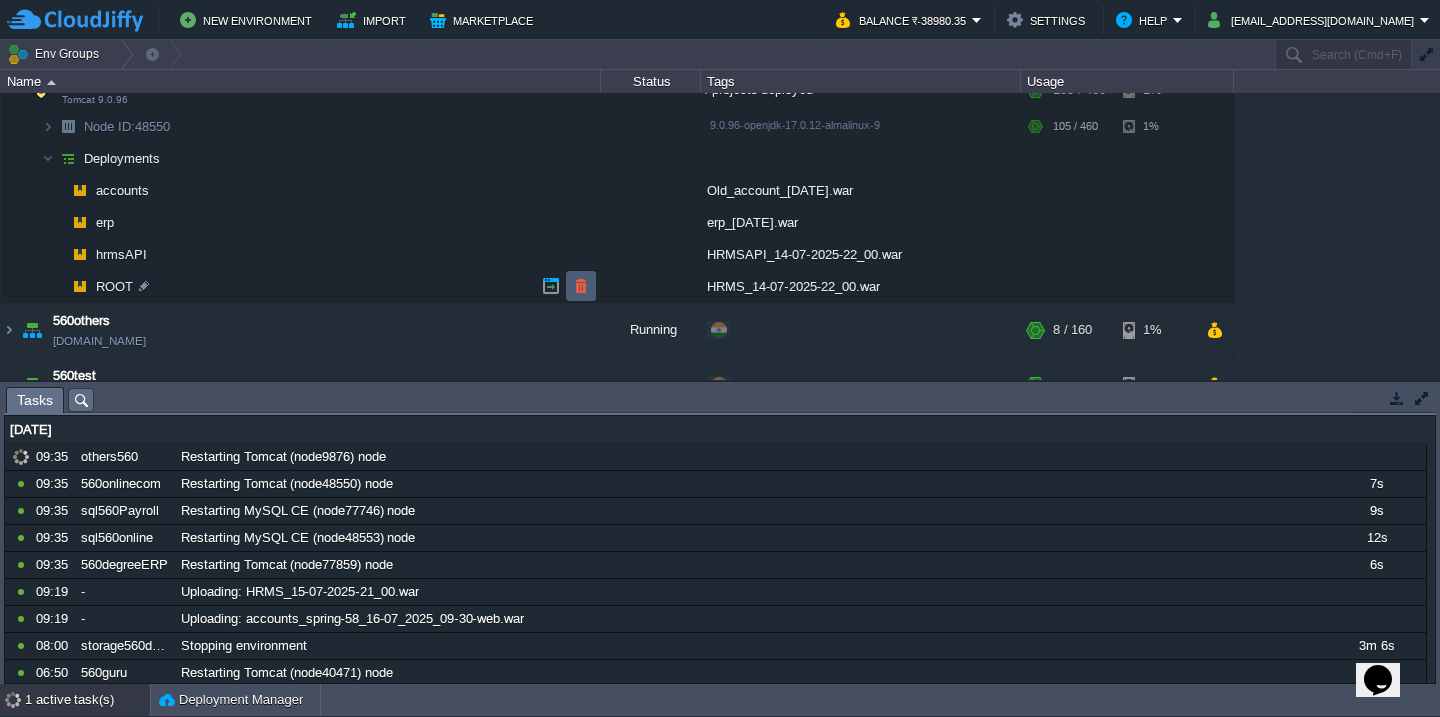 click on "Yes" at bounding box center (-9840, -9914) 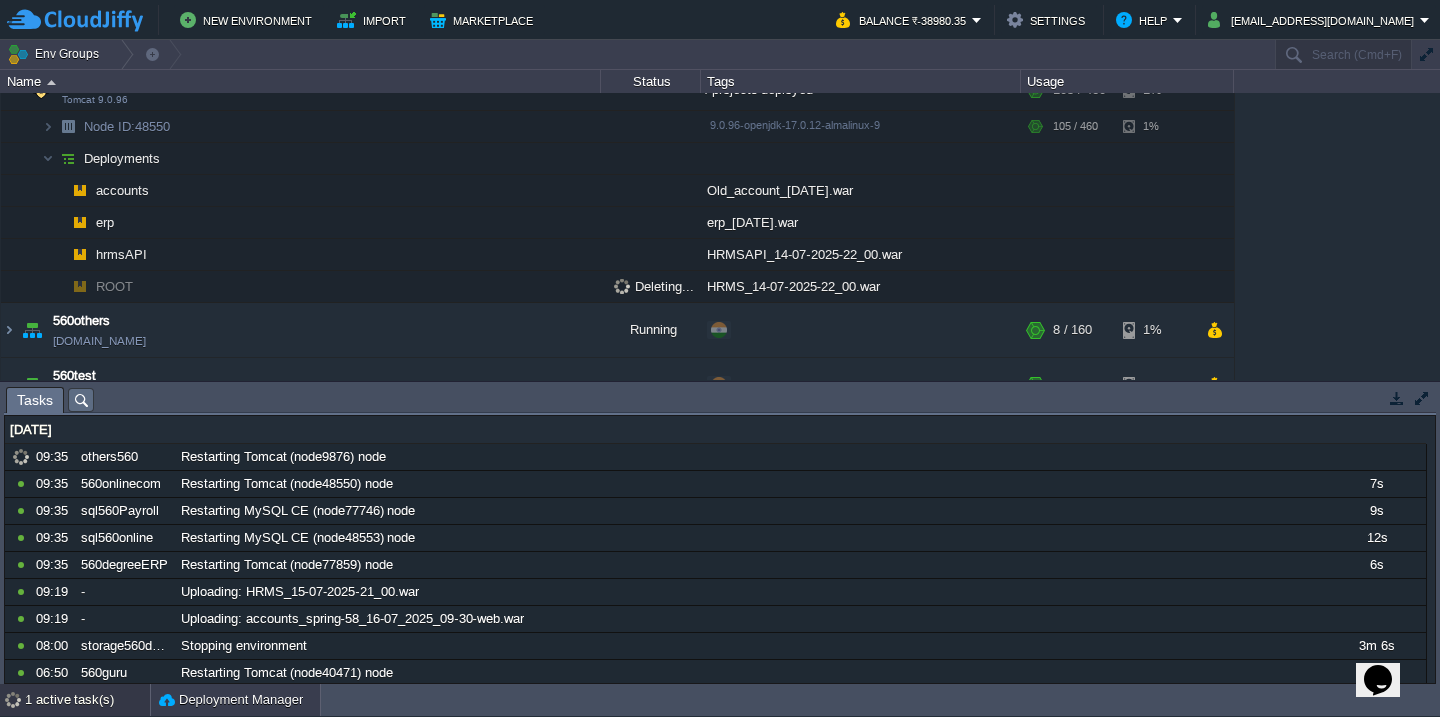 click on "Deployment Manager" at bounding box center [231, 700] 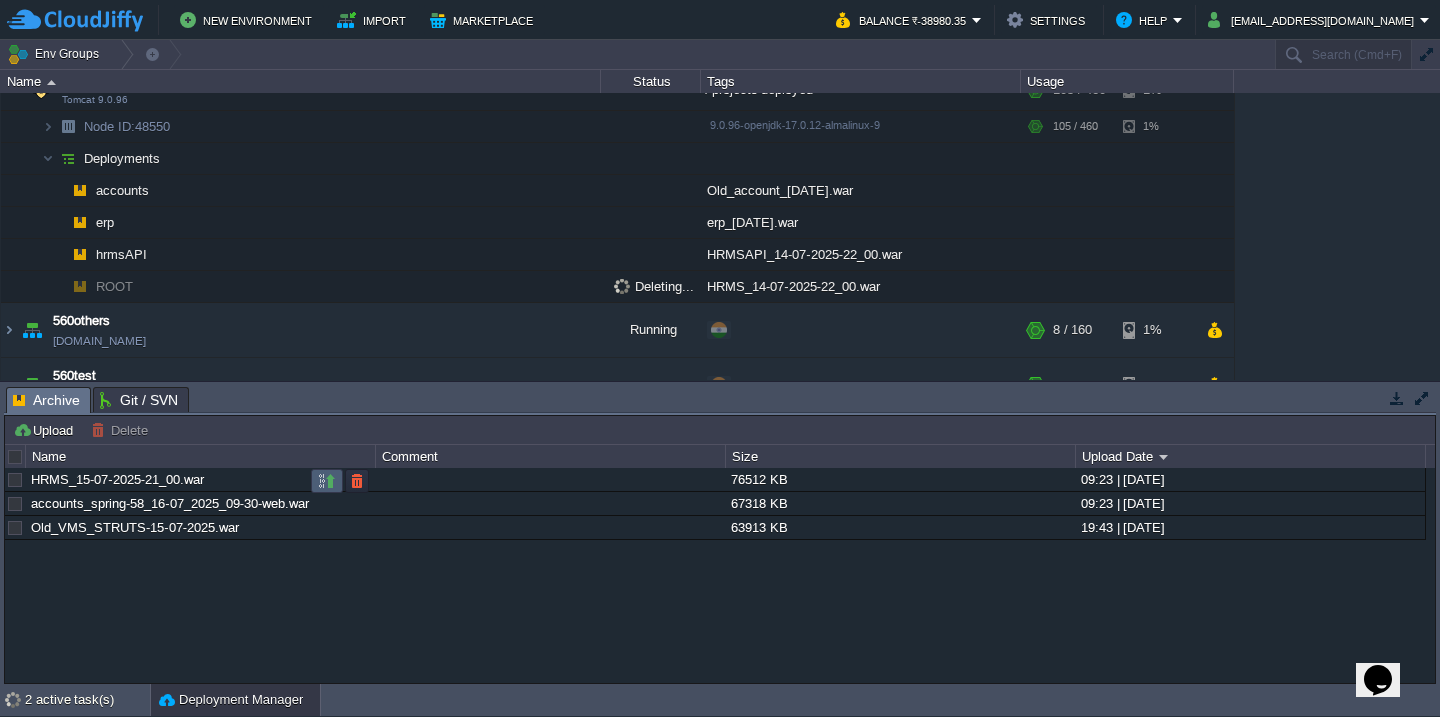 click at bounding box center [327, 481] 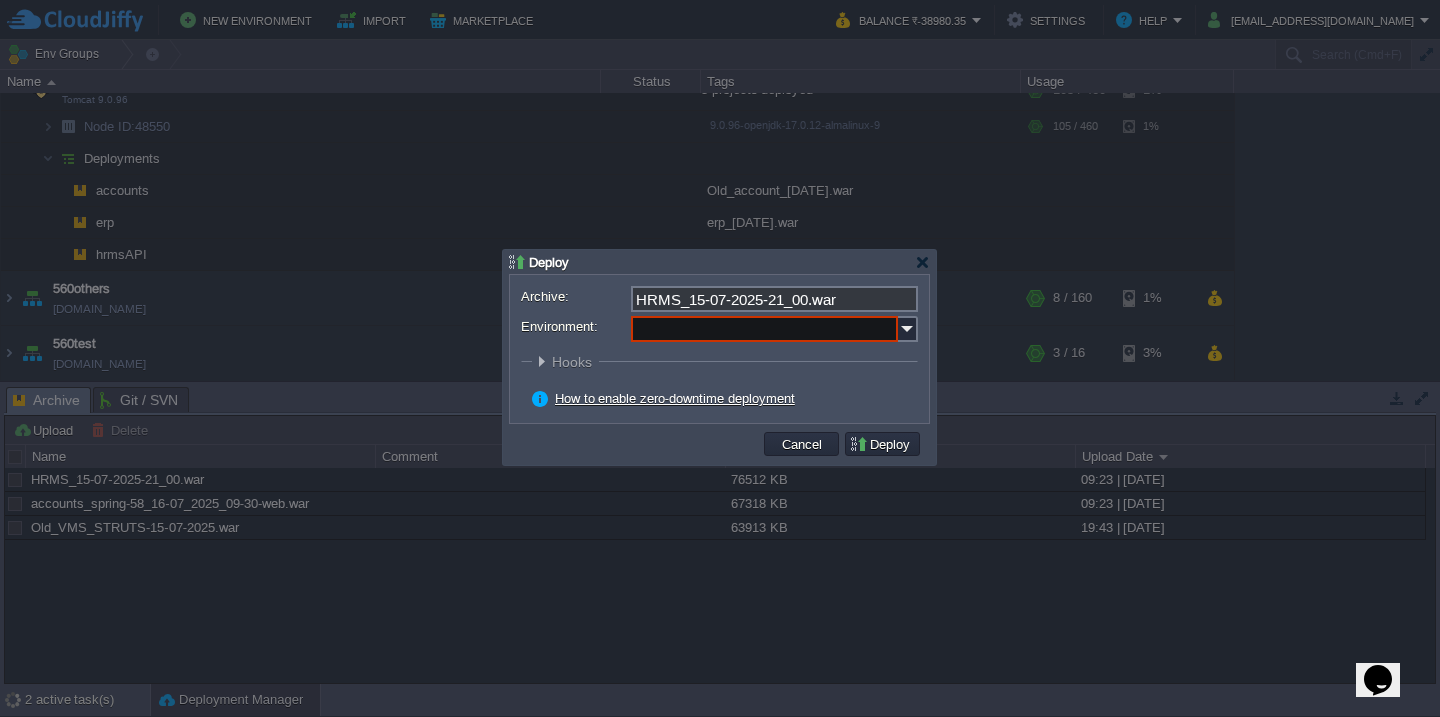 scroll, scrollTop: 389, scrollLeft: 0, axis: vertical 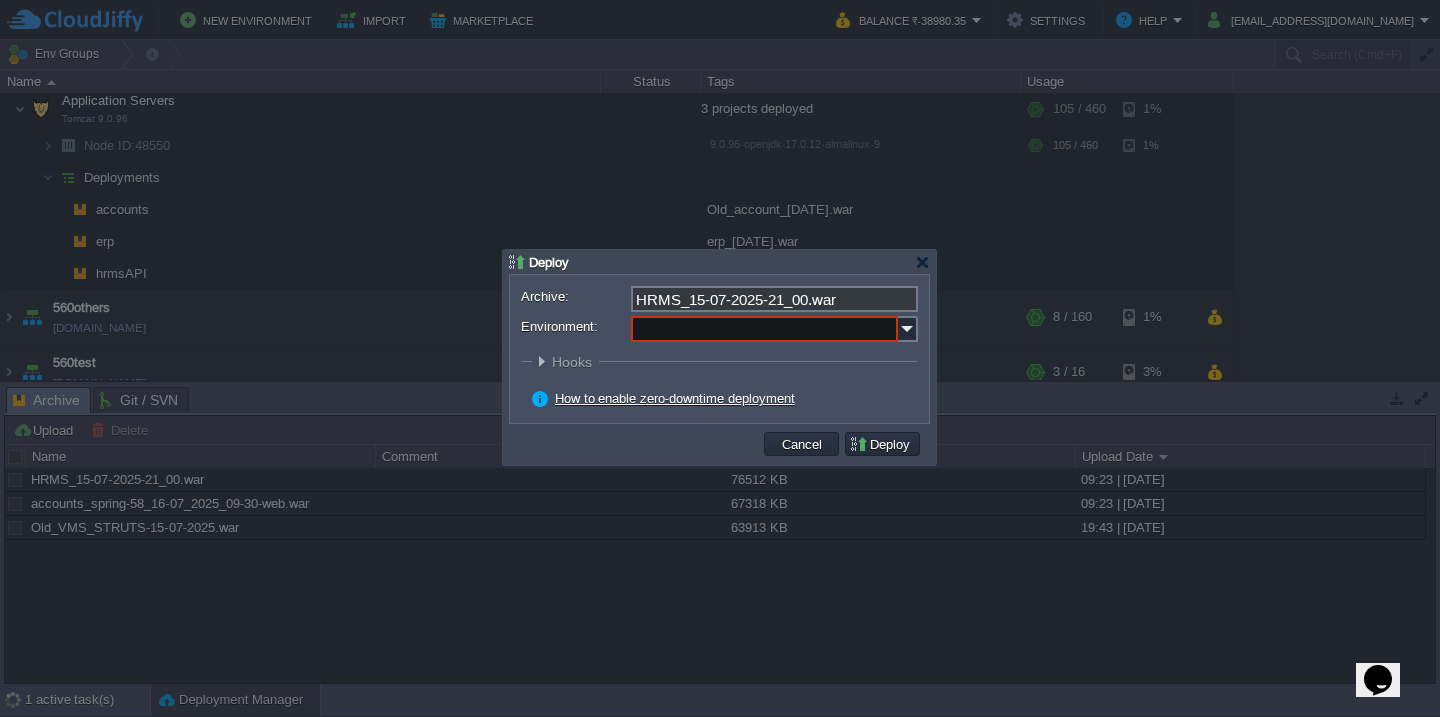 click on "Environment:" at bounding box center (764, 329) 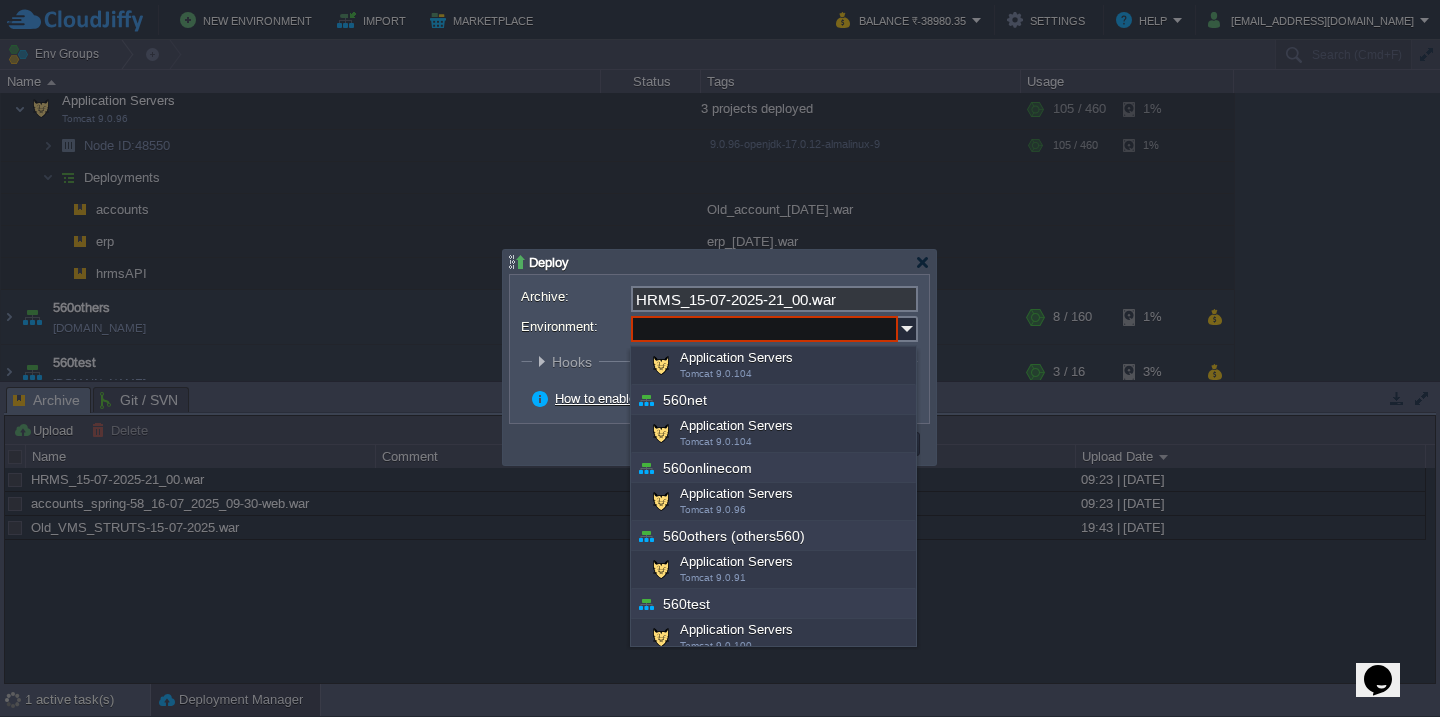scroll, scrollTop: 304, scrollLeft: 0, axis: vertical 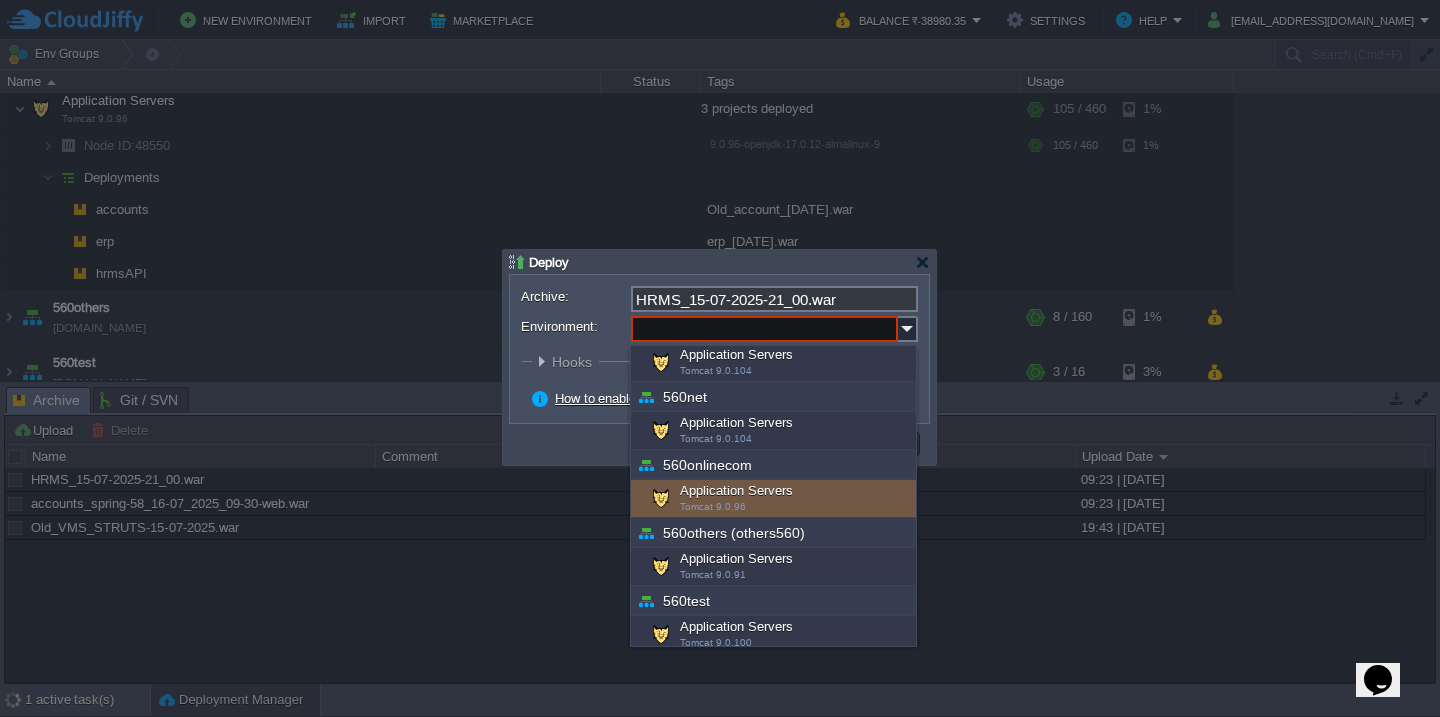 click on "Application Servers Tomcat 9.0.96" at bounding box center [773, 499] 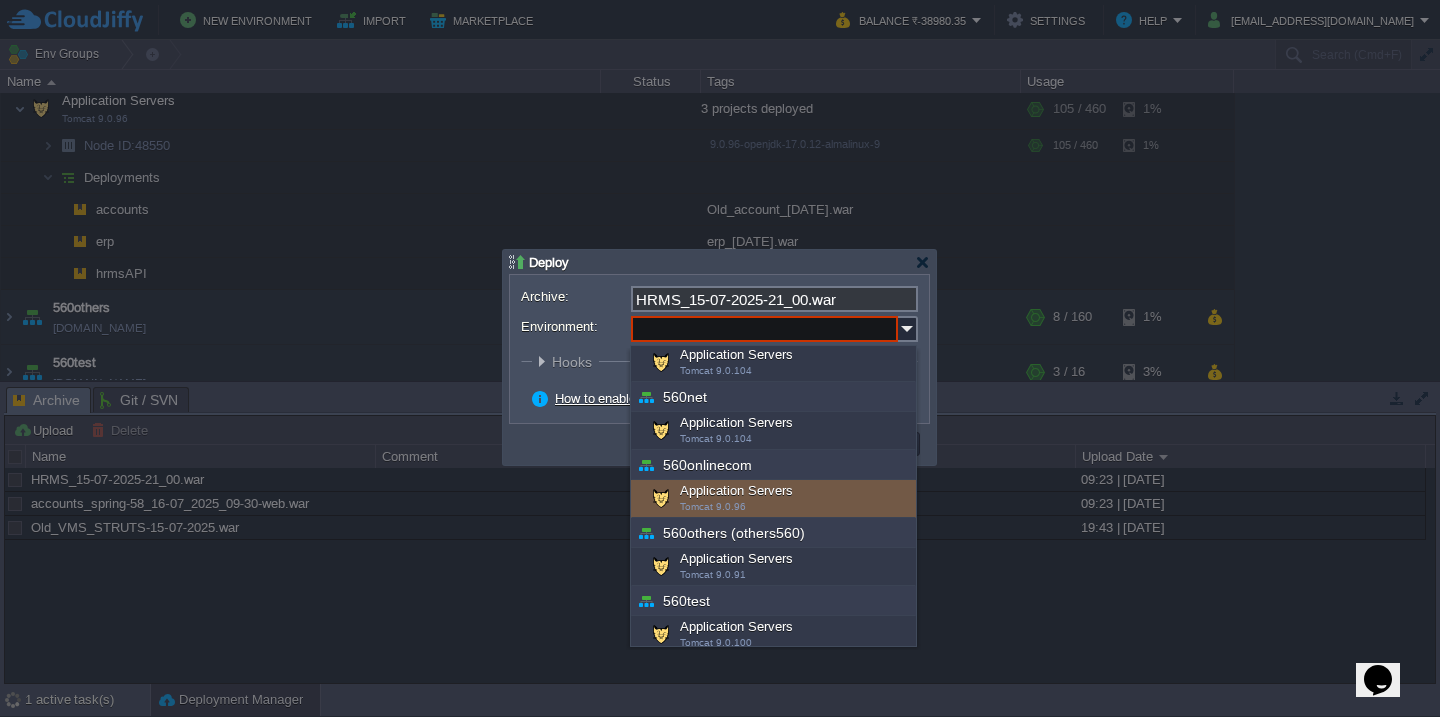 type on "Application Servers (560onlinecom)" 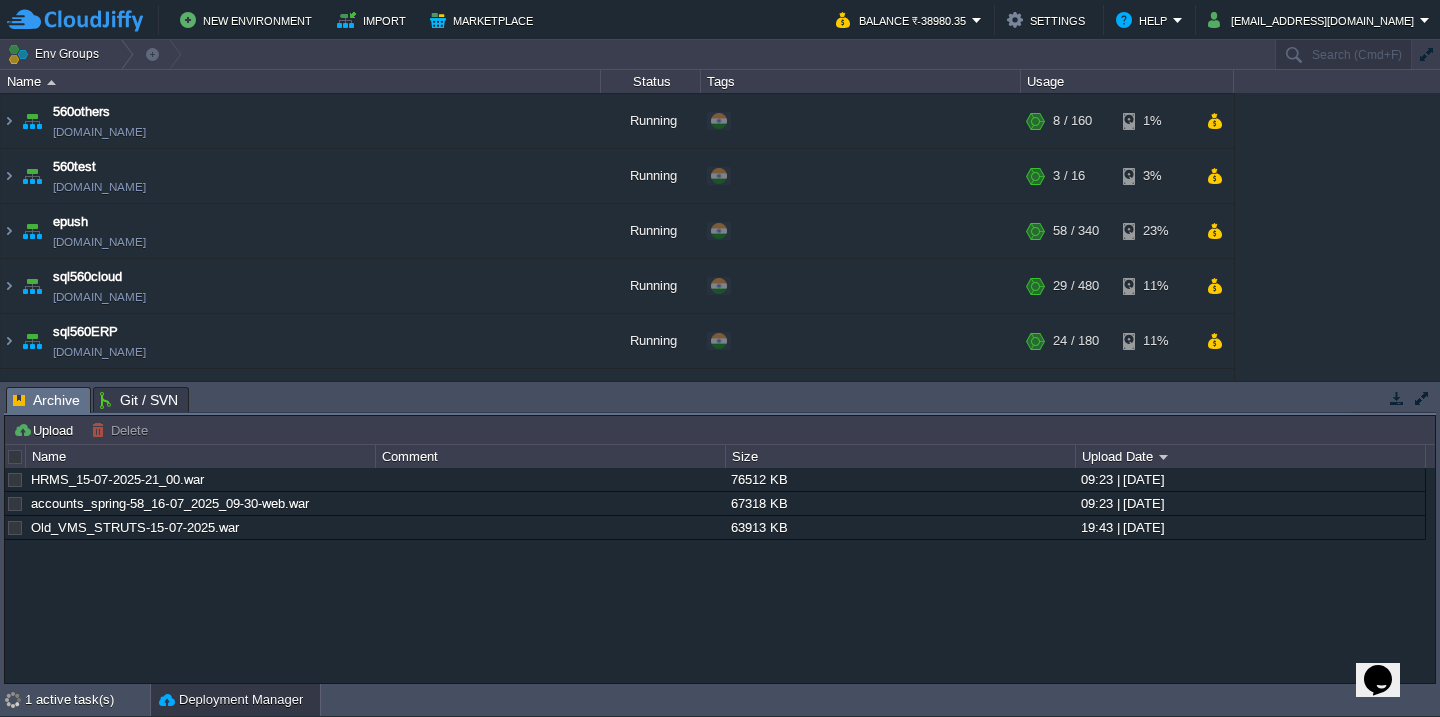 scroll, scrollTop: 1515, scrollLeft: 0, axis: vertical 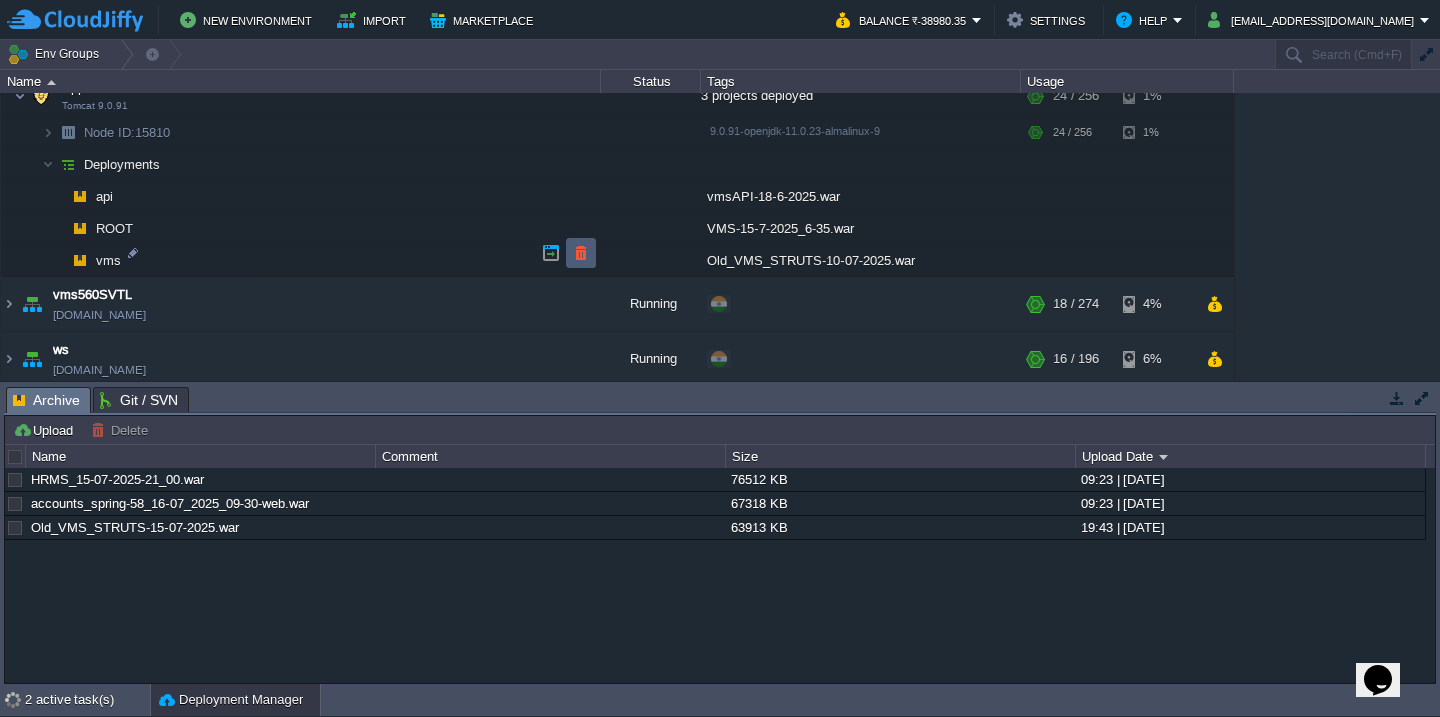 click at bounding box center (581, 253) 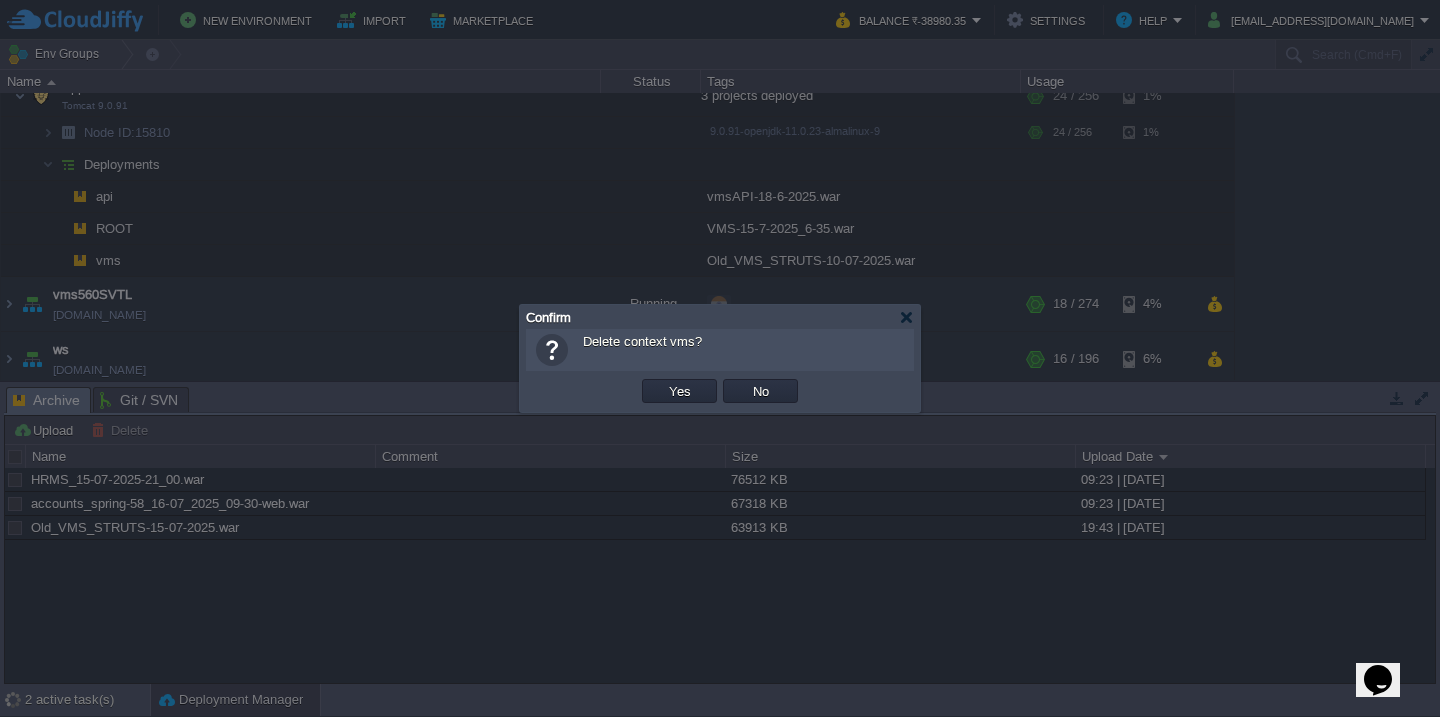 type 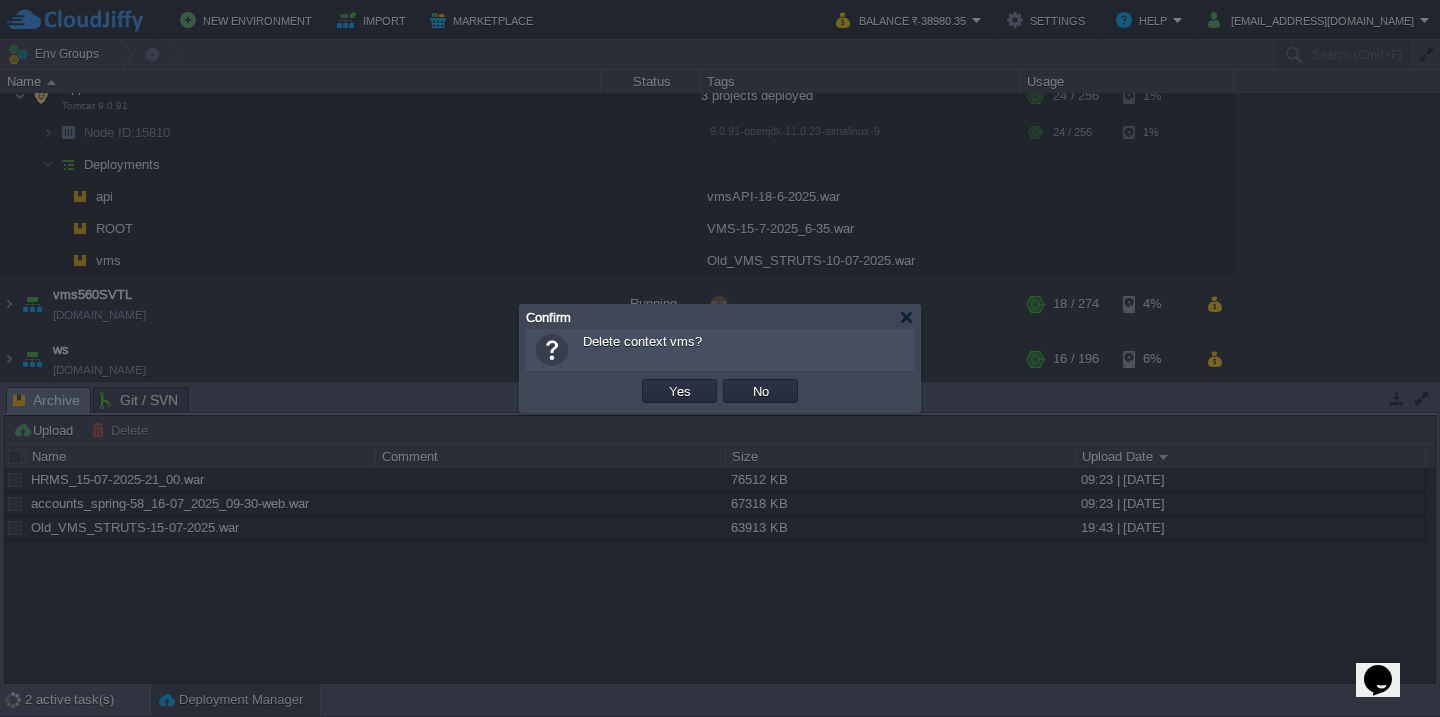 click on "Yes" at bounding box center (680, 391) 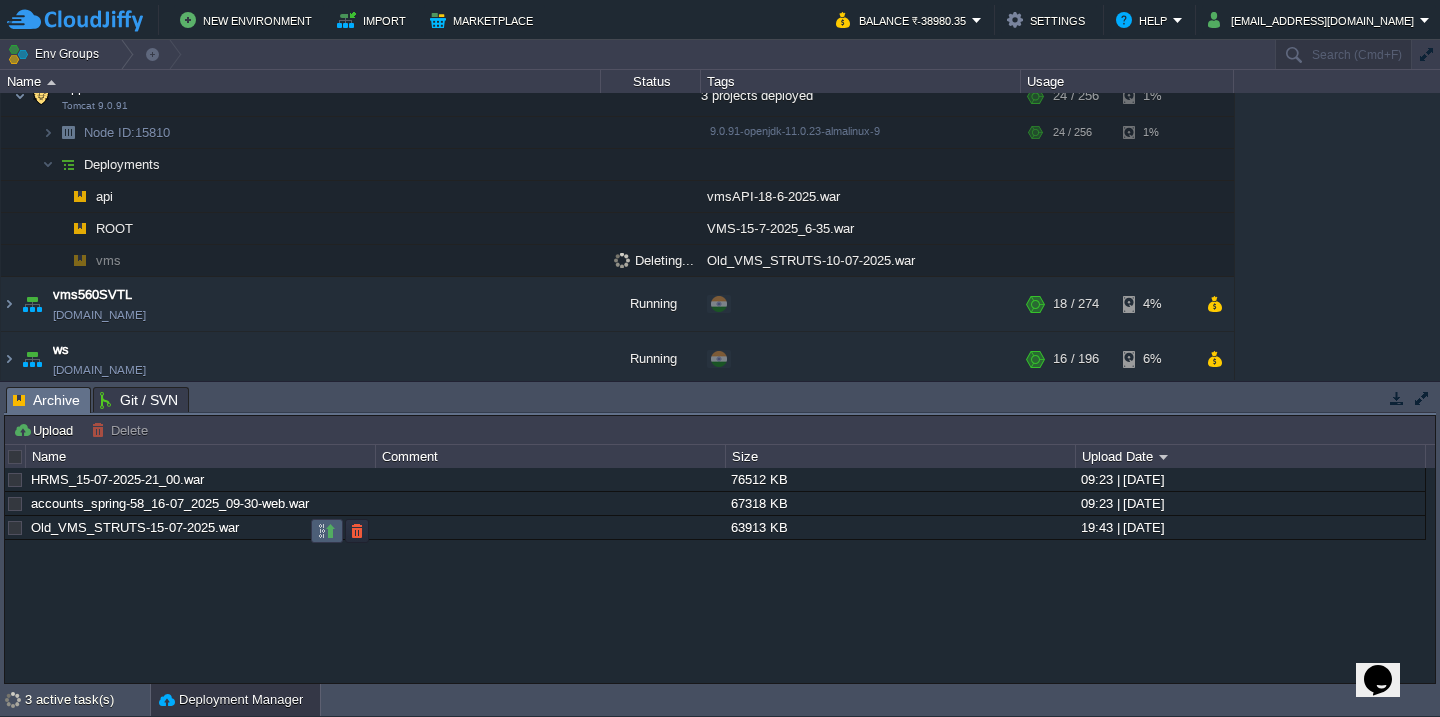 click at bounding box center [327, 531] 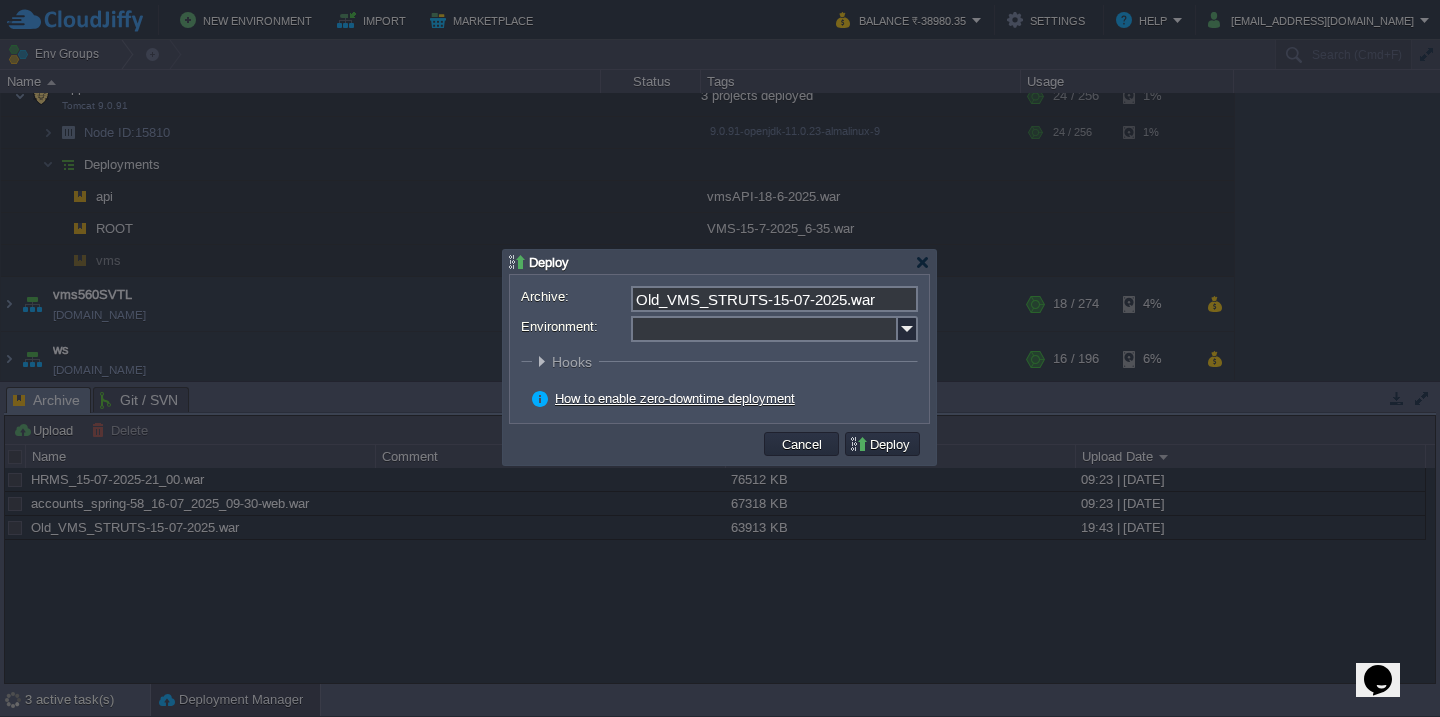 click on "Environment:" at bounding box center (764, 329) 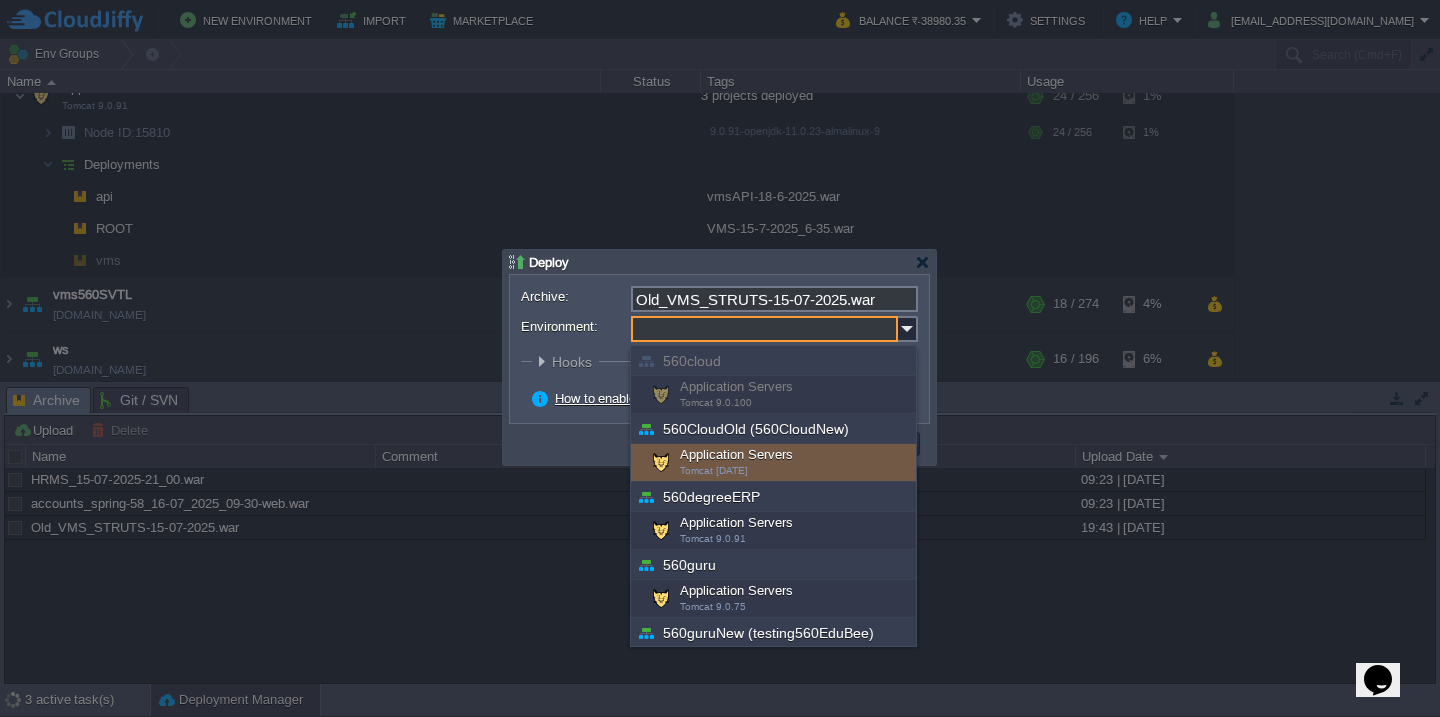 scroll, scrollTop: 652, scrollLeft: 0, axis: vertical 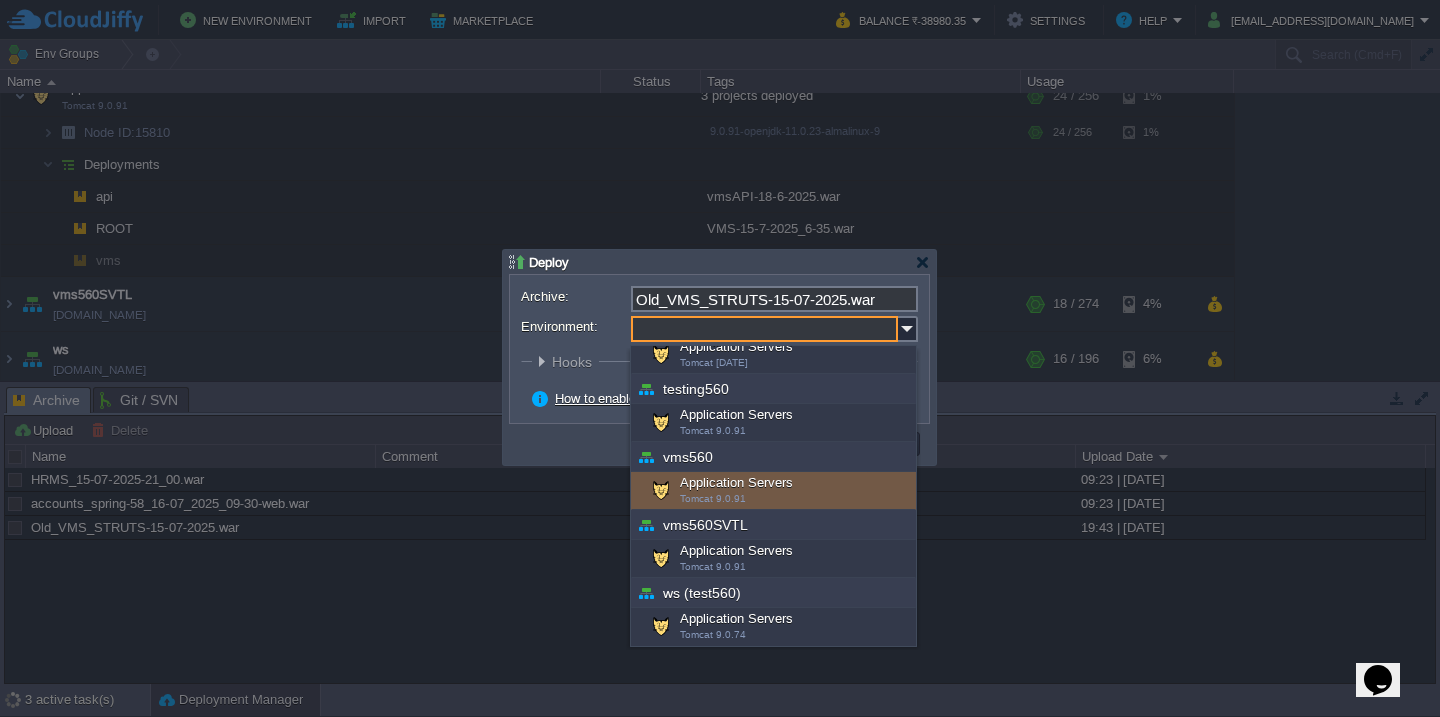 click on "Application Servers Tomcat 9.0.91" at bounding box center (773, 491) 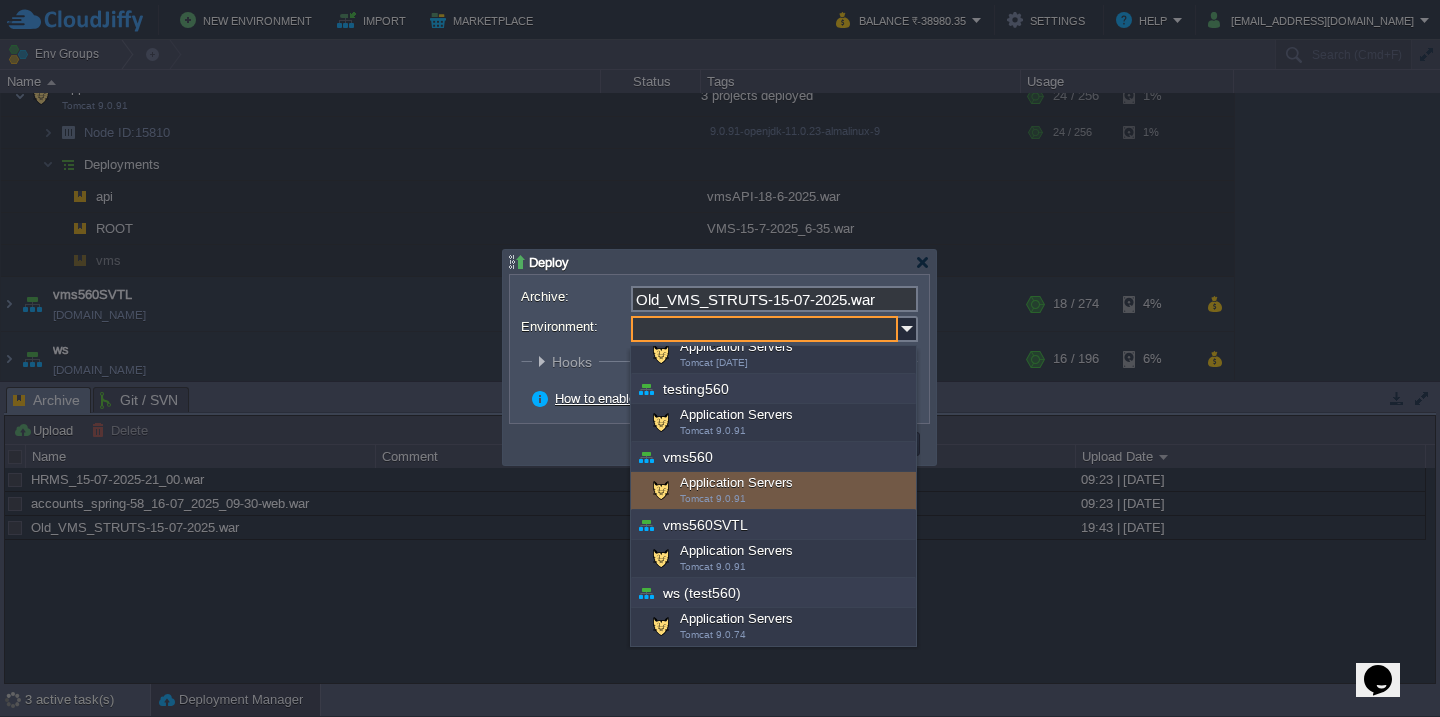 type on "Application Servers (vms560)" 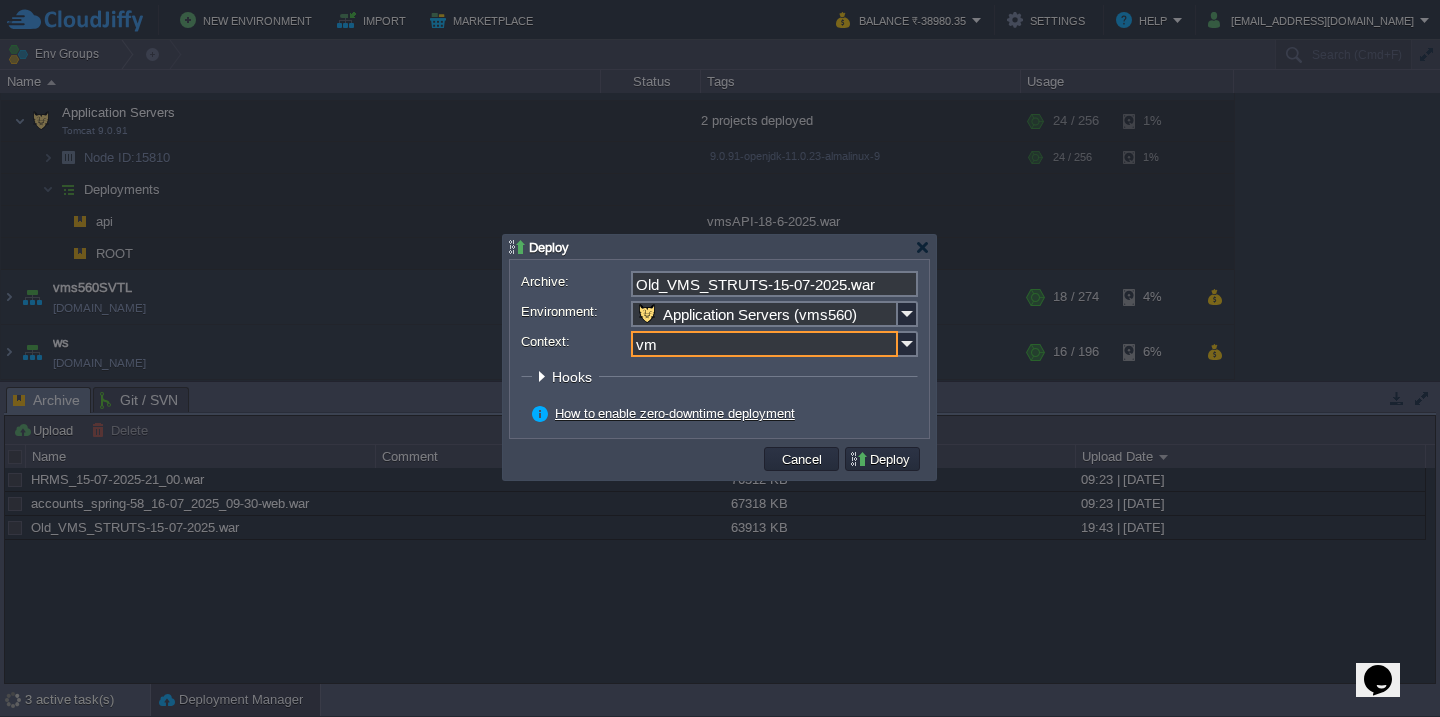 scroll, scrollTop: 1483, scrollLeft: 0, axis: vertical 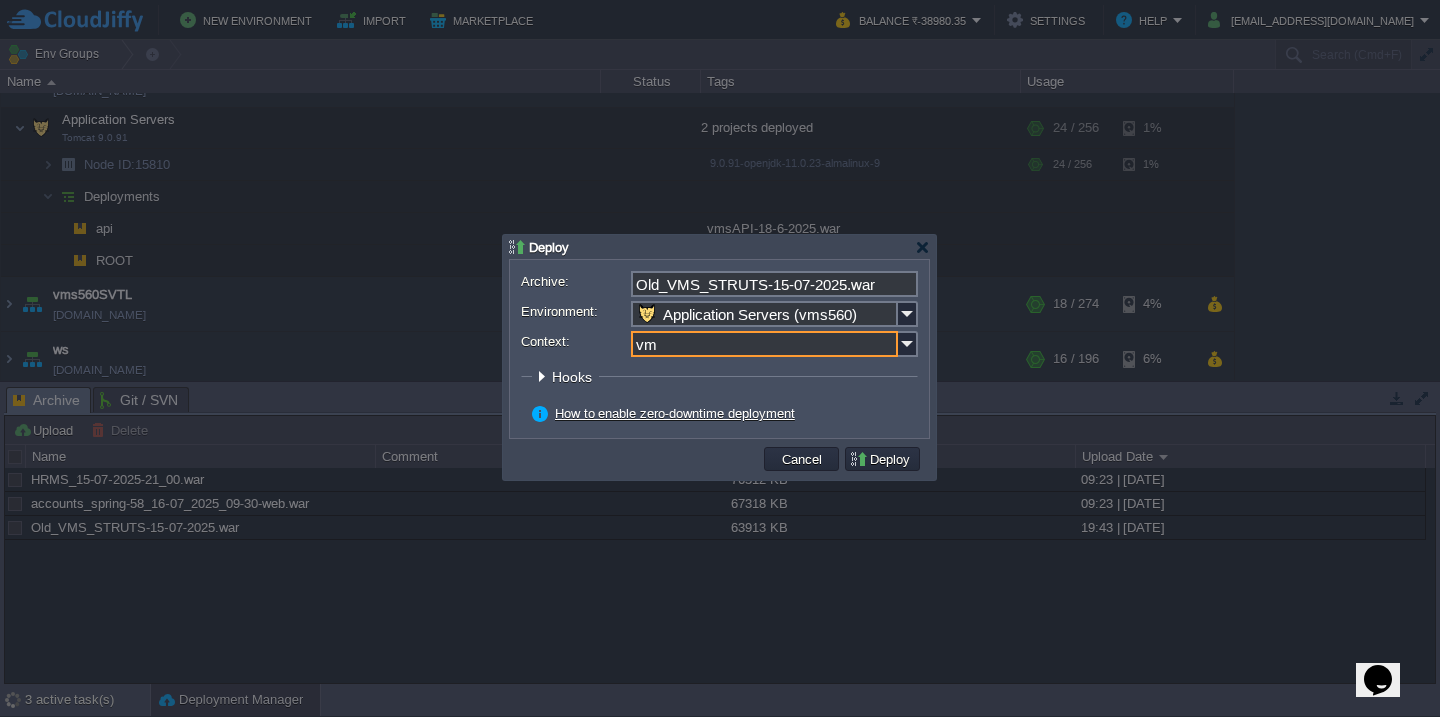 type on "vms" 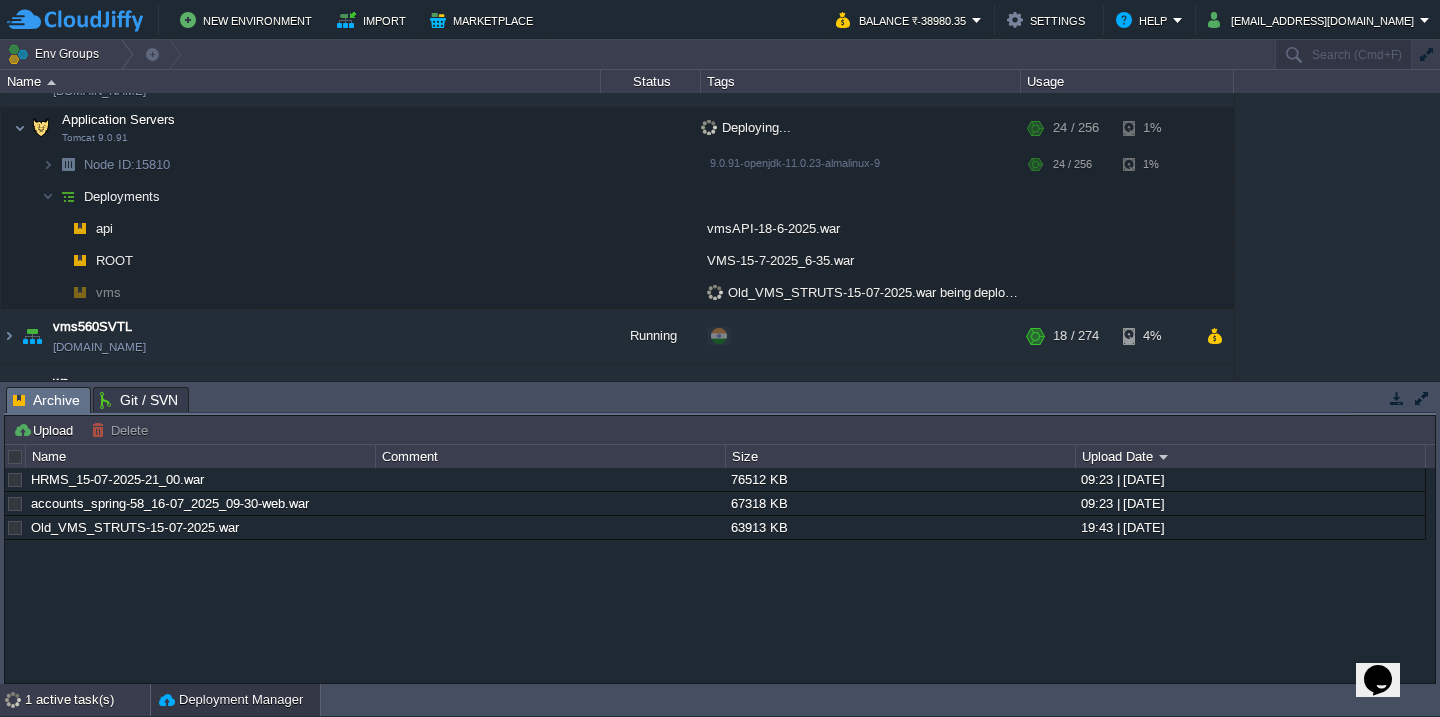 click on "1 active task(s)" at bounding box center (87, 700) 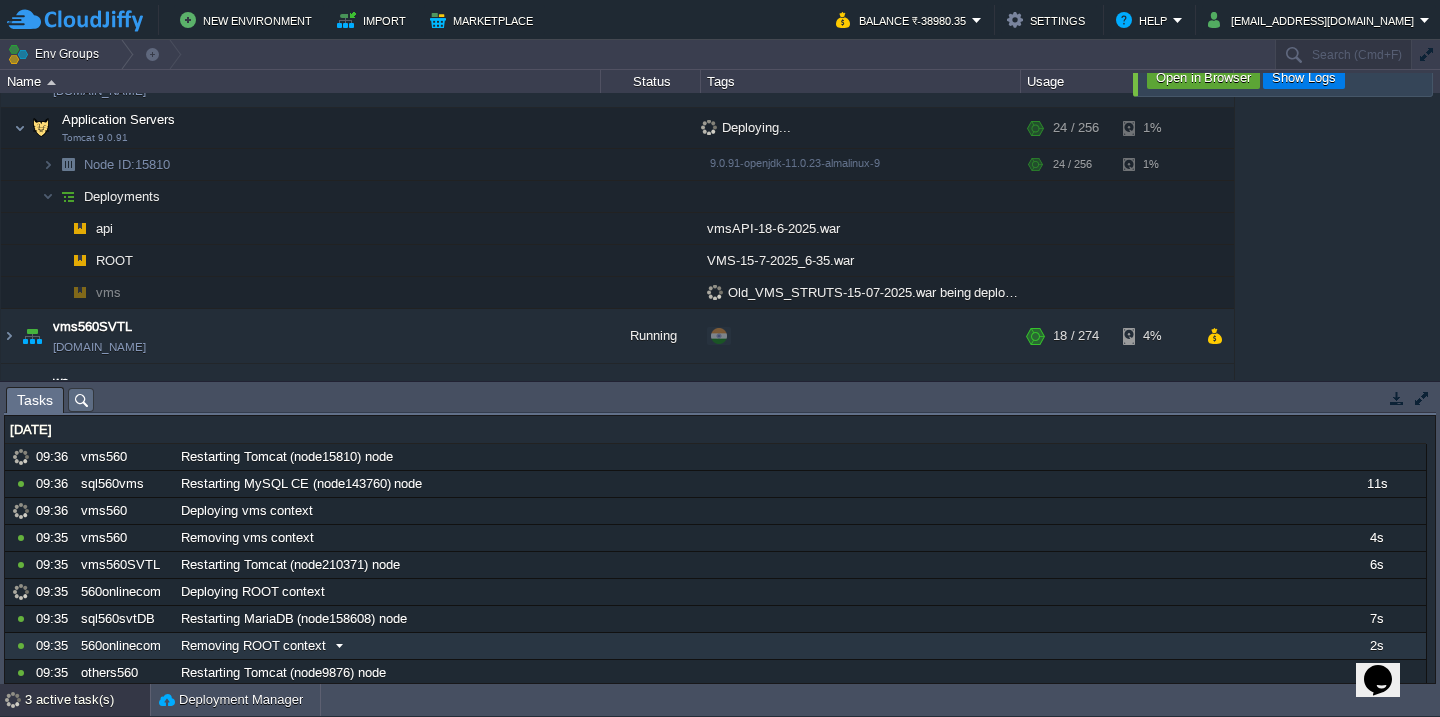 scroll, scrollTop: 382, scrollLeft: 0, axis: vertical 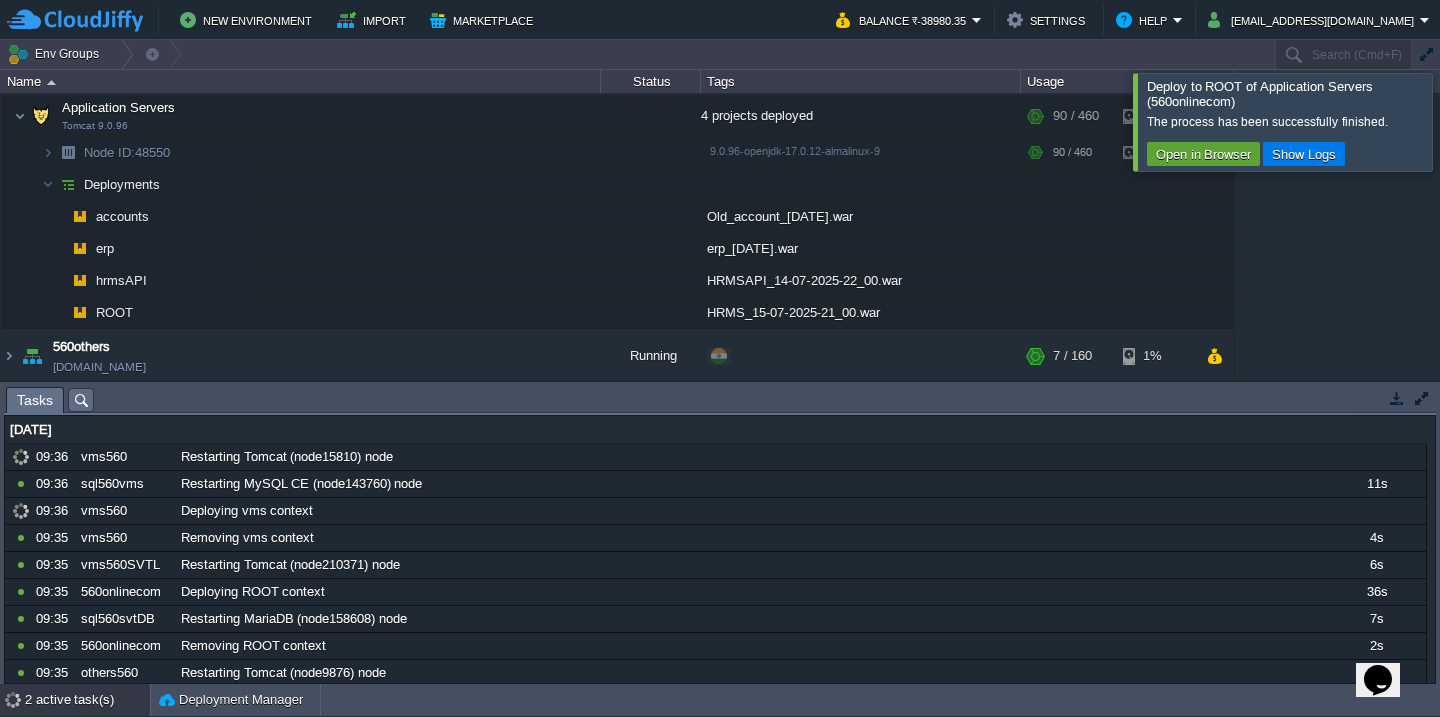 click at bounding box center (1464, 121) 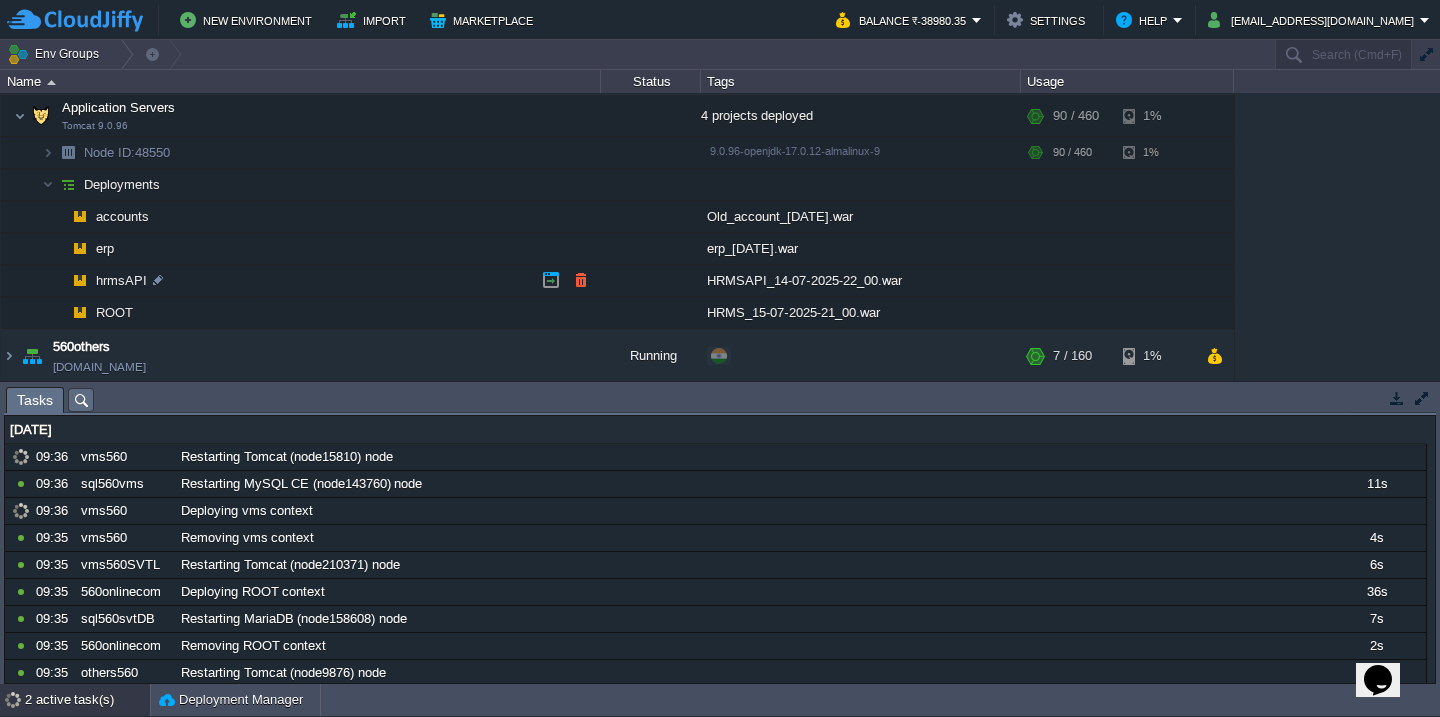 scroll, scrollTop: 320, scrollLeft: 0, axis: vertical 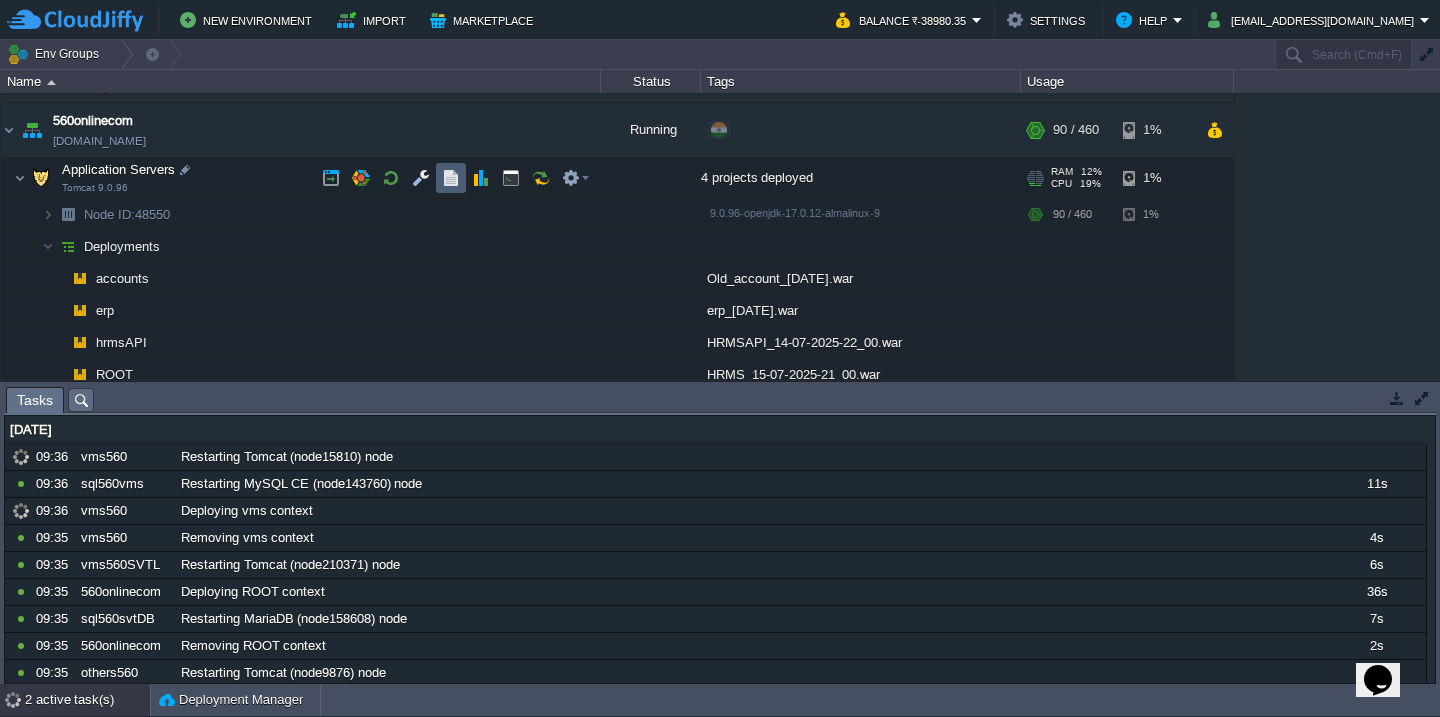 click at bounding box center [451, 178] 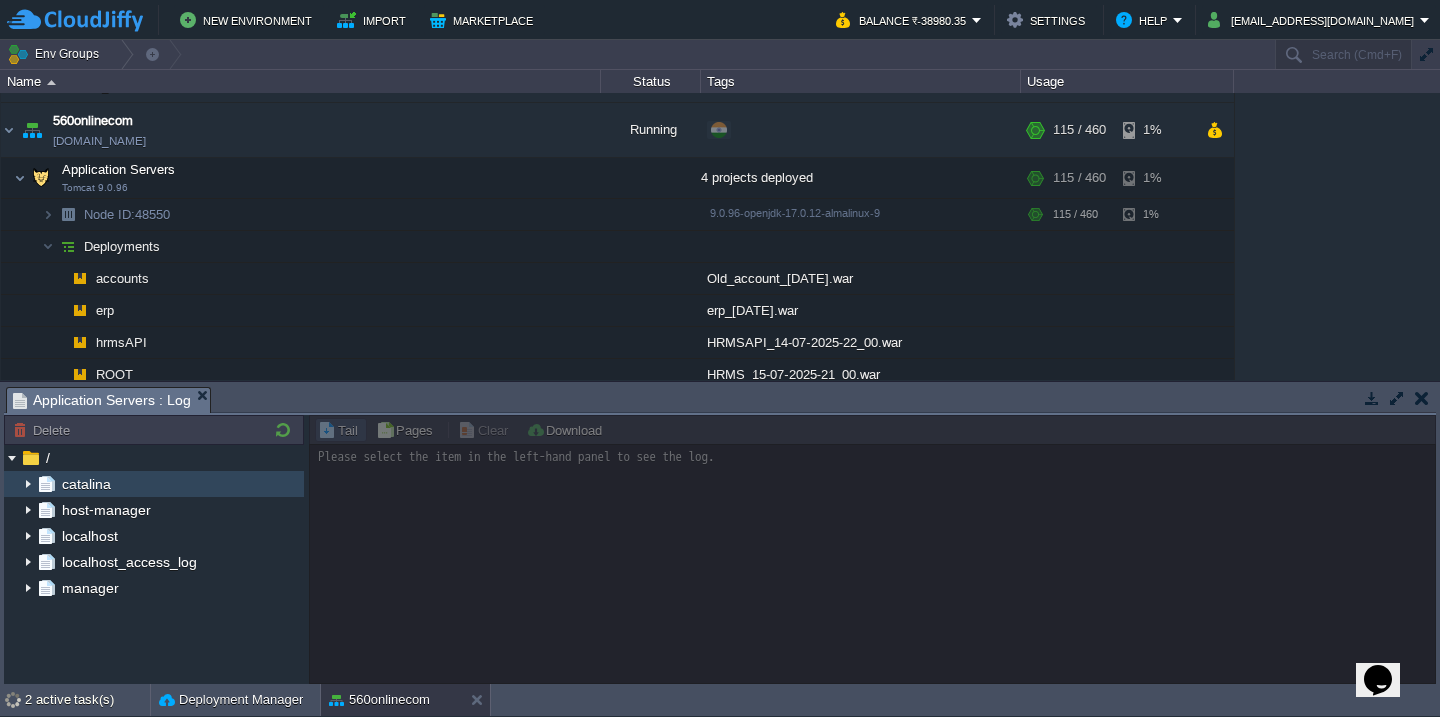 click at bounding box center [28, 484] 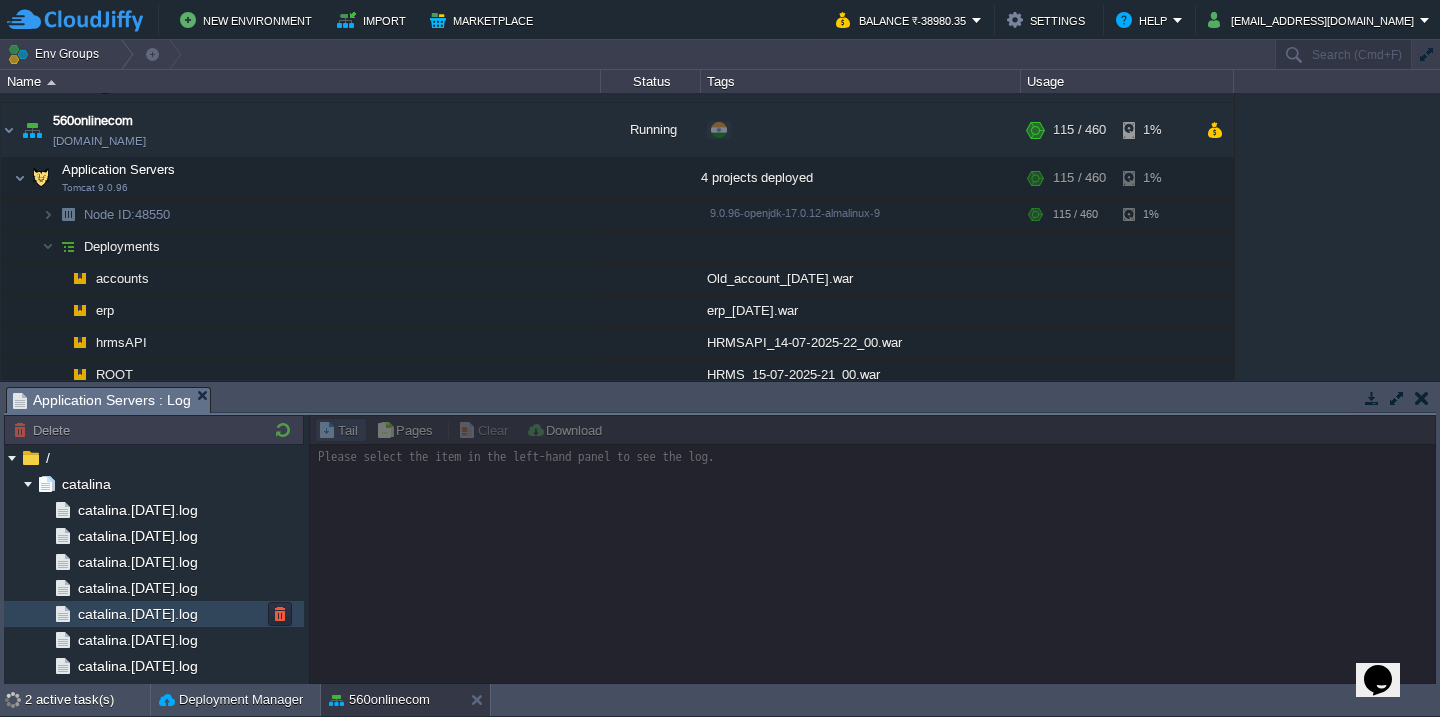 scroll, scrollTop: 1868, scrollLeft: 0, axis: vertical 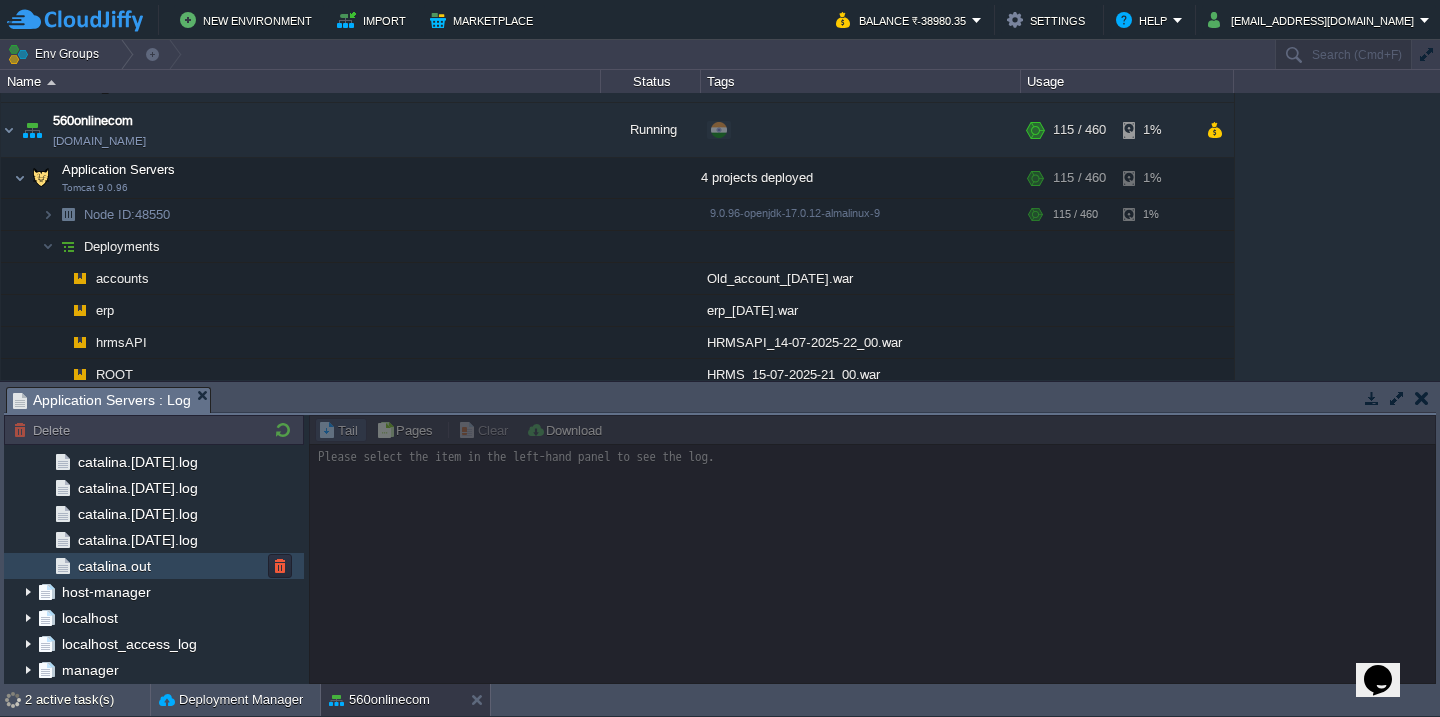 click on "catalina.out" at bounding box center [154, 566] 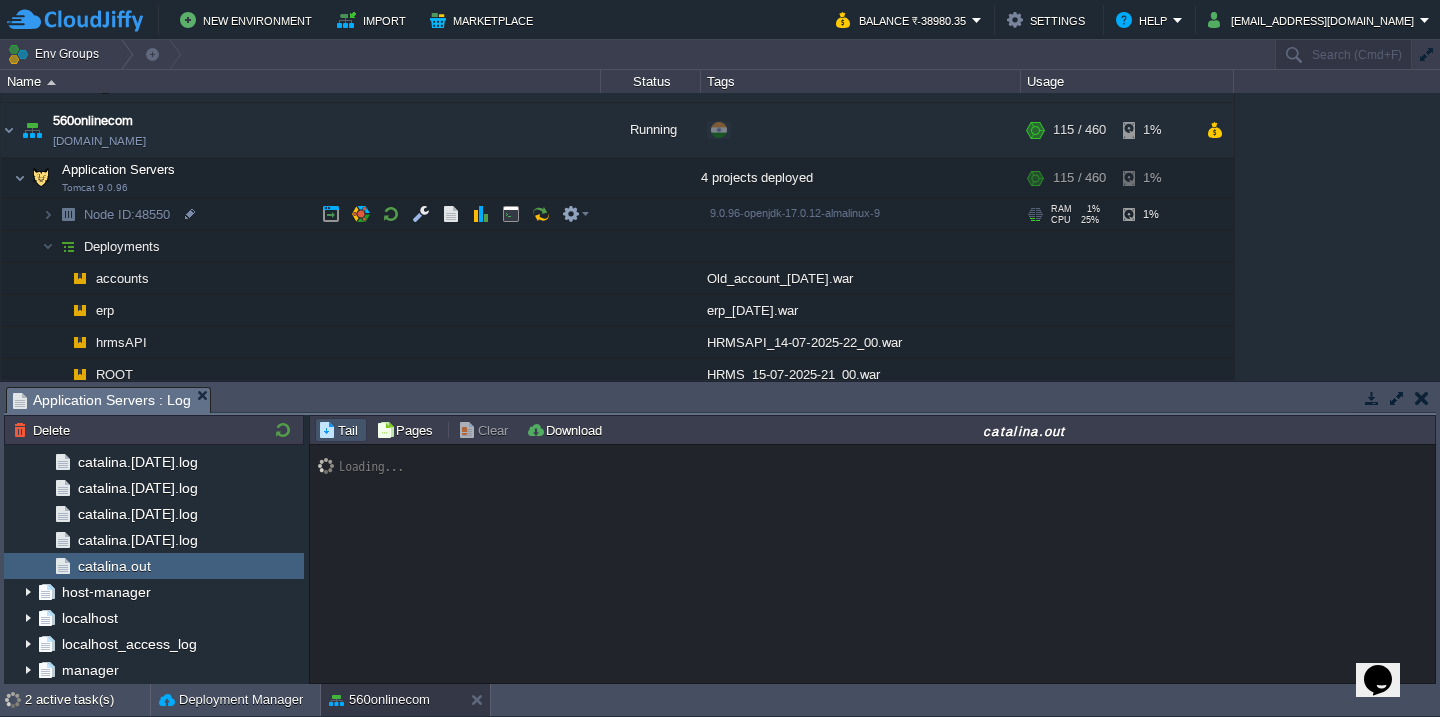 scroll, scrollTop: 0, scrollLeft: 0, axis: both 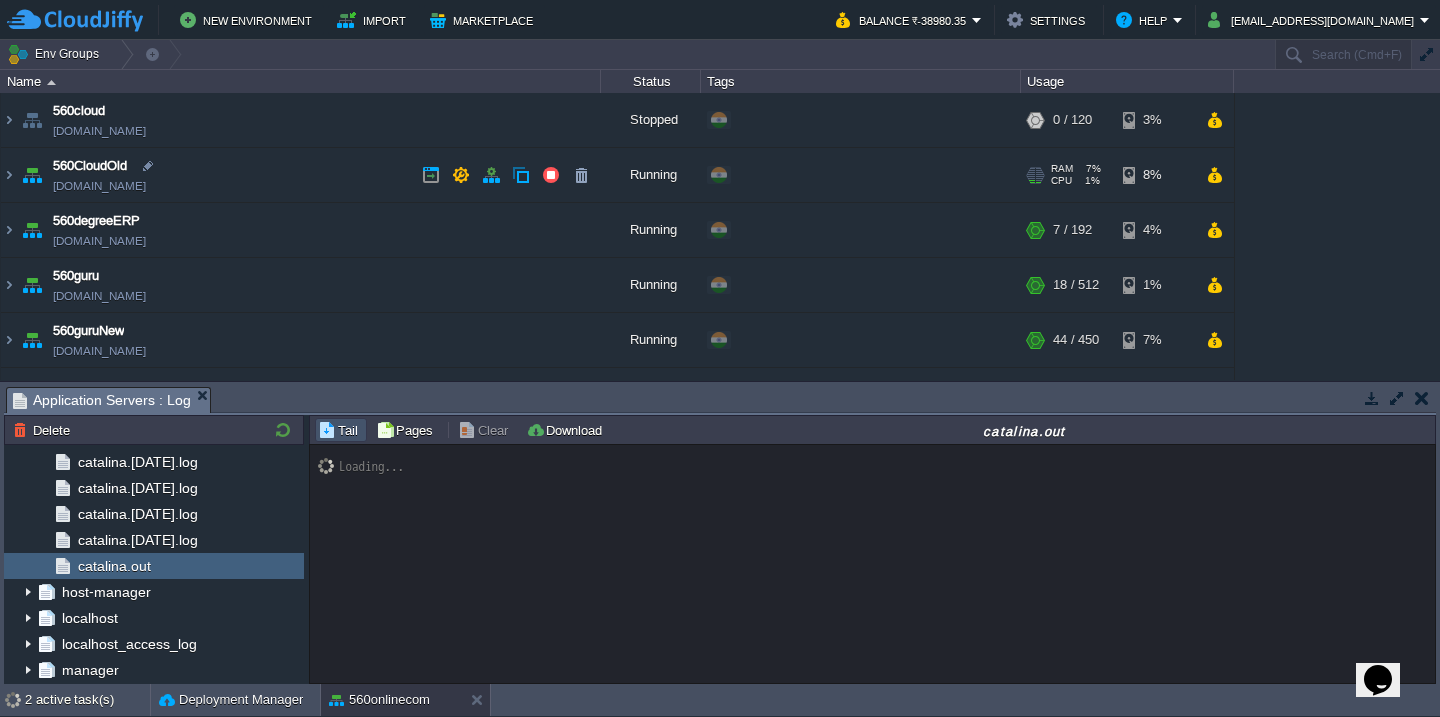 click on "560CloudOld [DOMAIN_NAME]" at bounding box center [301, 175] 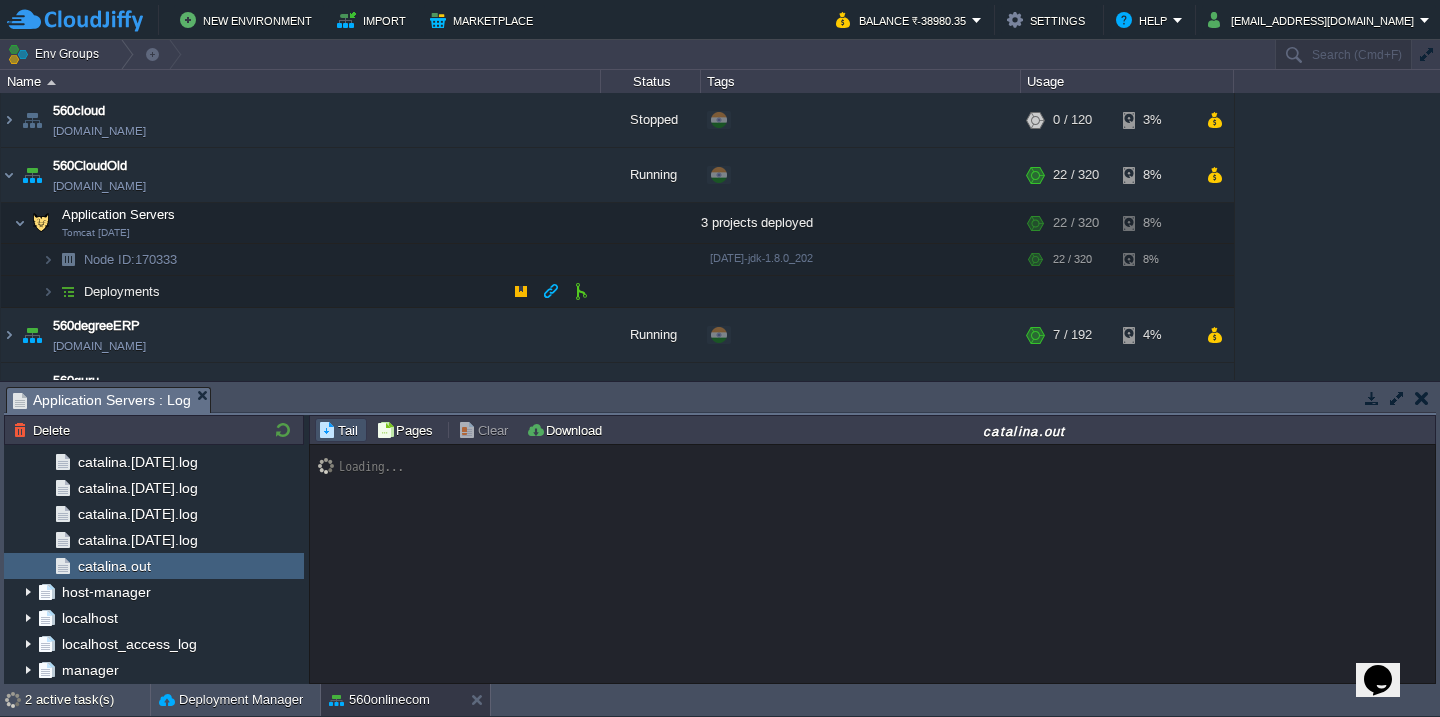 click on "Deployments" at bounding box center (301, 292) 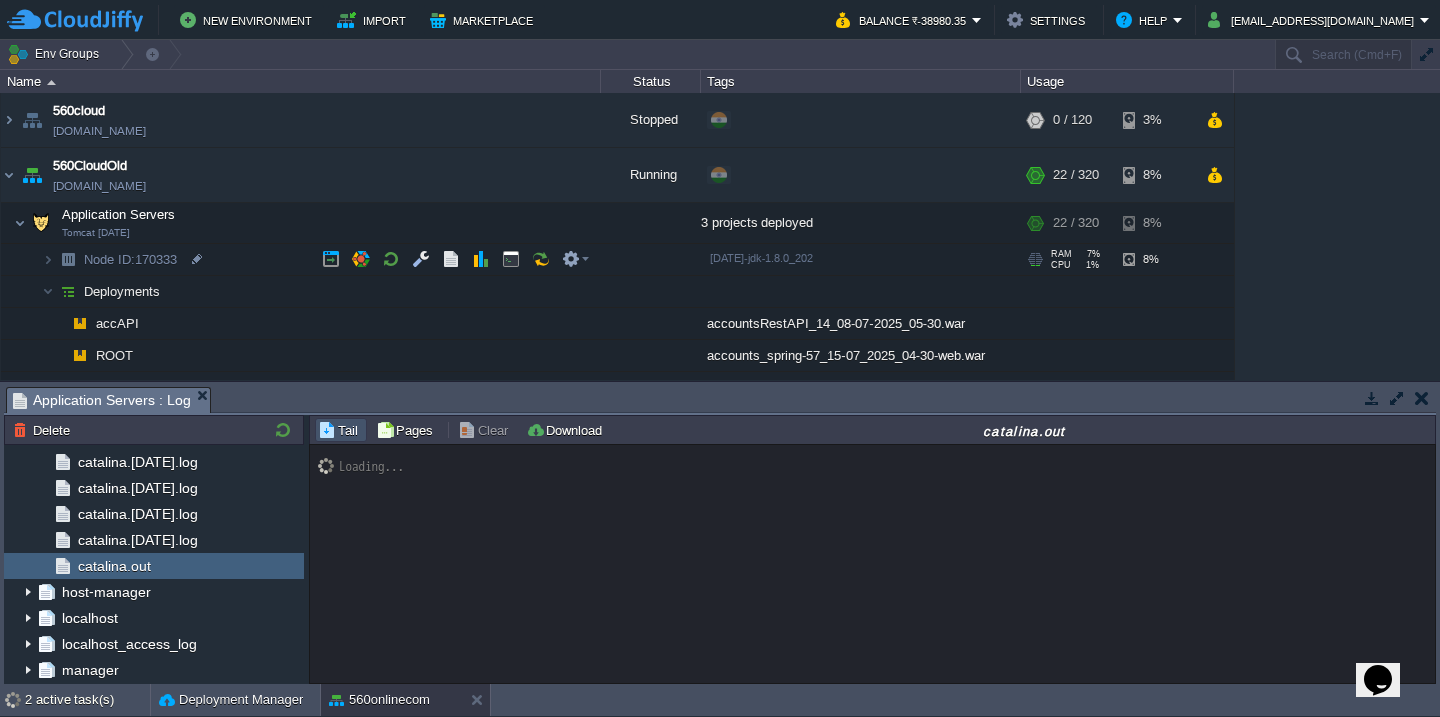 scroll, scrollTop: 67, scrollLeft: 0, axis: vertical 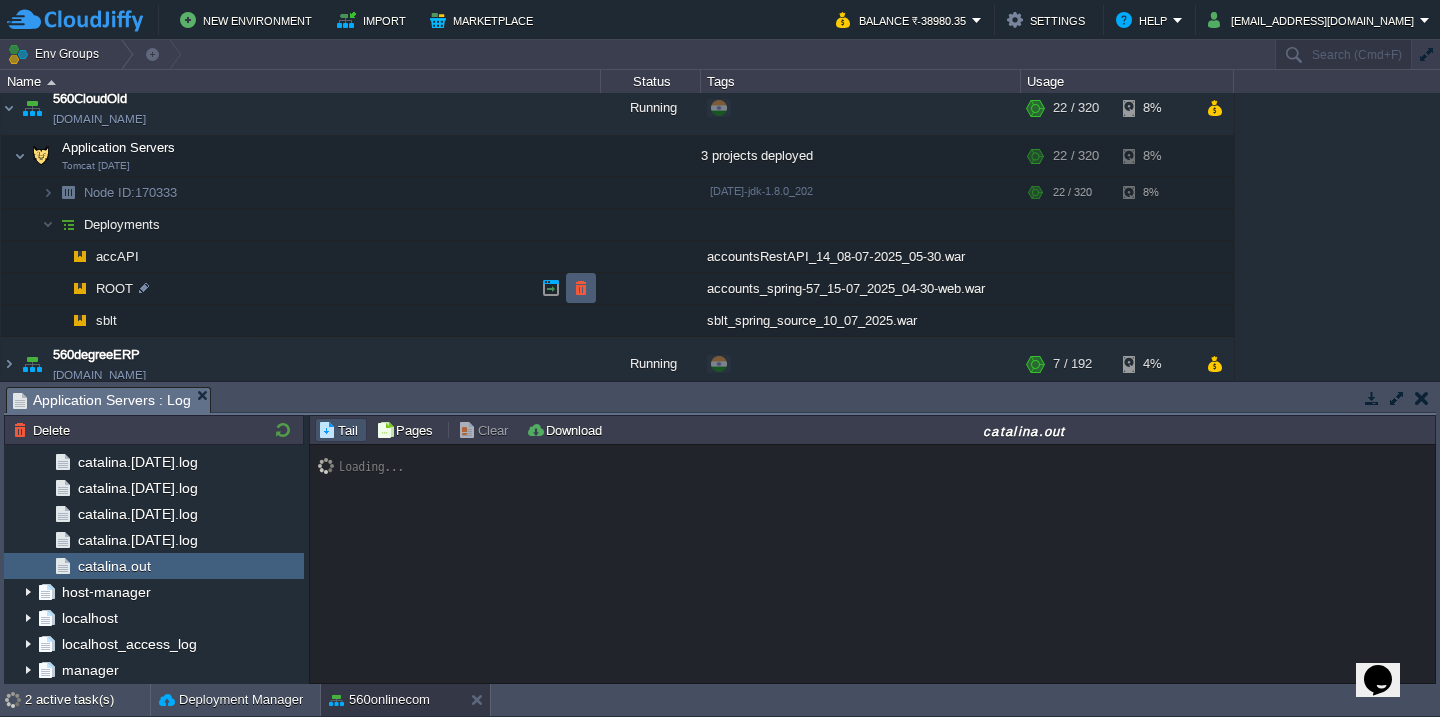 click at bounding box center (581, 288) 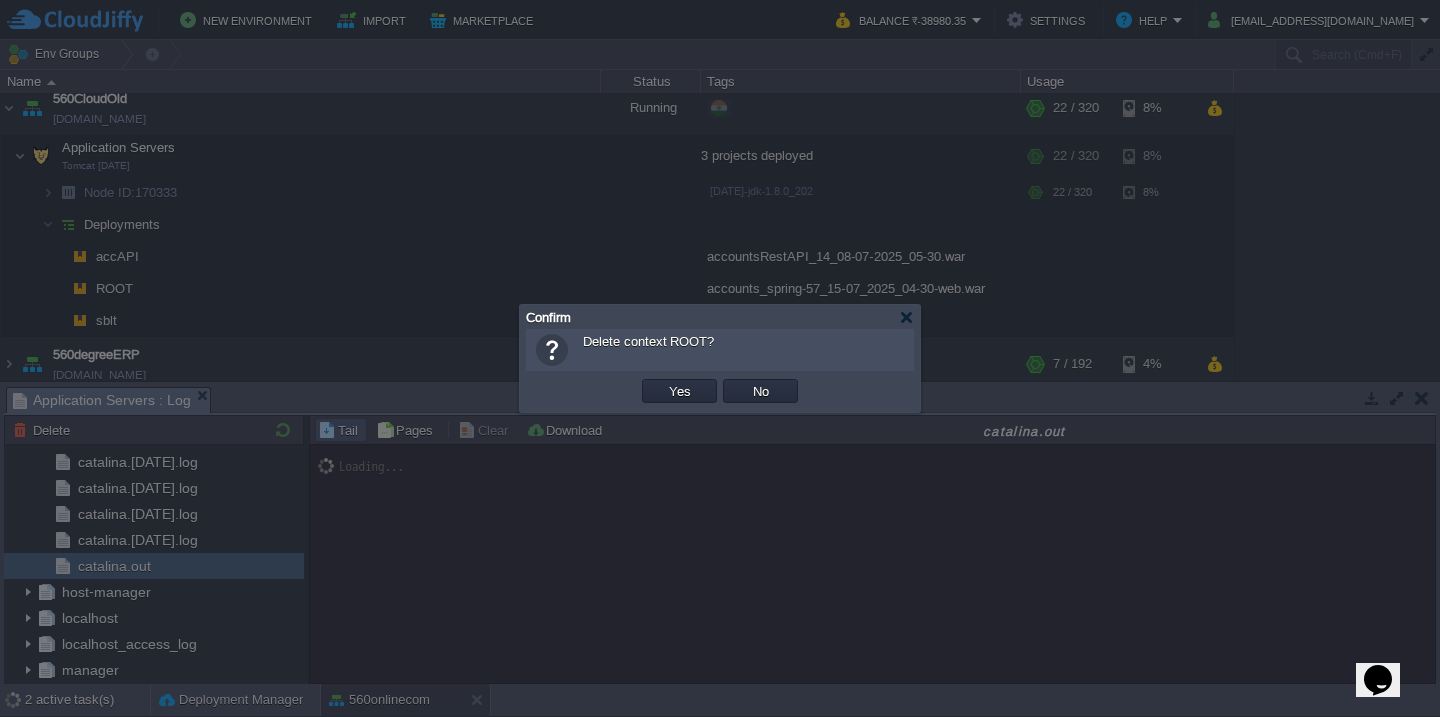 type 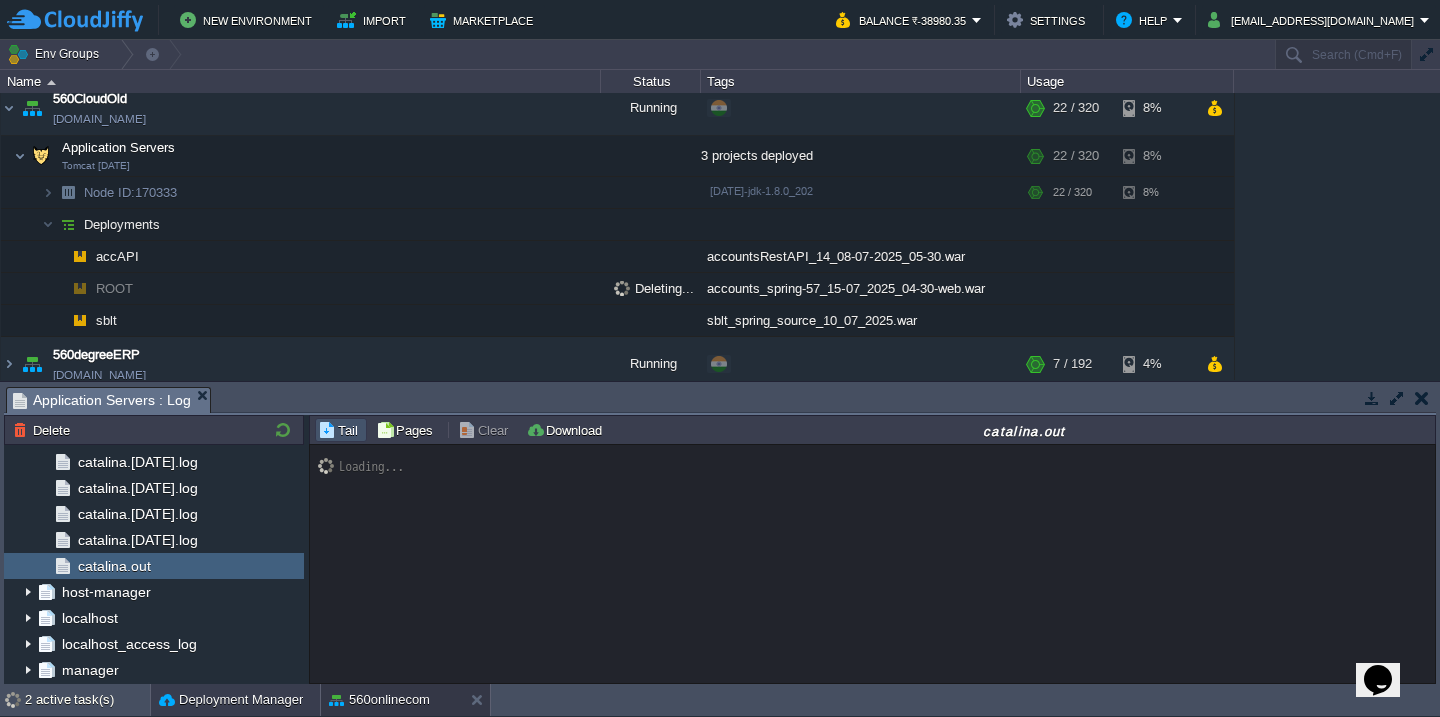 click on "Deployment Manager" at bounding box center [231, 700] 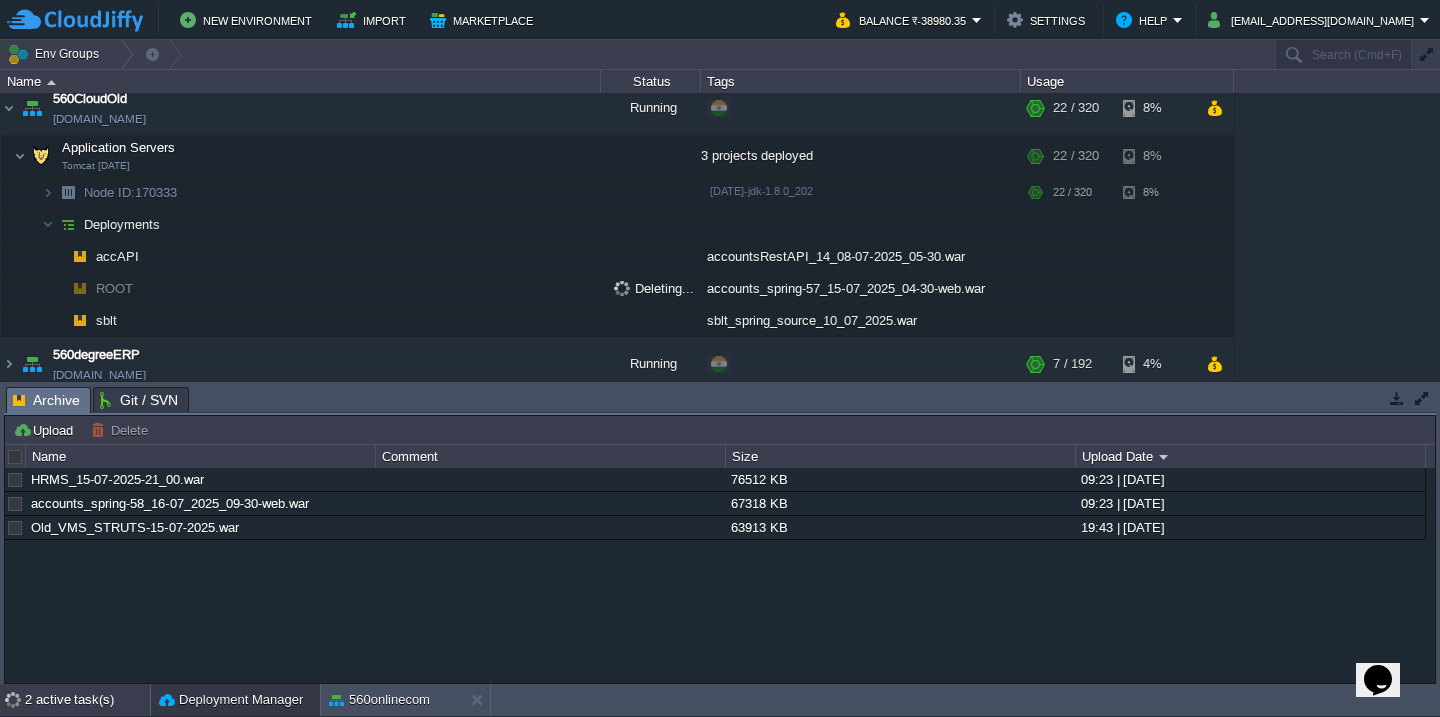 click on "2 active task(s)" at bounding box center (87, 700) 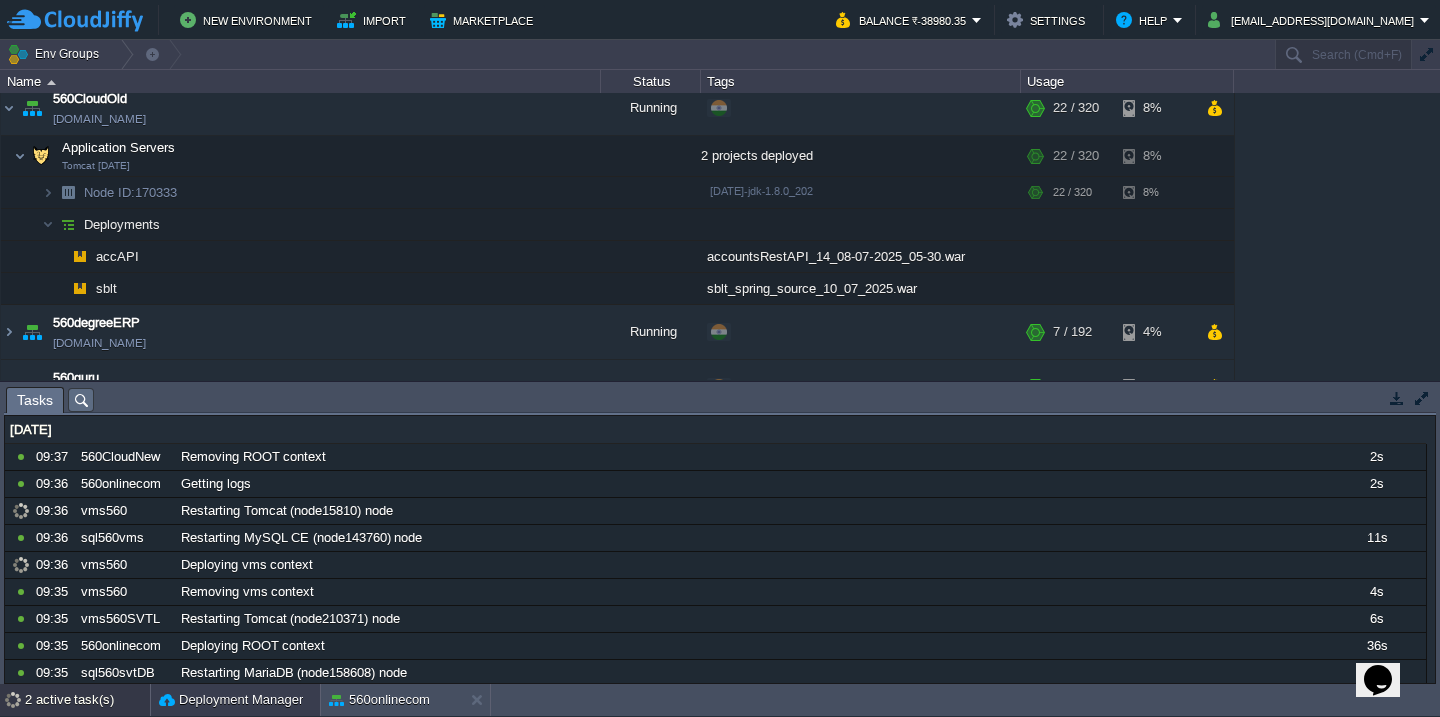 click on "Deployment Manager" at bounding box center [231, 700] 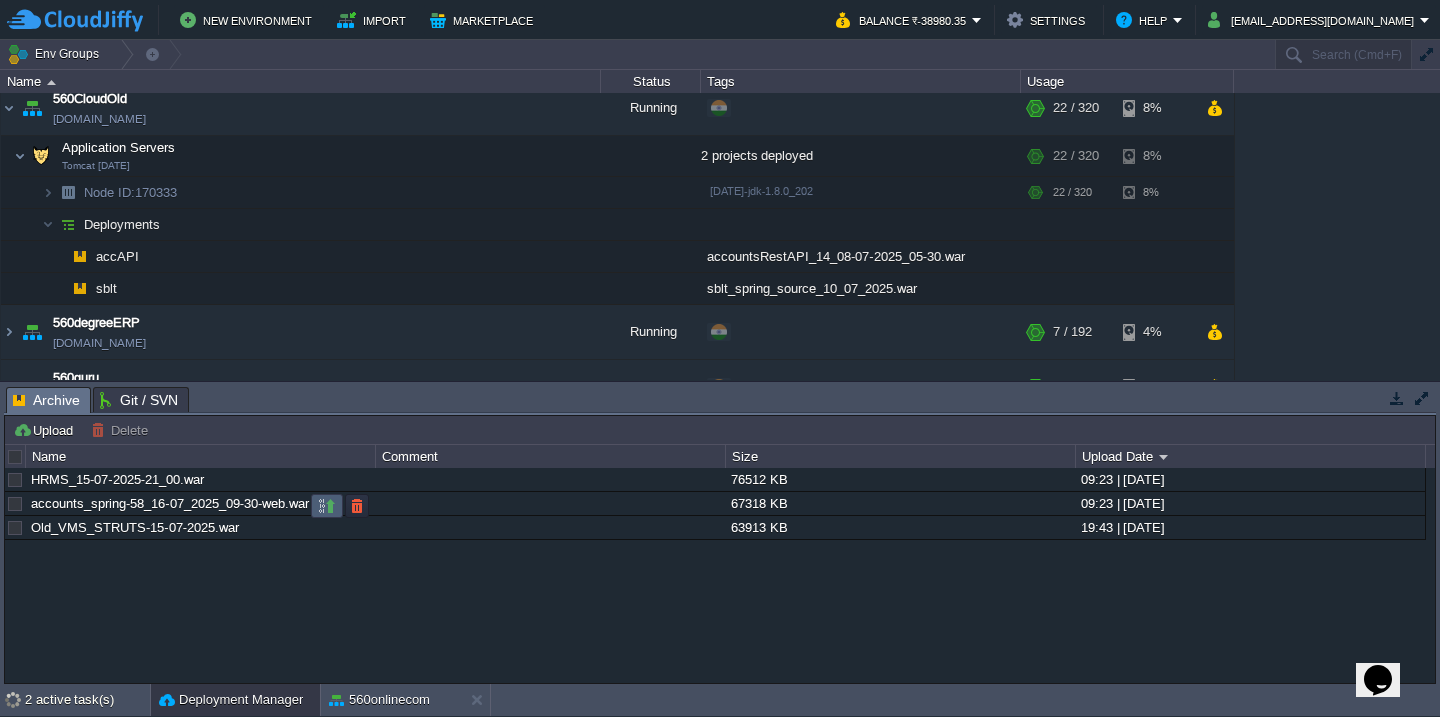 click at bounding box center (327, 506) 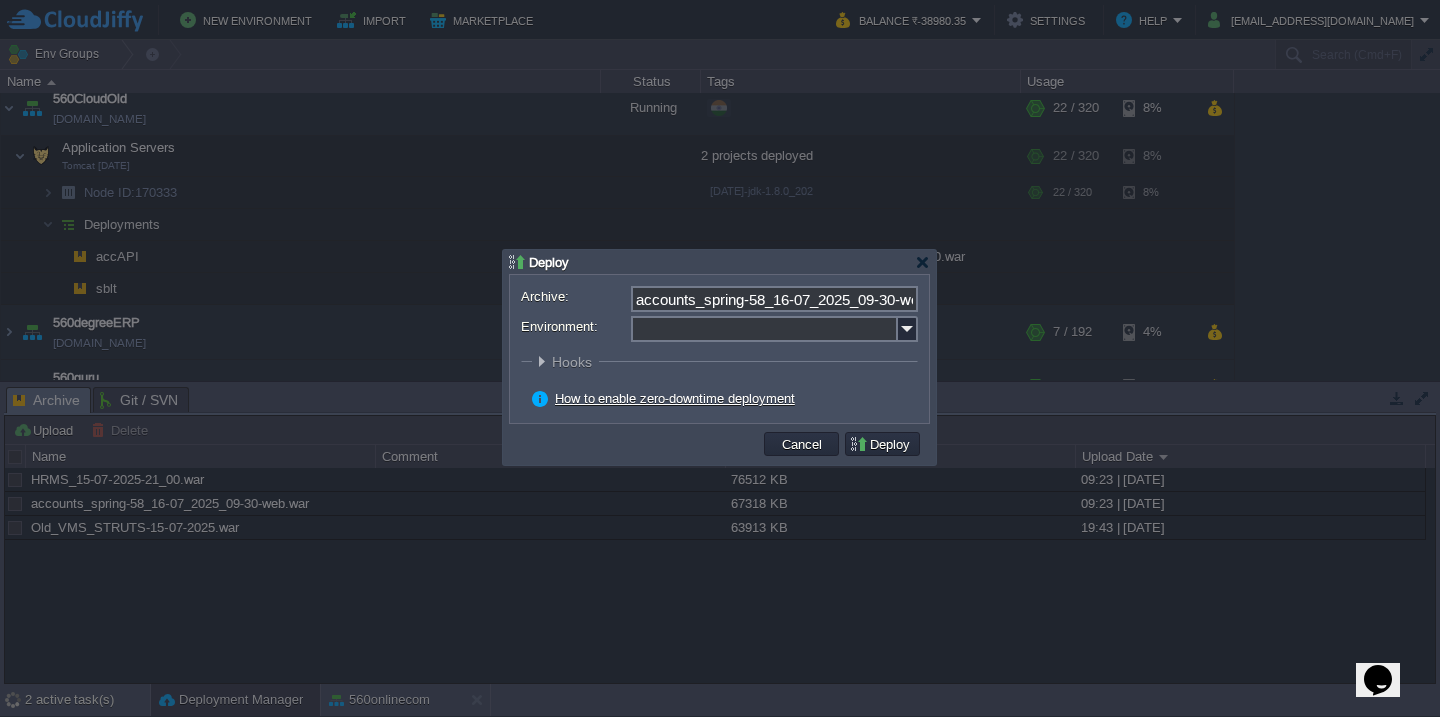 click on "Environment:" at bounding box center (764, 329) 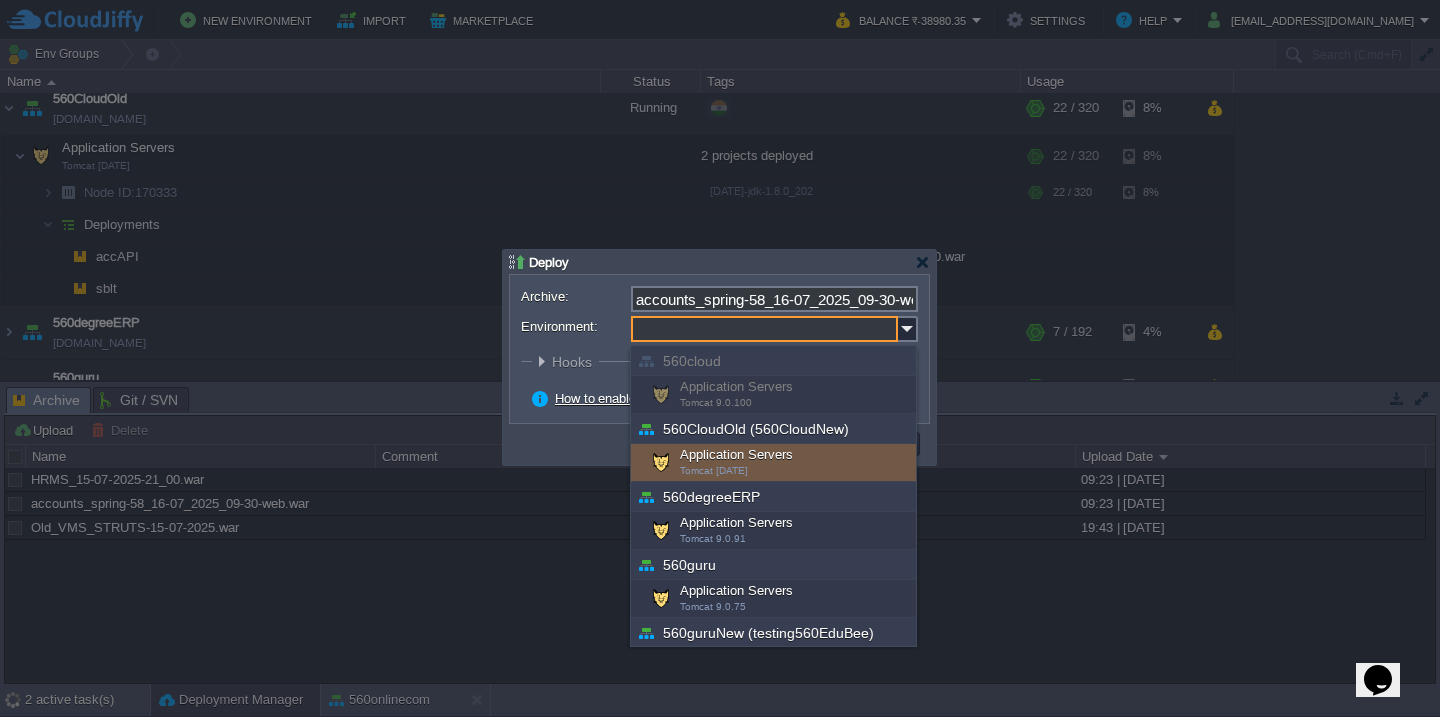 click on "Application Servers Tomcat [DATE]" at bounding box center (773, 463) 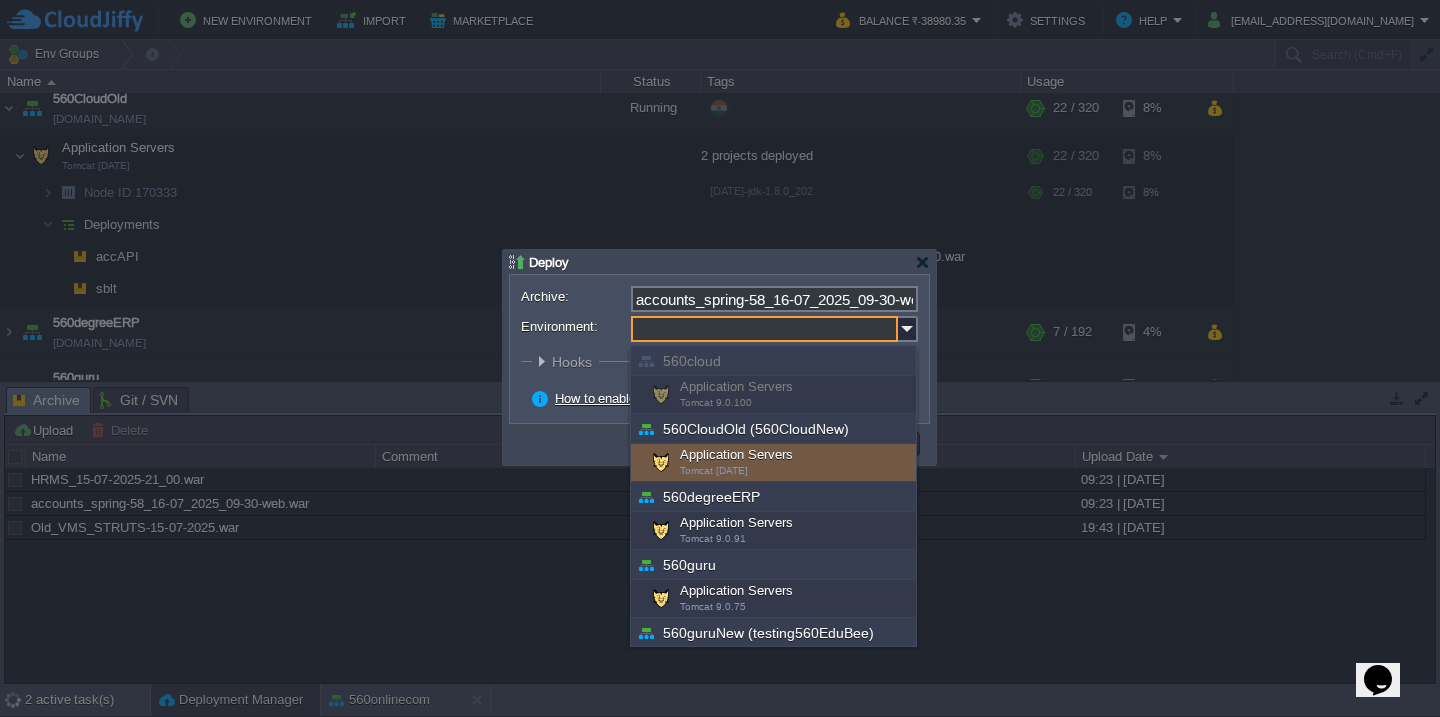 type on "Application Servers (560CloudOld (560CloudNew))" 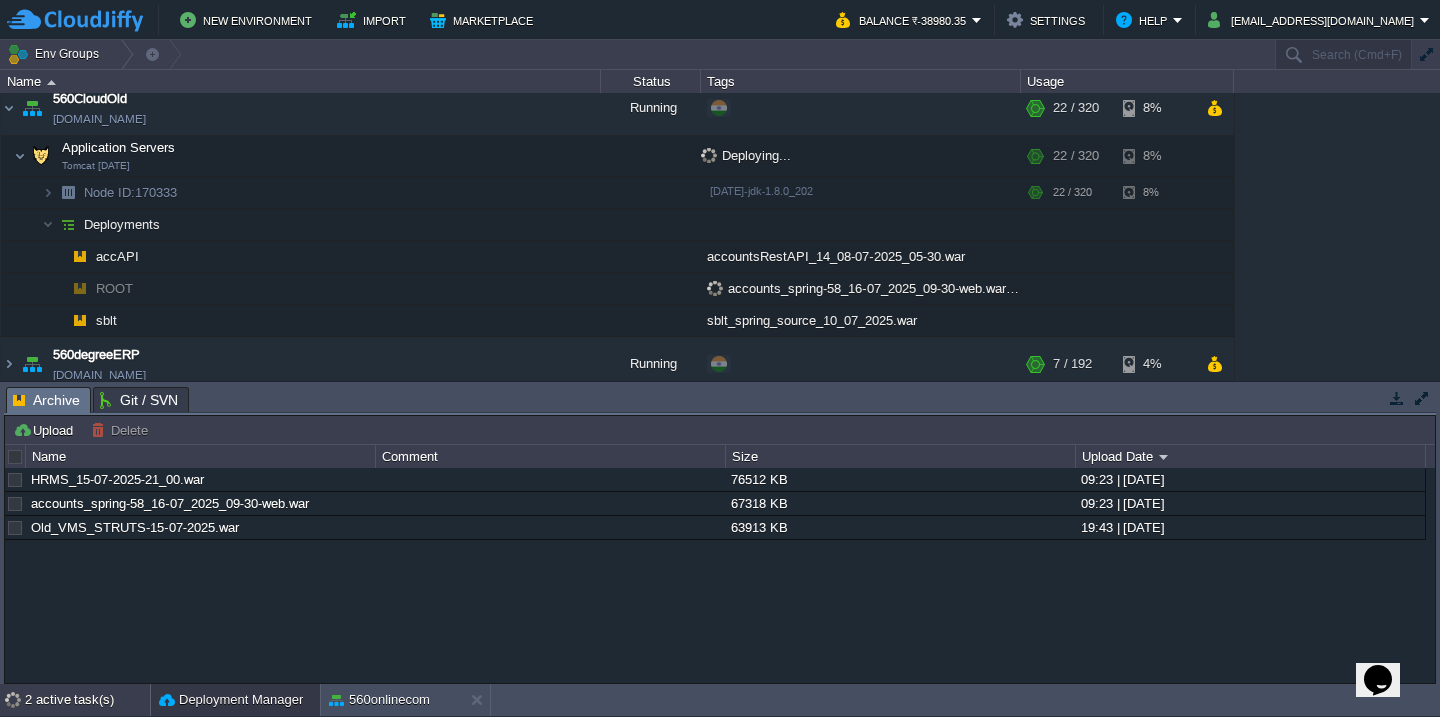 click on "2 active task(s)" at bounding box center [87, 700] 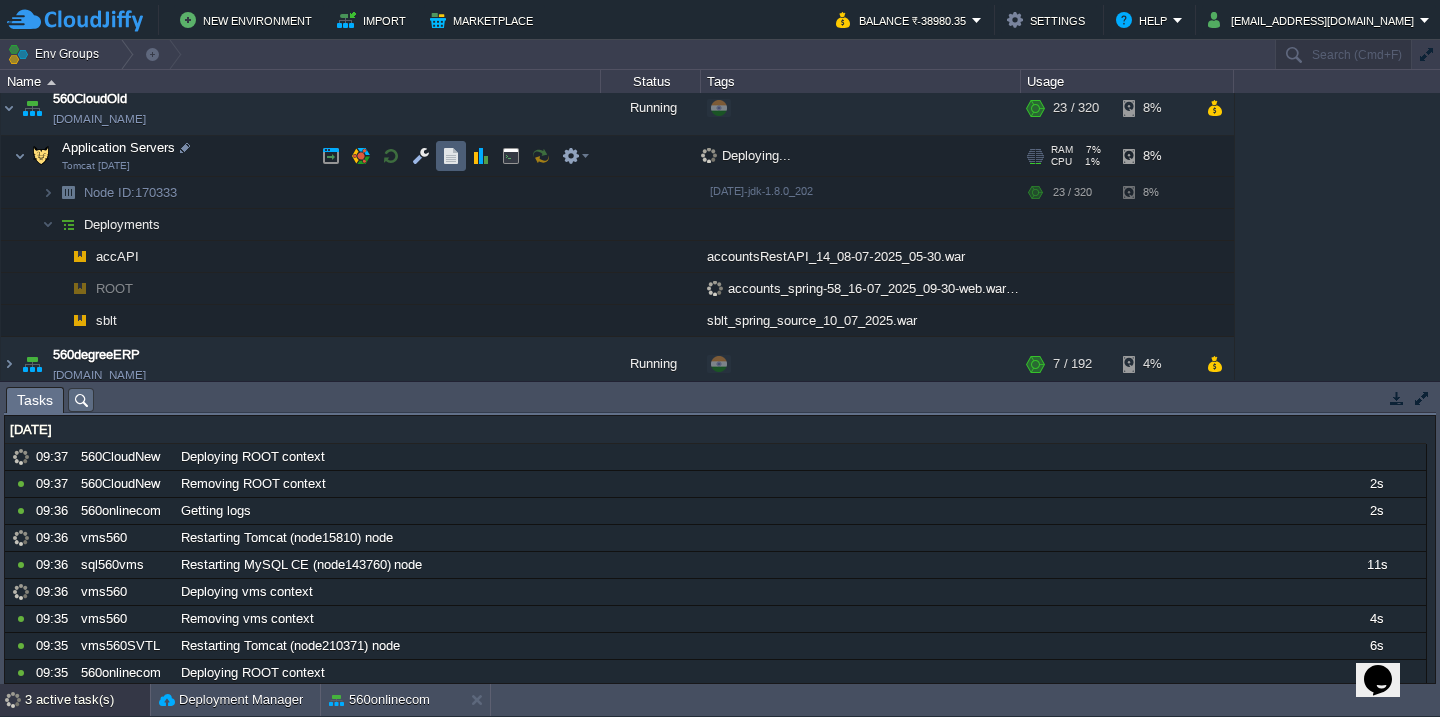 click at bounding box center (451, 156) 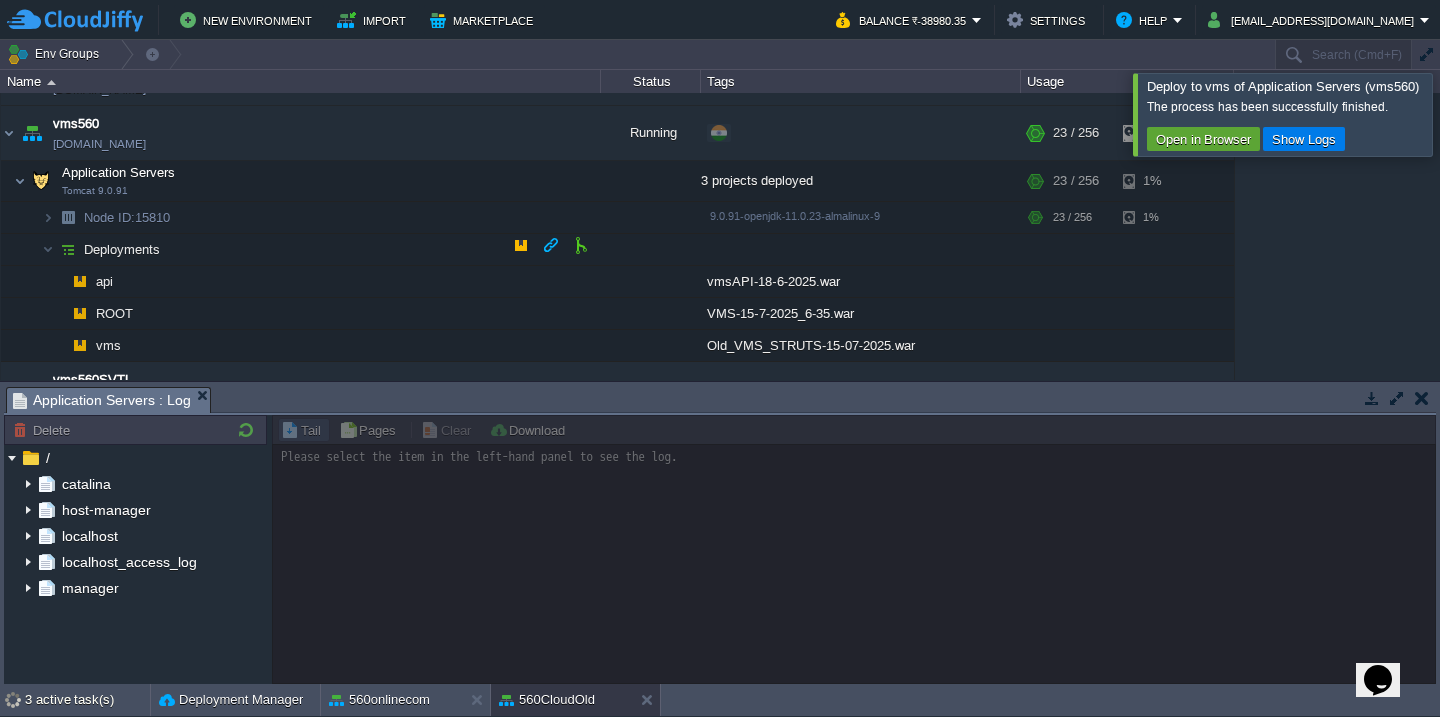 scroll, scrollTop: 1615, scrollLeft: 0, axis: vertical 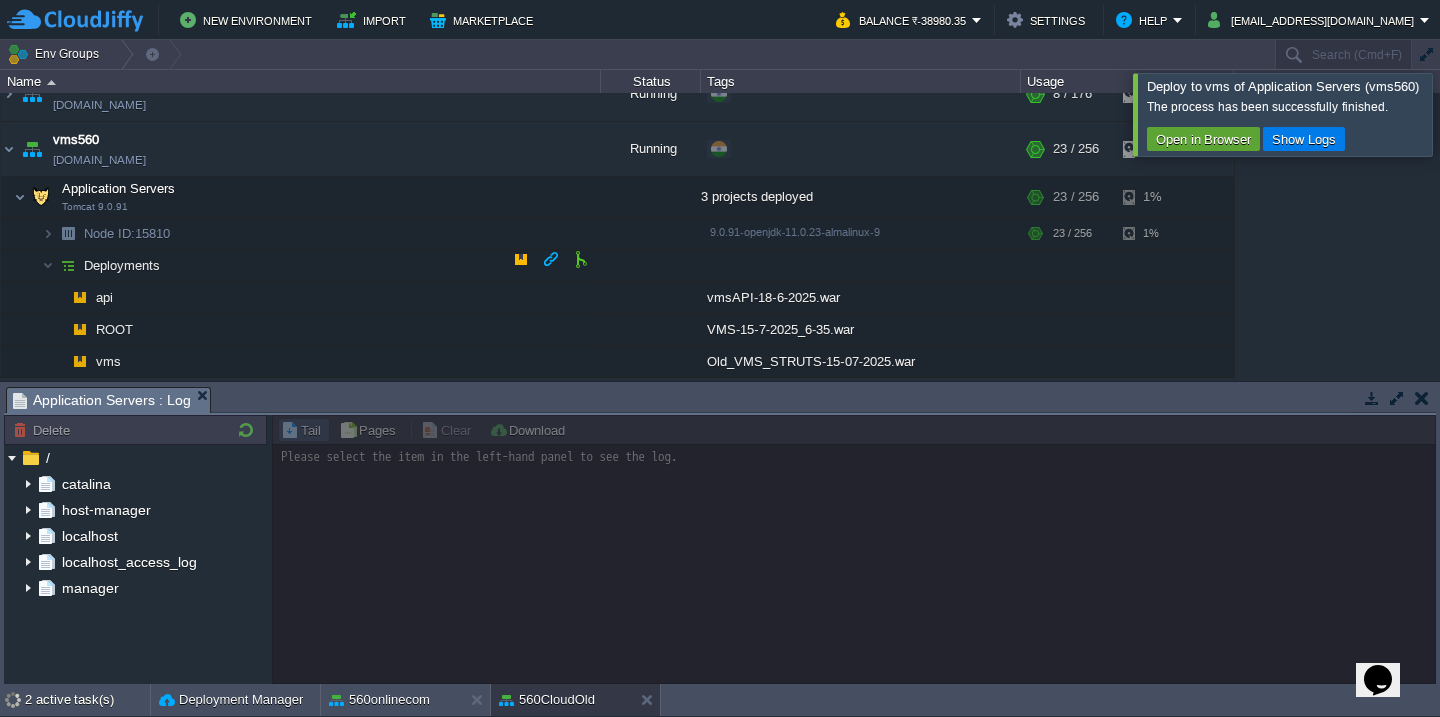 click on "Deployments" at bounding box center [301, 266] 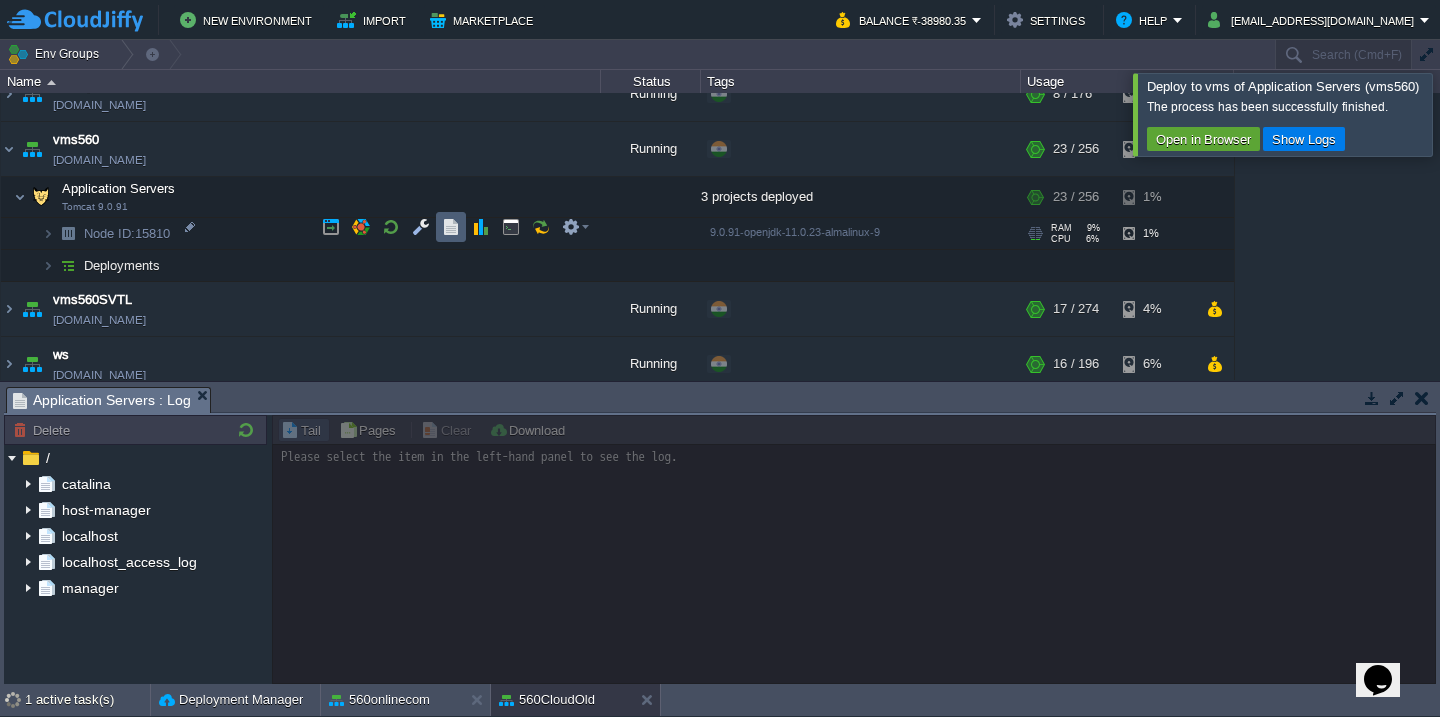 click at bounding box center (451, 227) 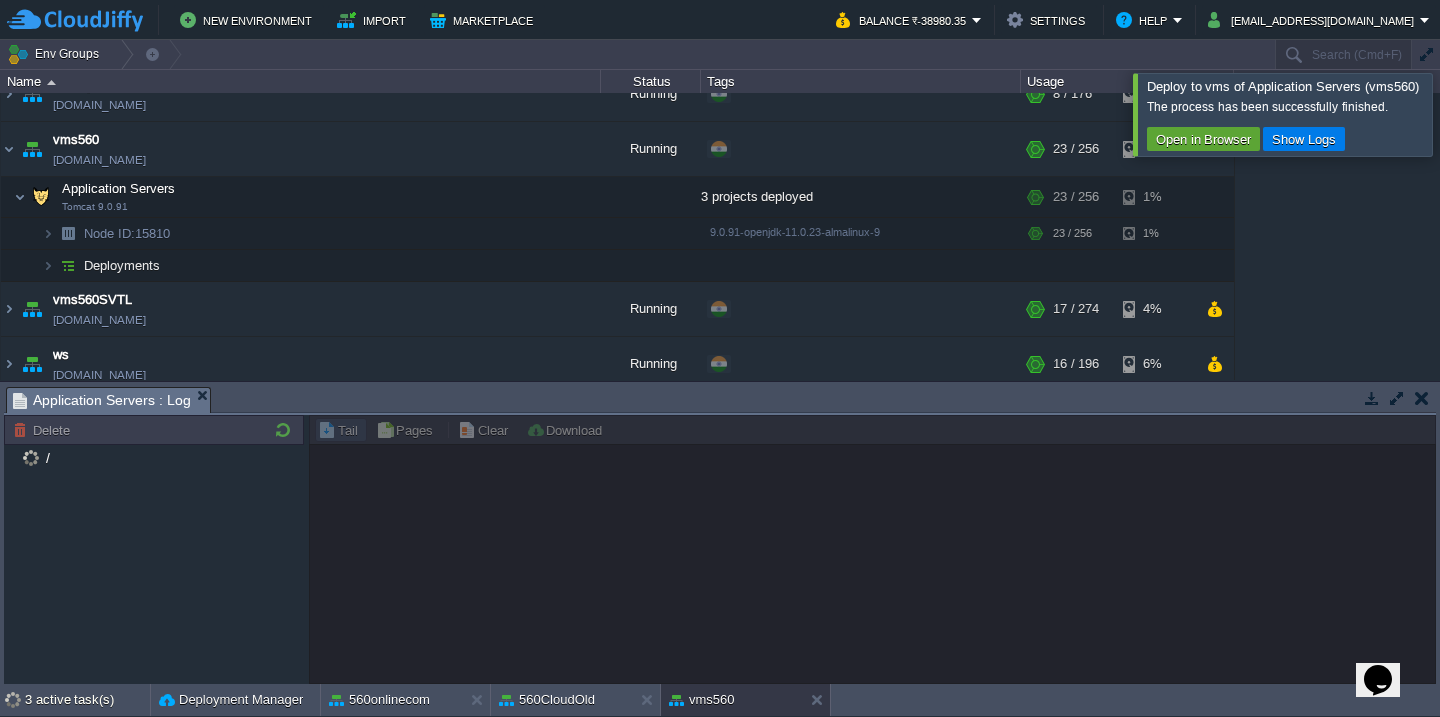 click at bounding box center [1464, 114] 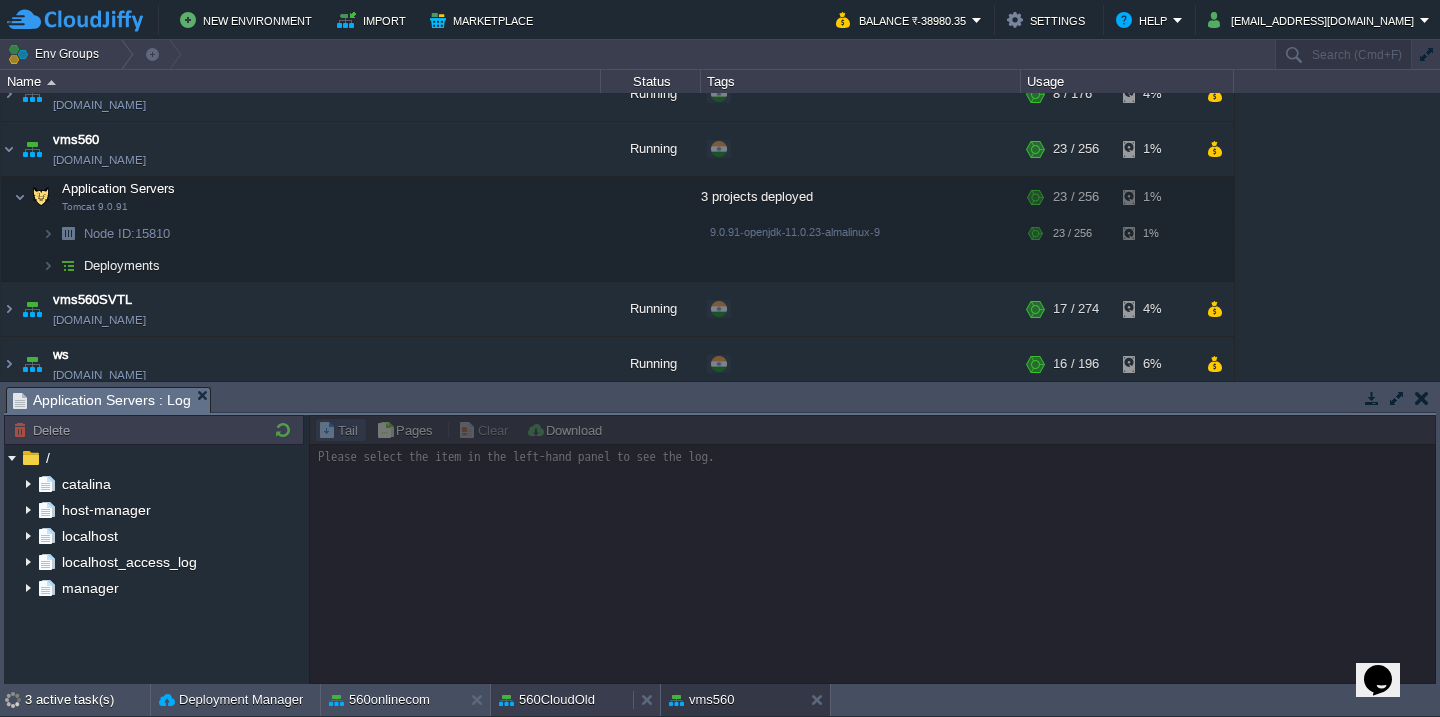 click on "560CloudOld" at bounding box center (547, 700) 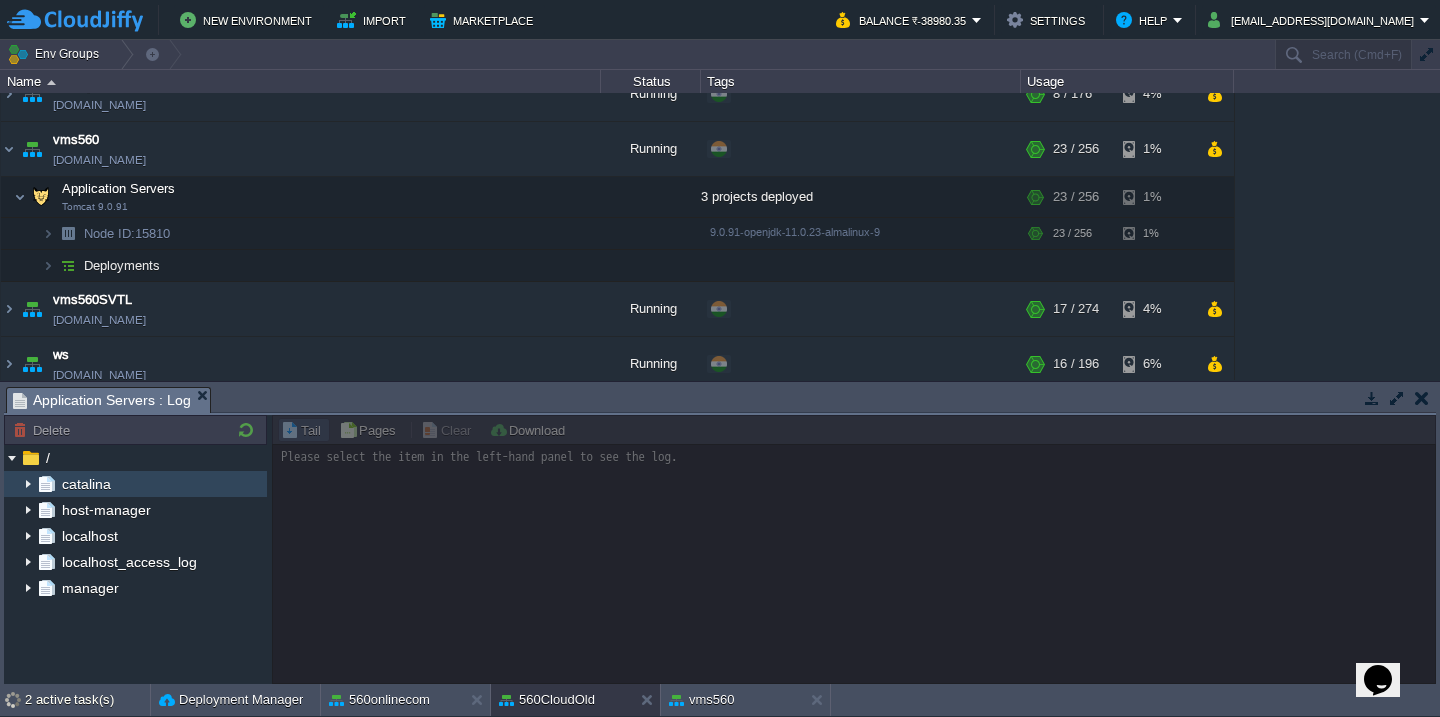 click at bounding box center (28, 484) 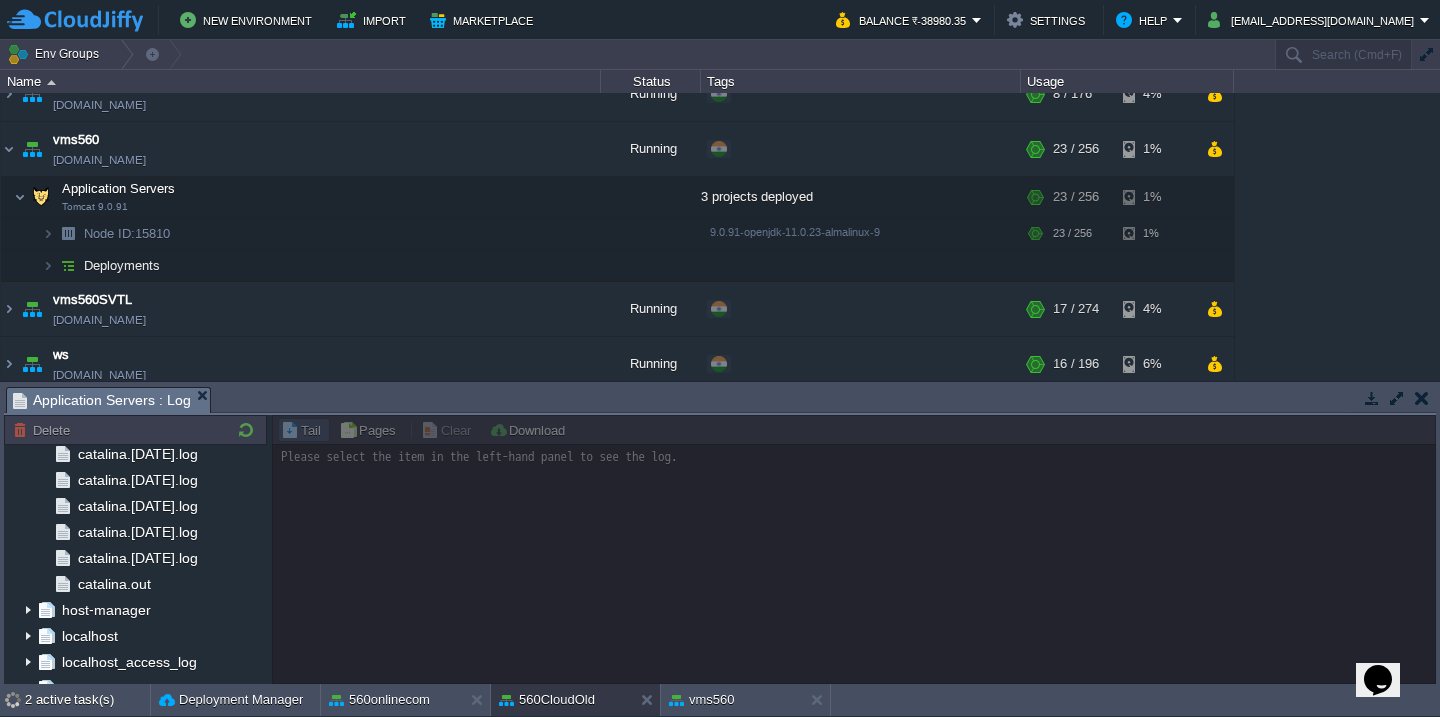 scroll, scrollTop: 1764, scrollLeft: 0, axis: vertical 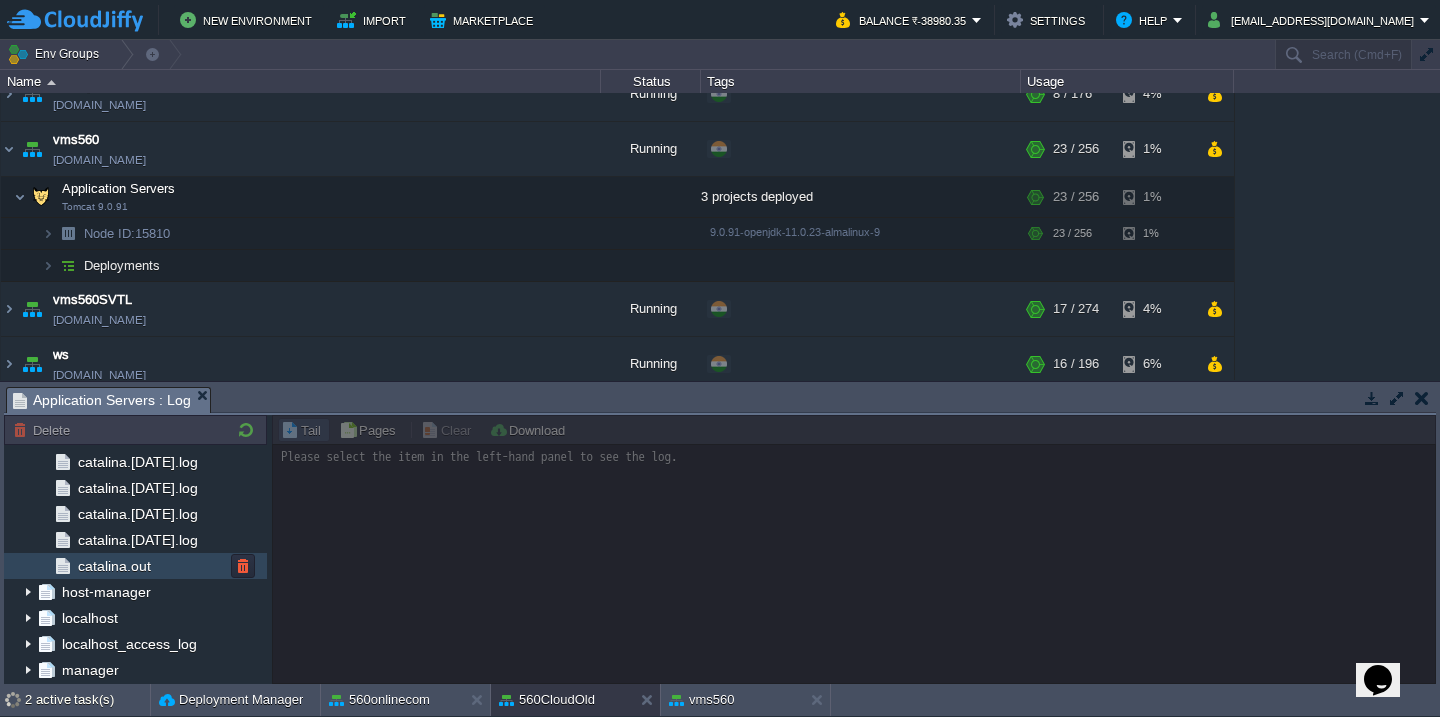 click on "catalina.out" at bounding box center [135, 566] 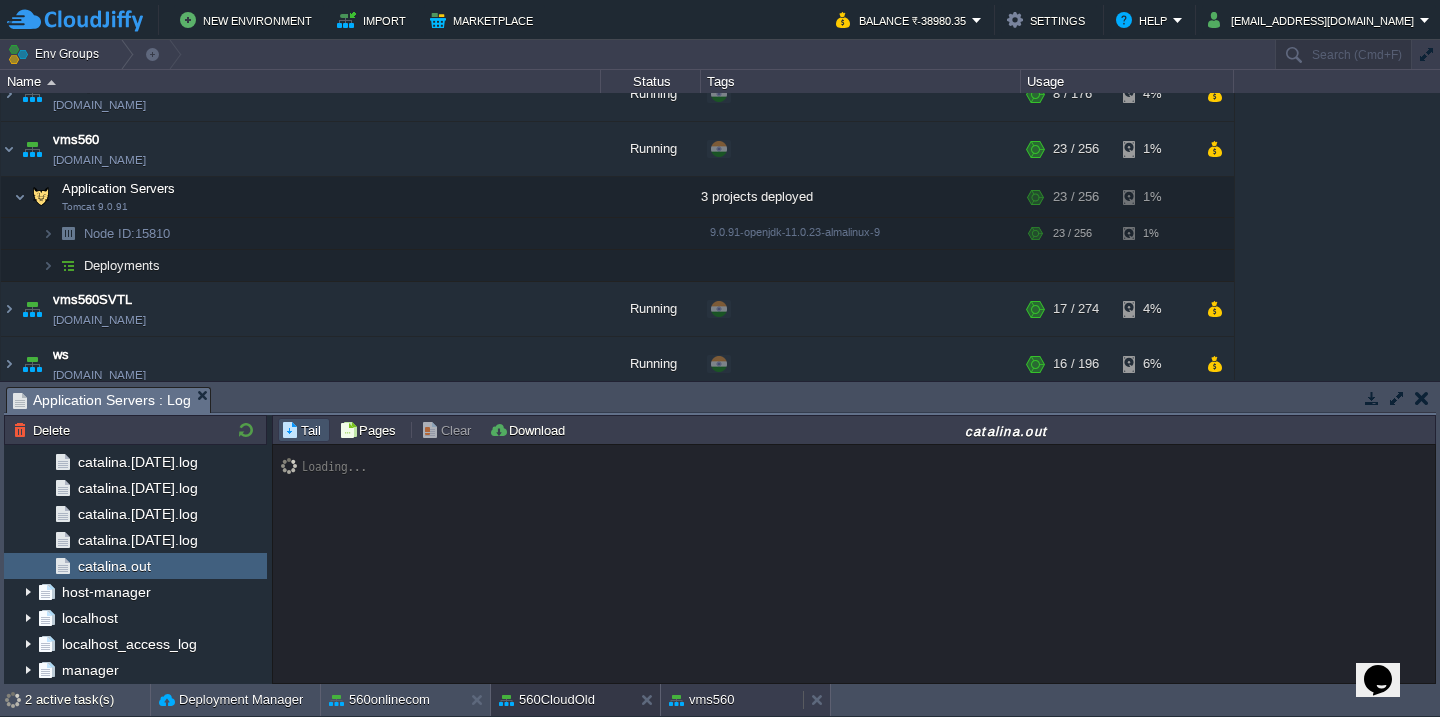 click on "vms560" at bounding box center (702, 700) 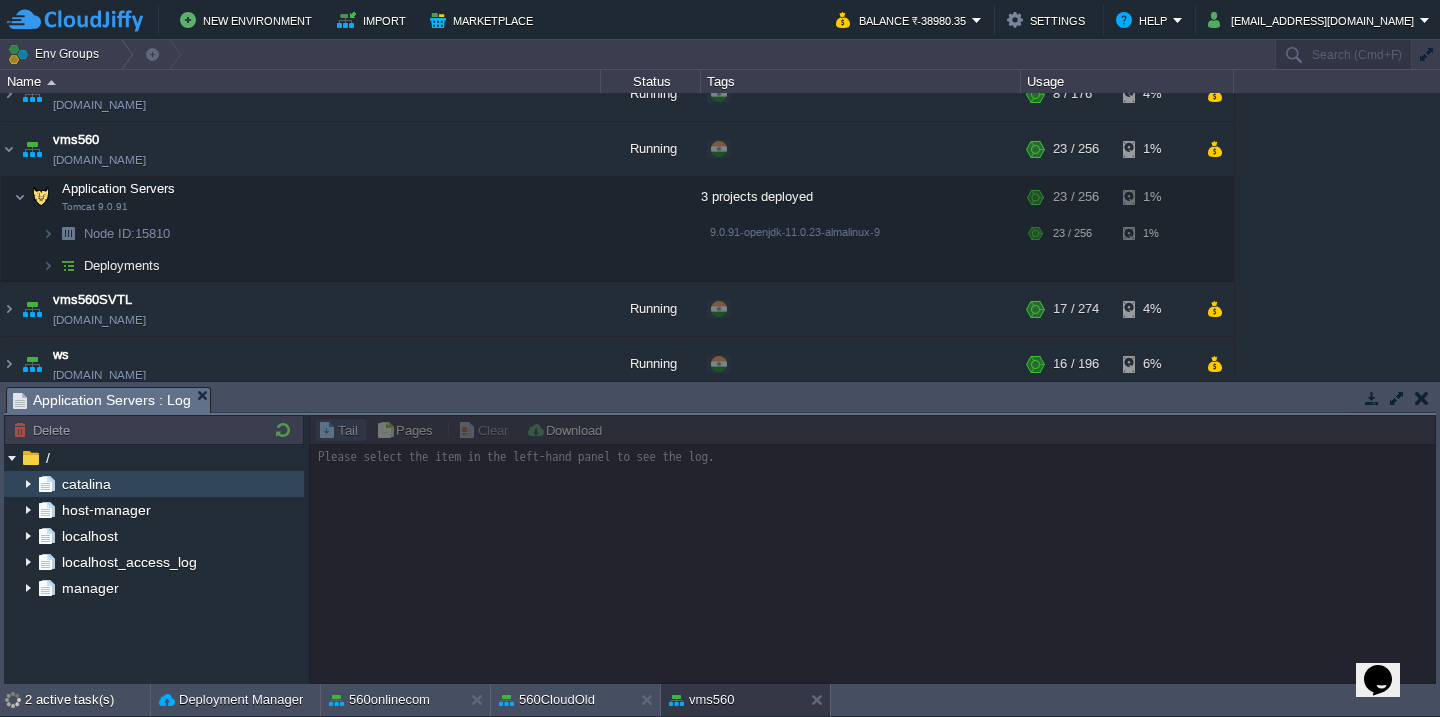 click at bounding box center [28, 484] 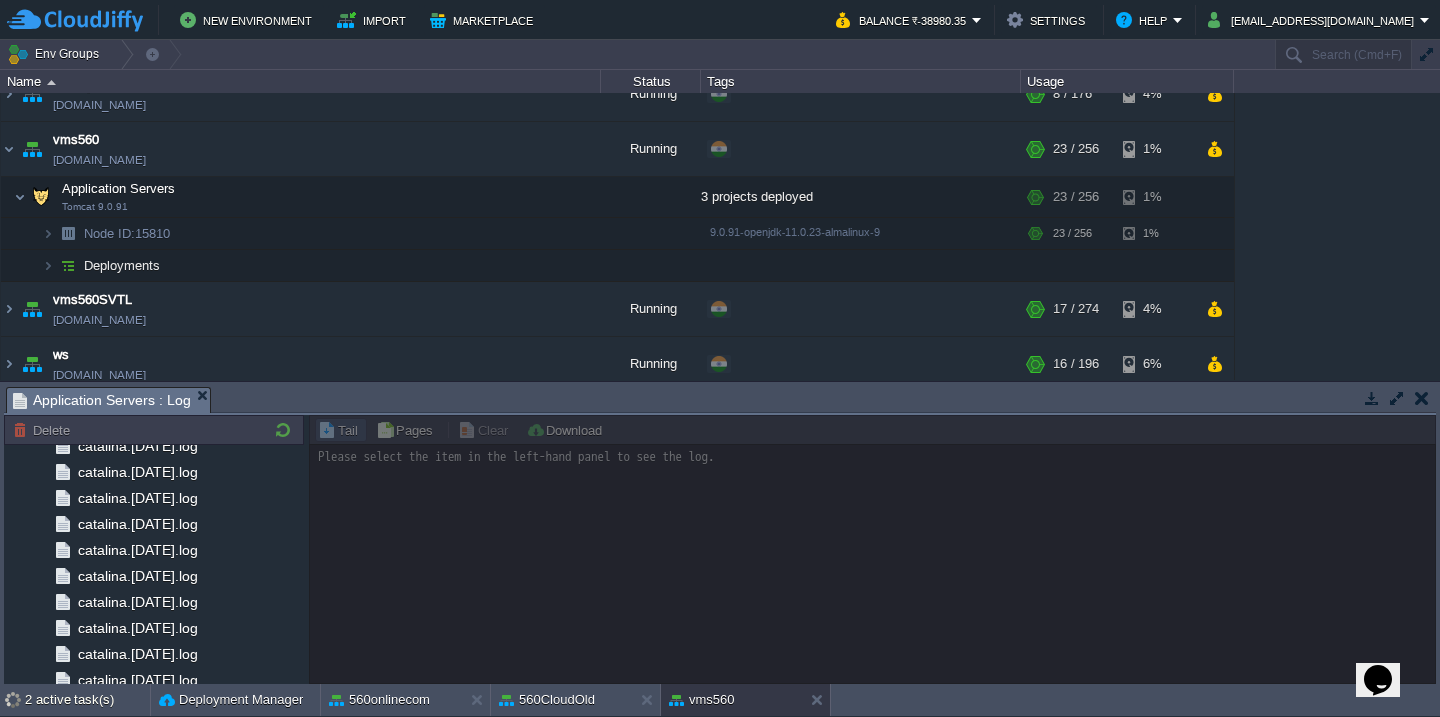 scroll, scrollTop: 1868, scrollLeft: 0, axis: vertical 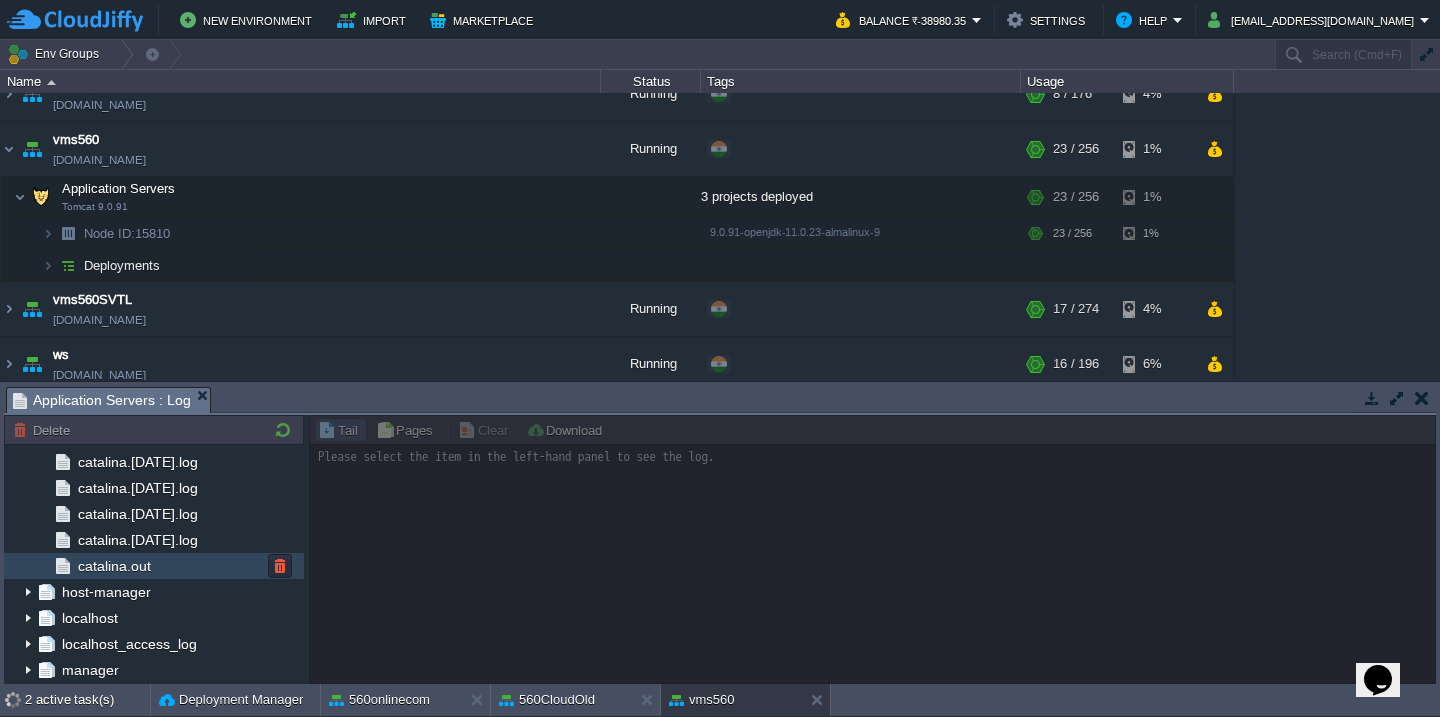 click on "catalina.out" at bounding box center (154, 566) 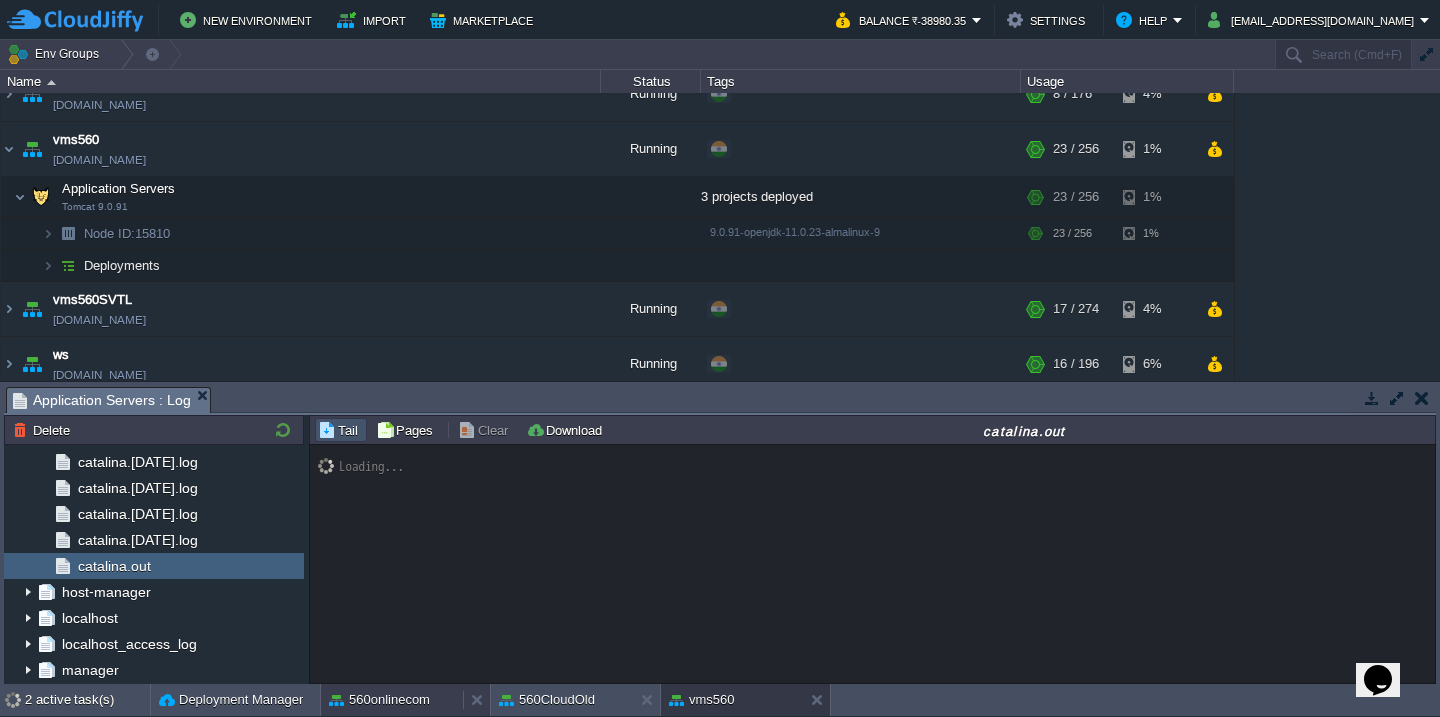 click on "560onlinecom" at bounding box center [392, 700] 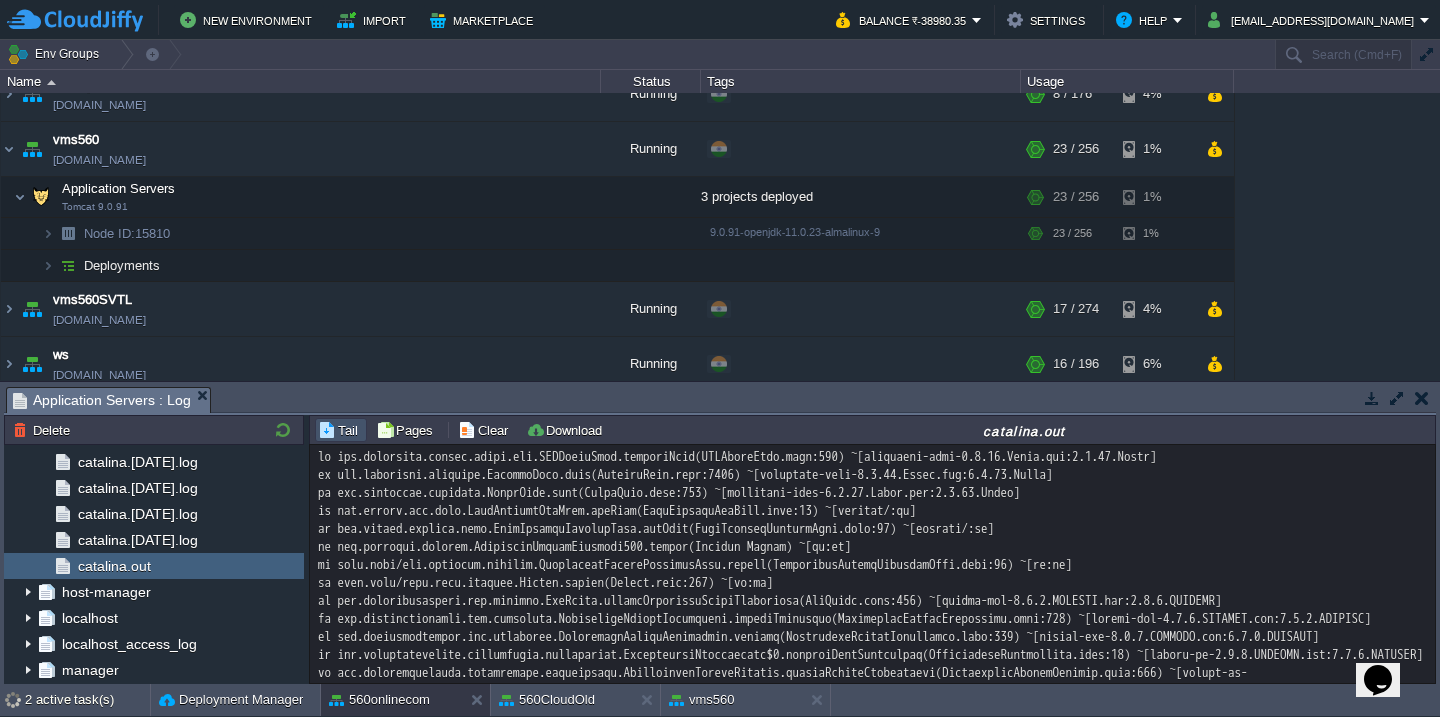 click at bounding box center (872, 23236) 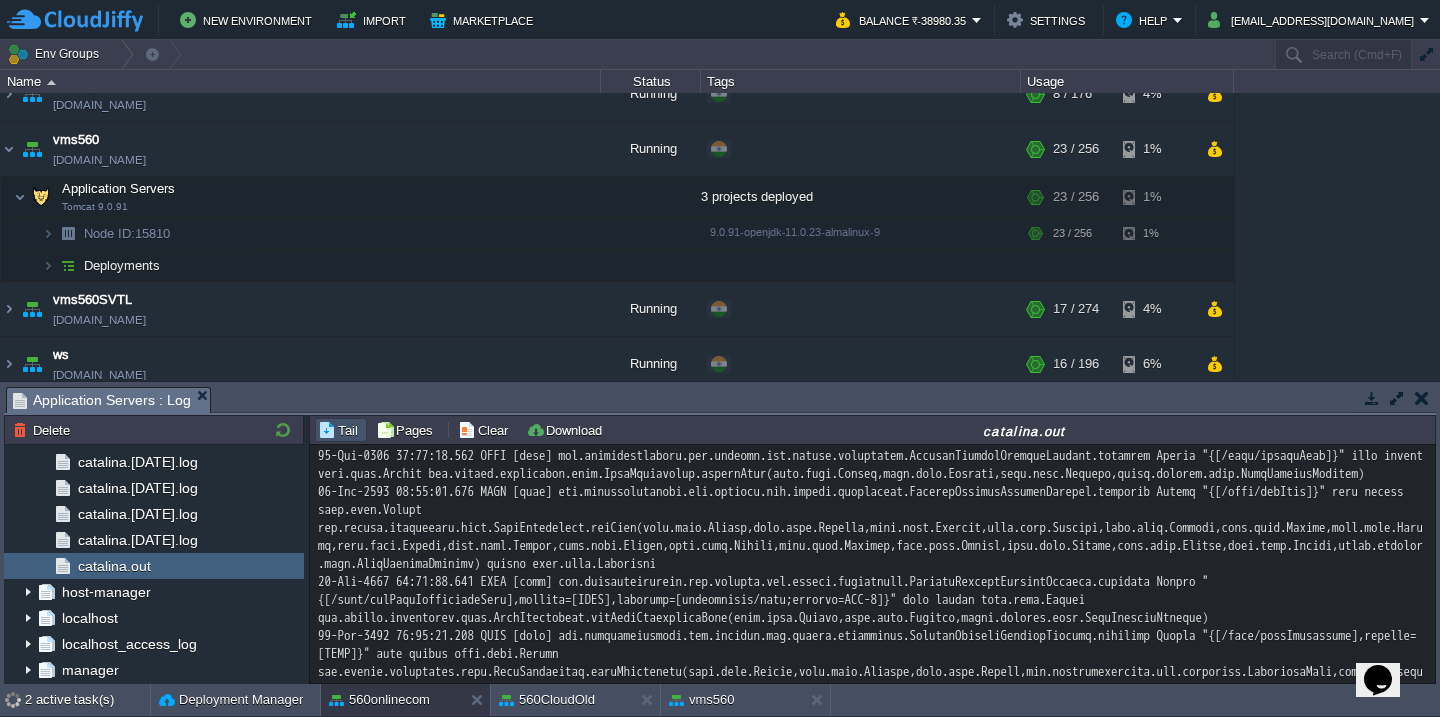 scroll, scrollTop: 42994, scrollLeft: 0, axis: vertical 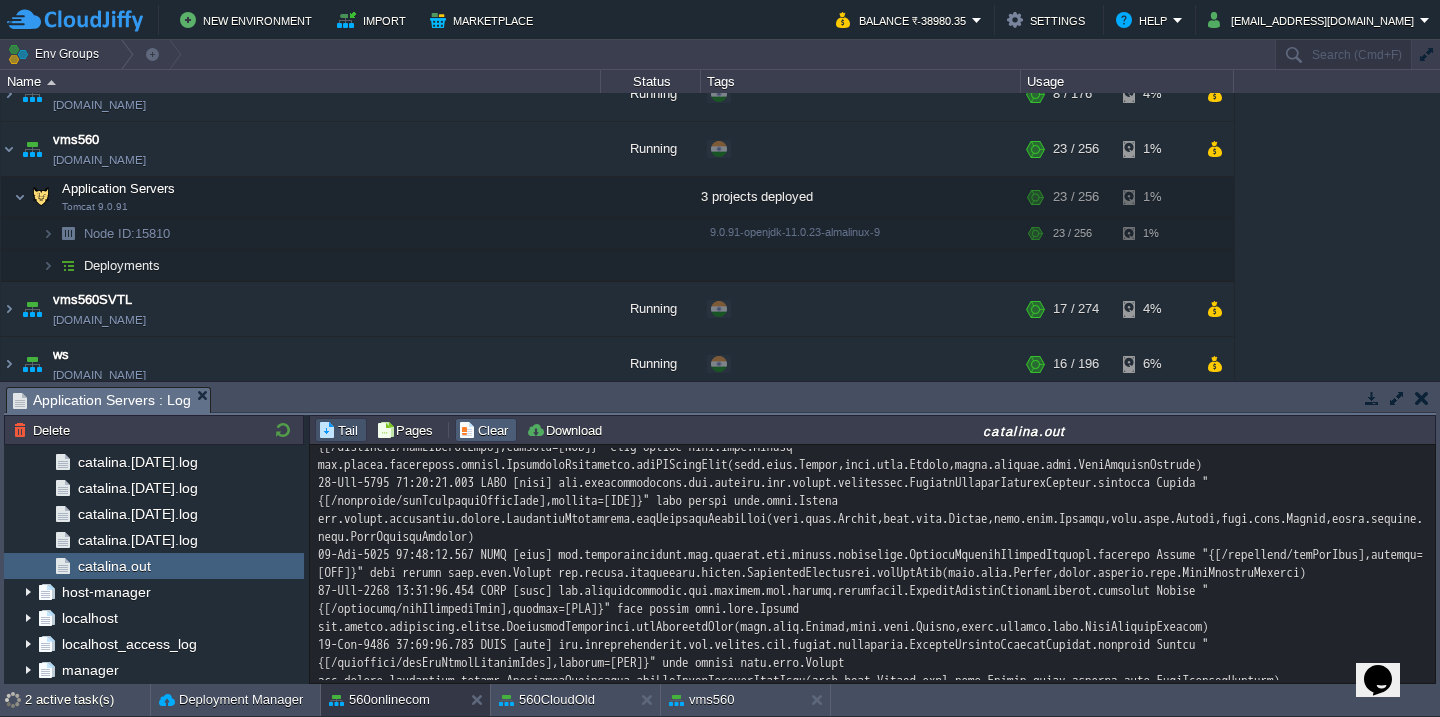 click on "Clear" at bounding box center [486, 430] 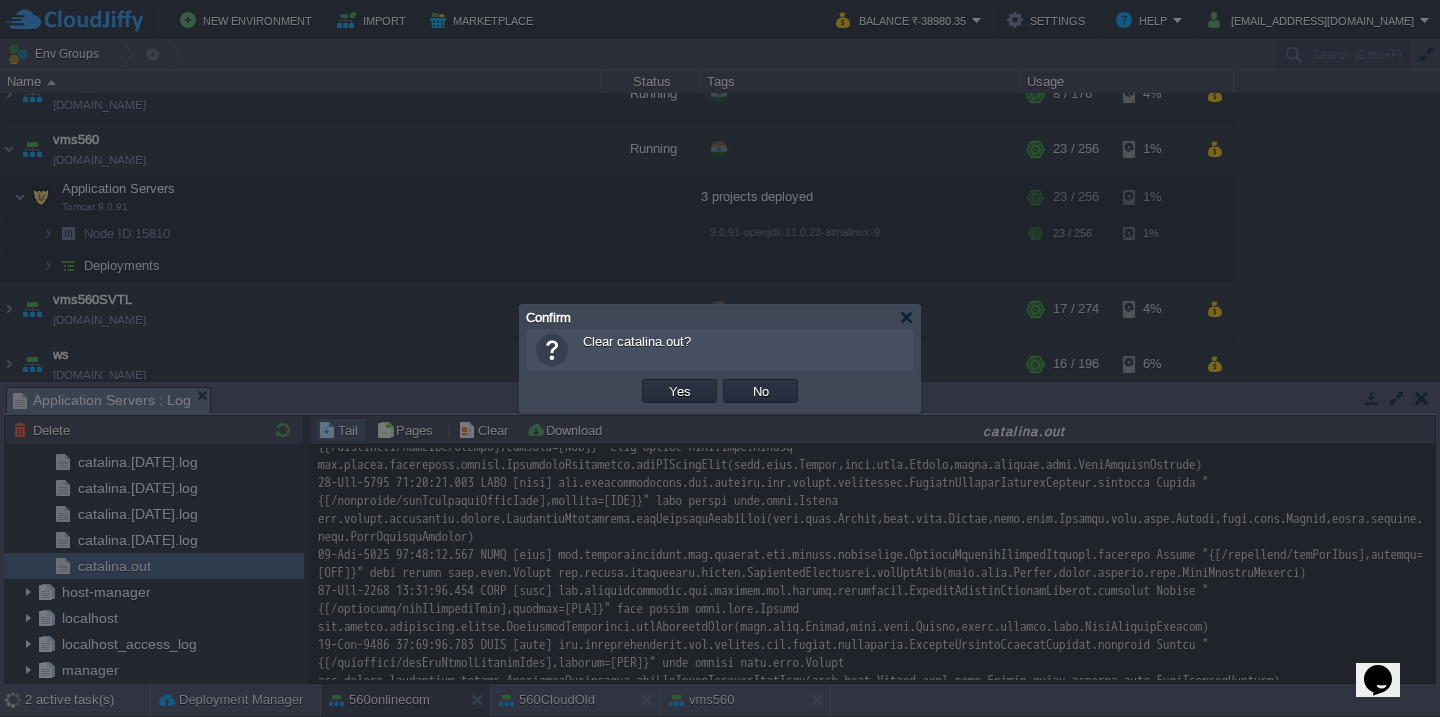 type 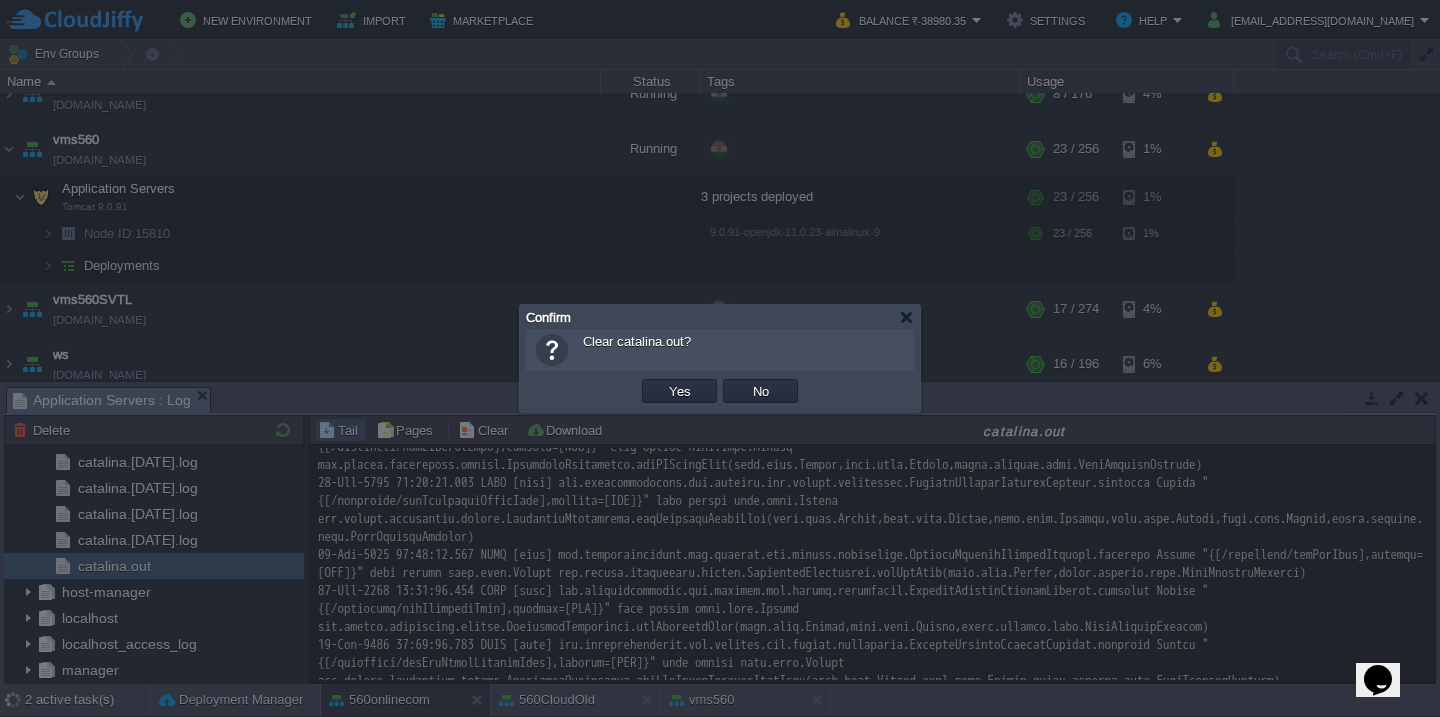 click on "Yes" at bounding box center [680, 391] 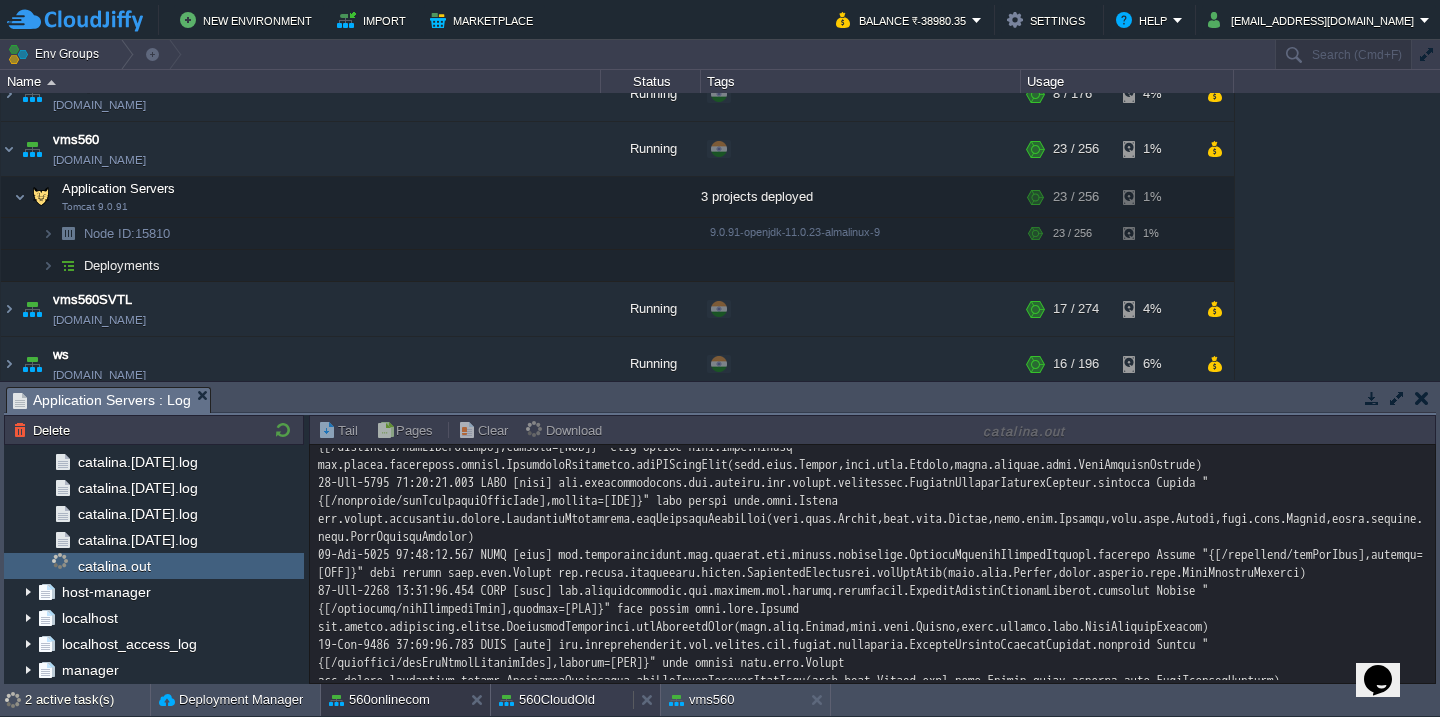 click on "560CloudOld" at bounding box center (547, 700) 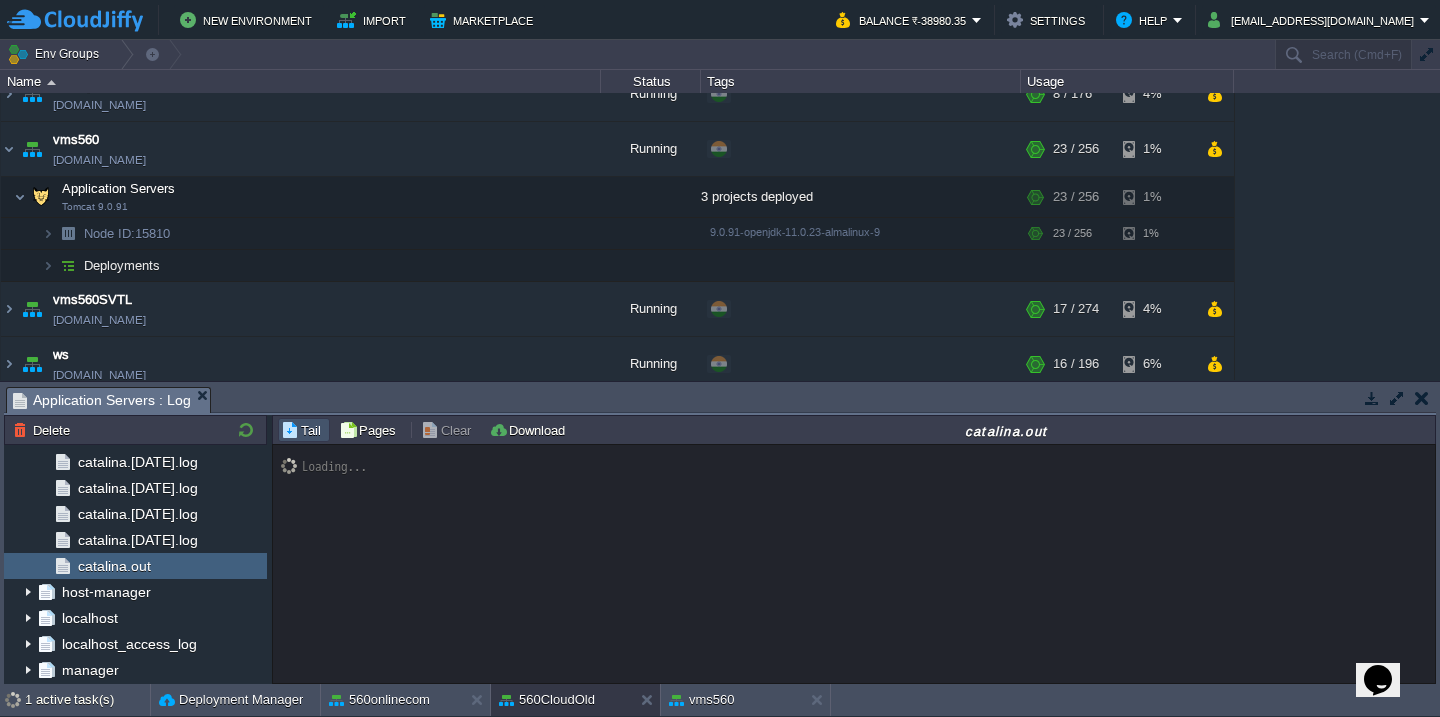 click on "Loading..." at bounding box center (854, 564) 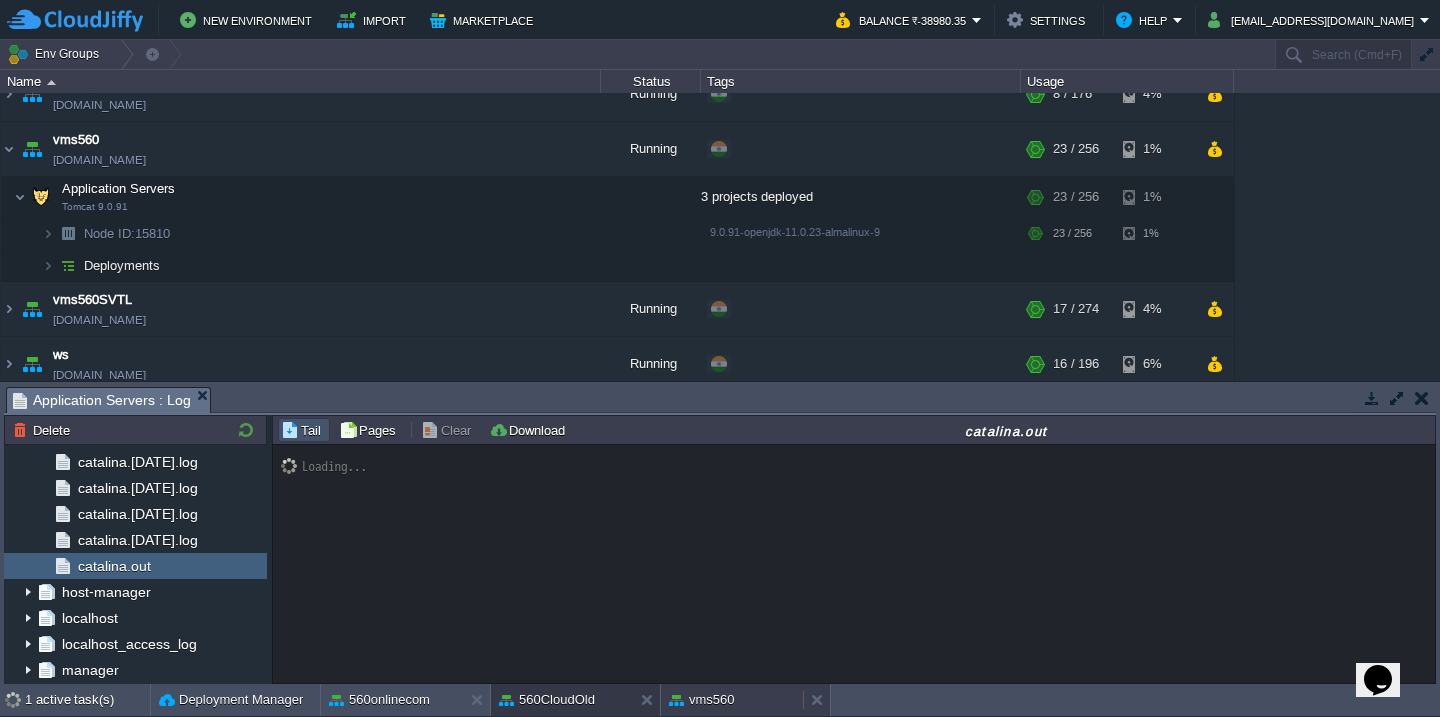 click on "vms560" at bounding box center [702, 700] 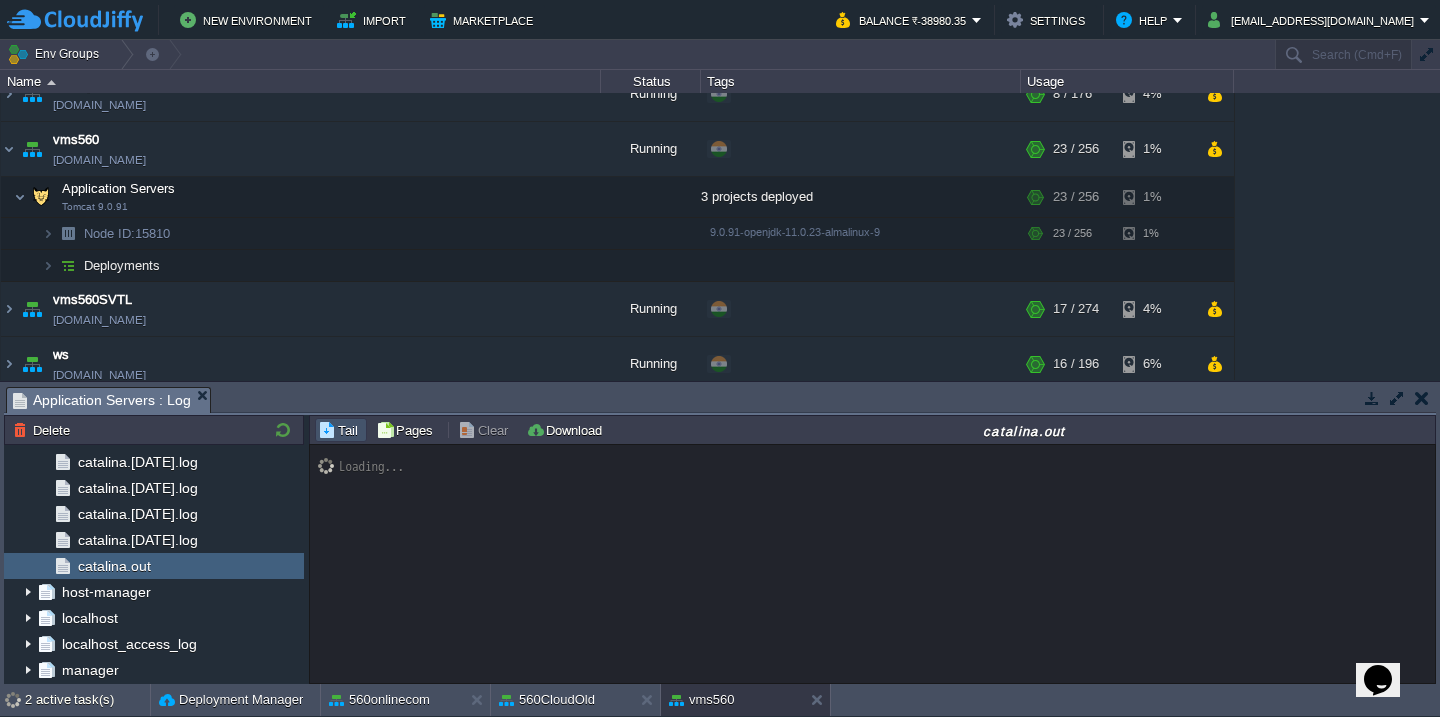 type 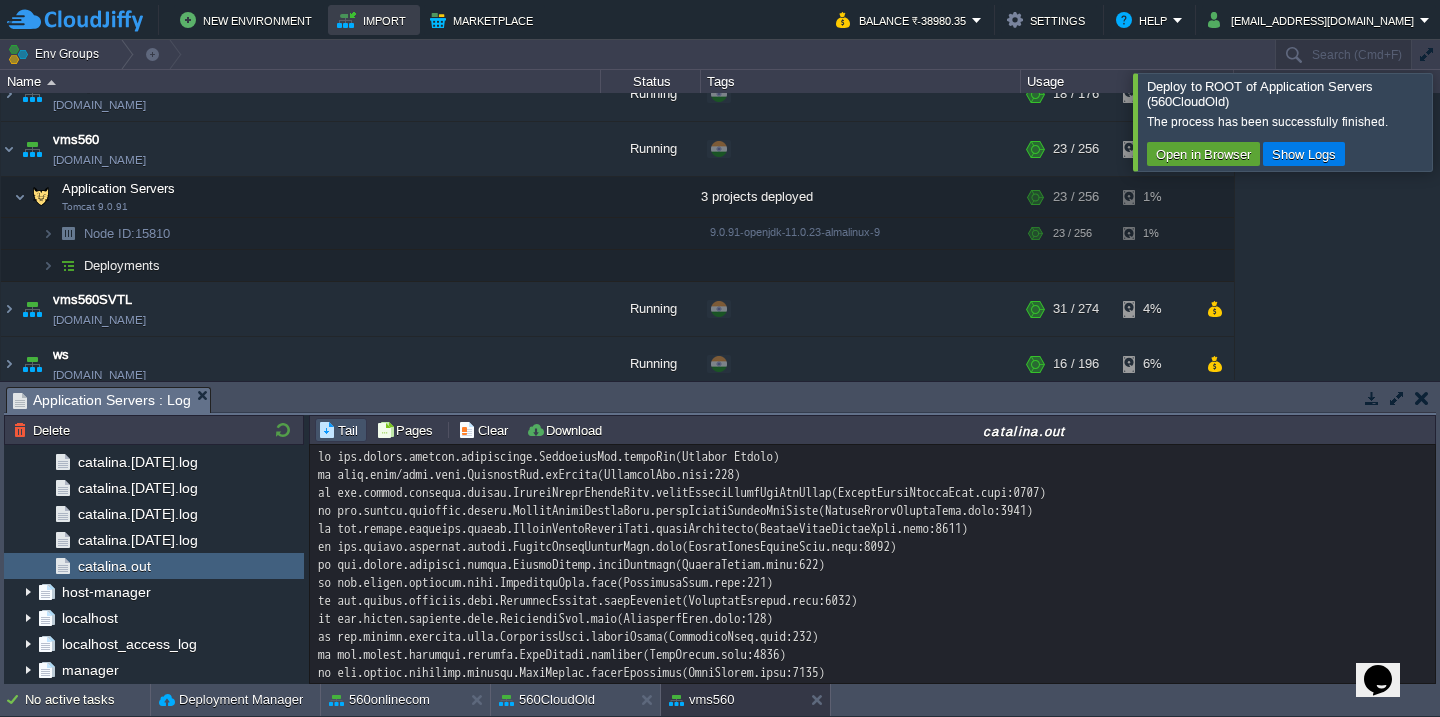 scroll, scrollTop: 112, scrollLeft: 0, axis: vertical 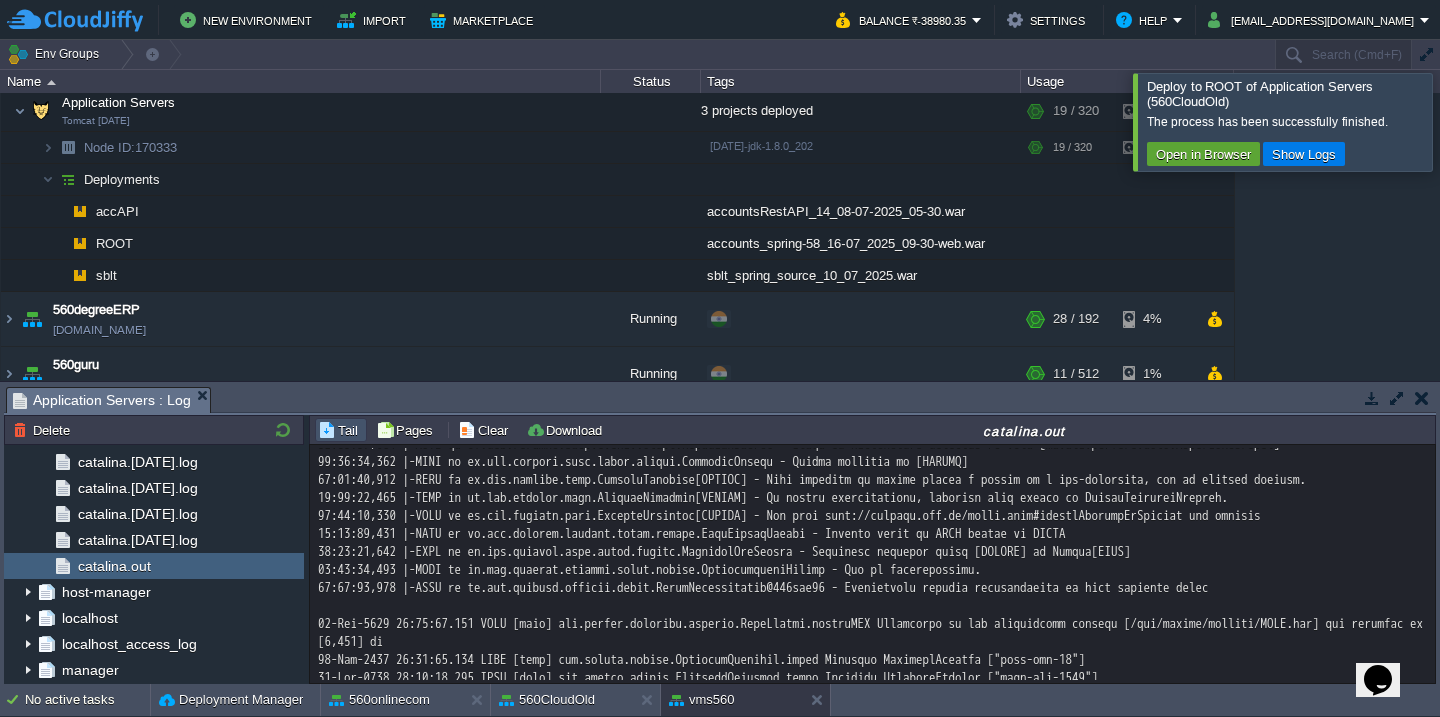 click at bounding box center (872, -14784) 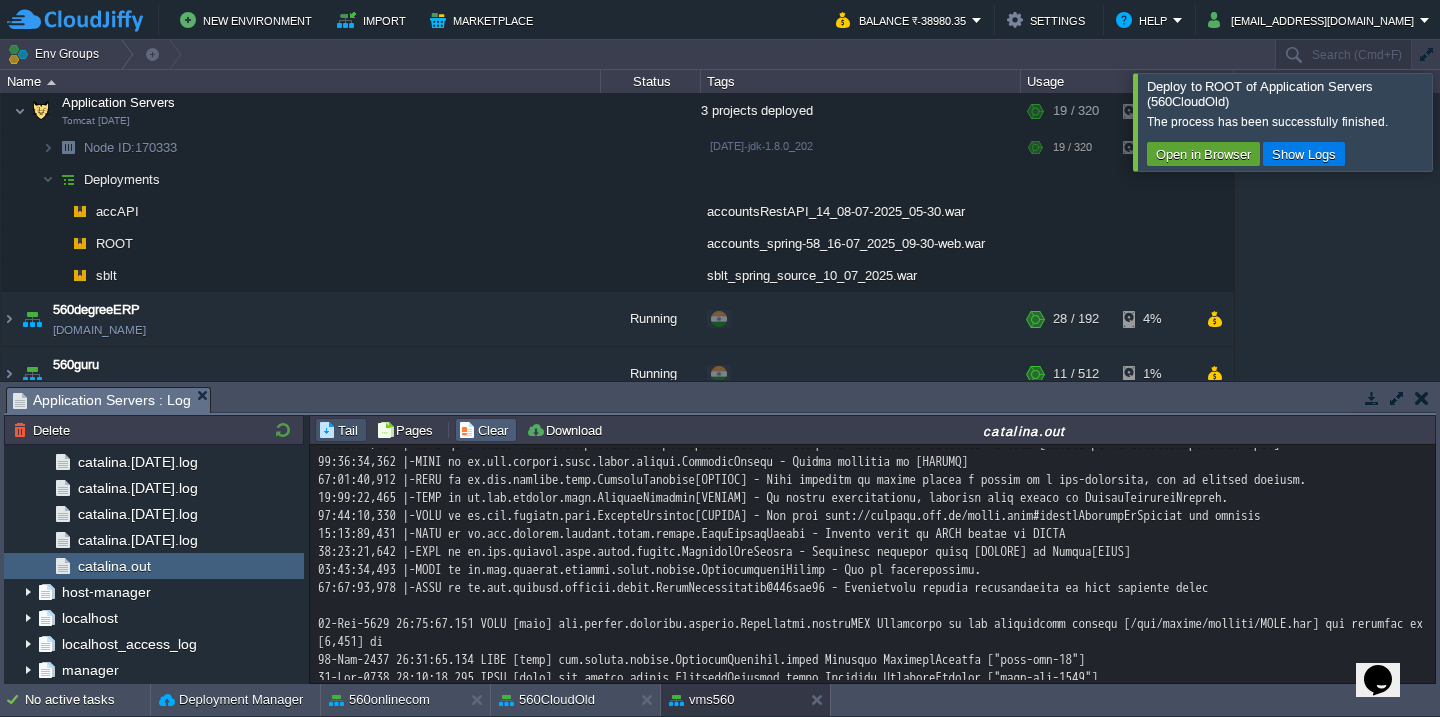 click on "Clear" at bounding box center [486, 430] 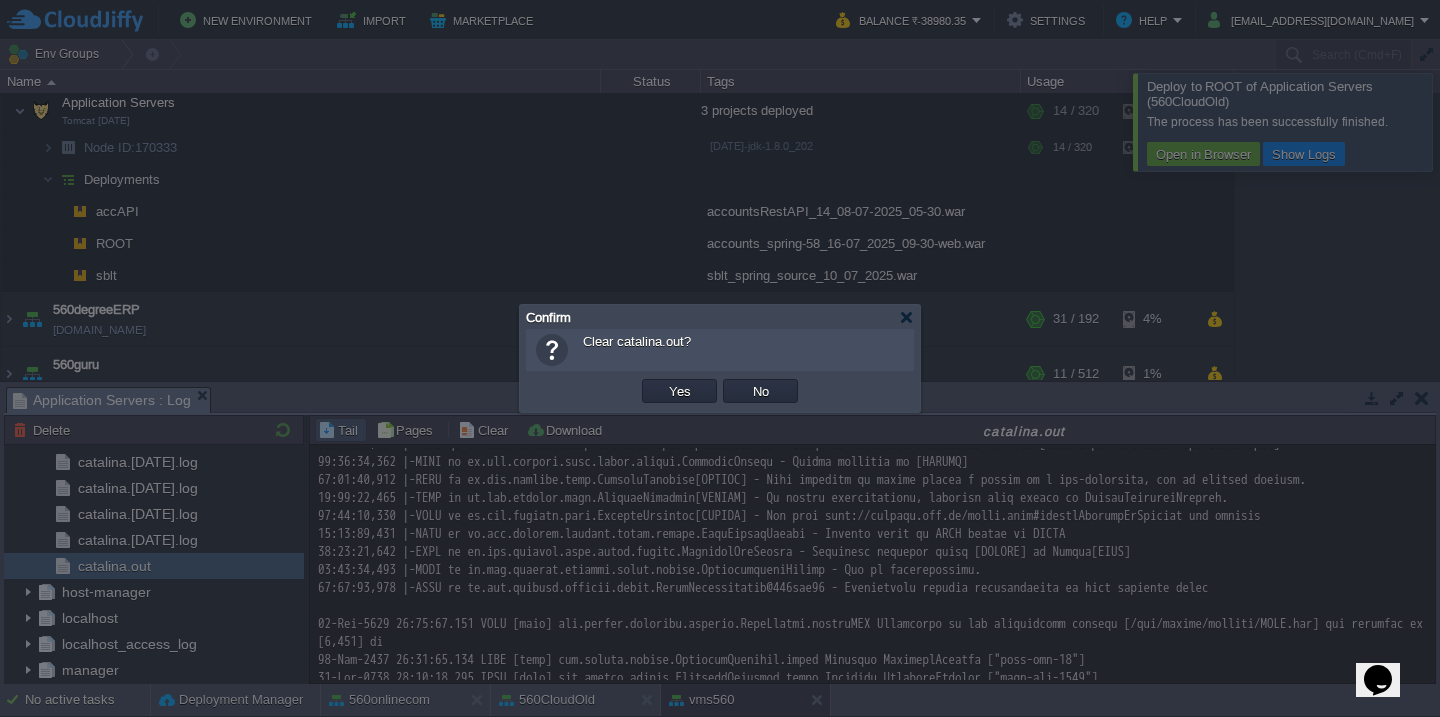 type 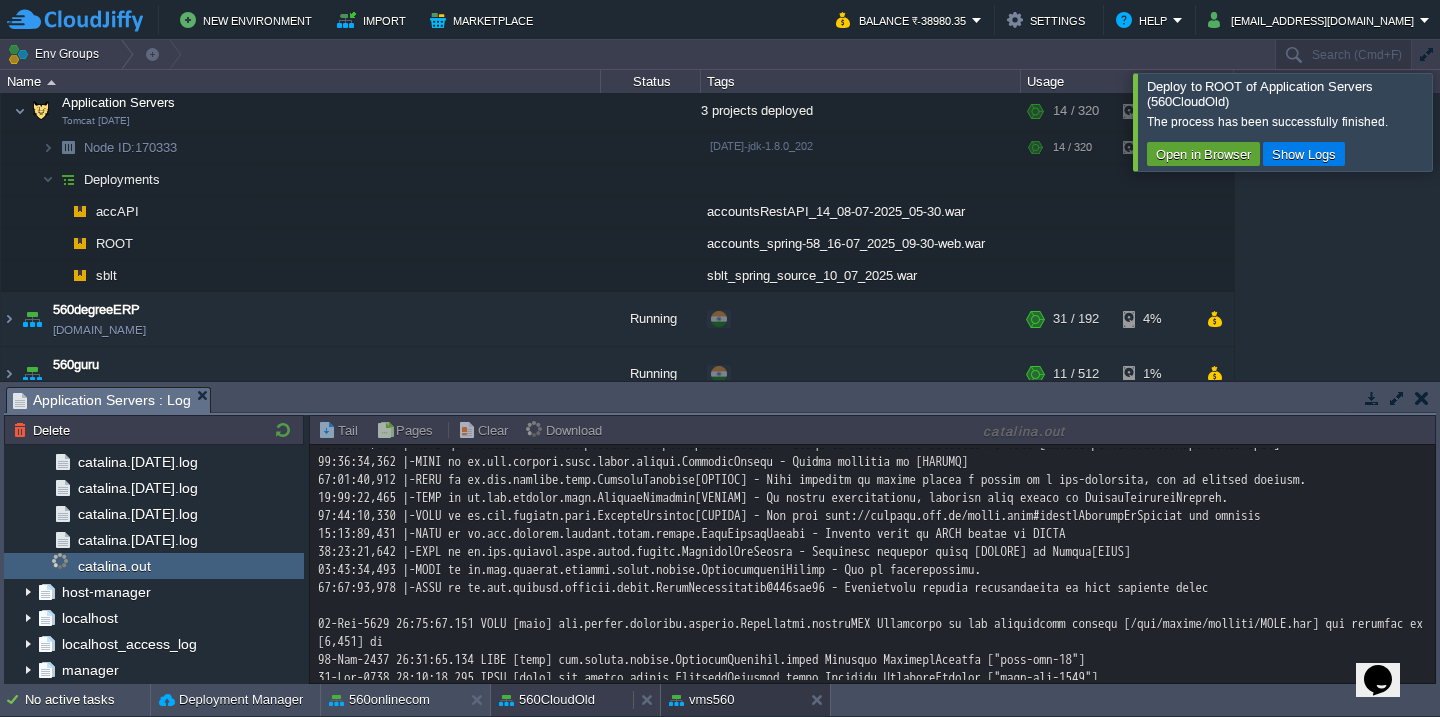click on "560CloudOld" at bounding box center [547, 700] 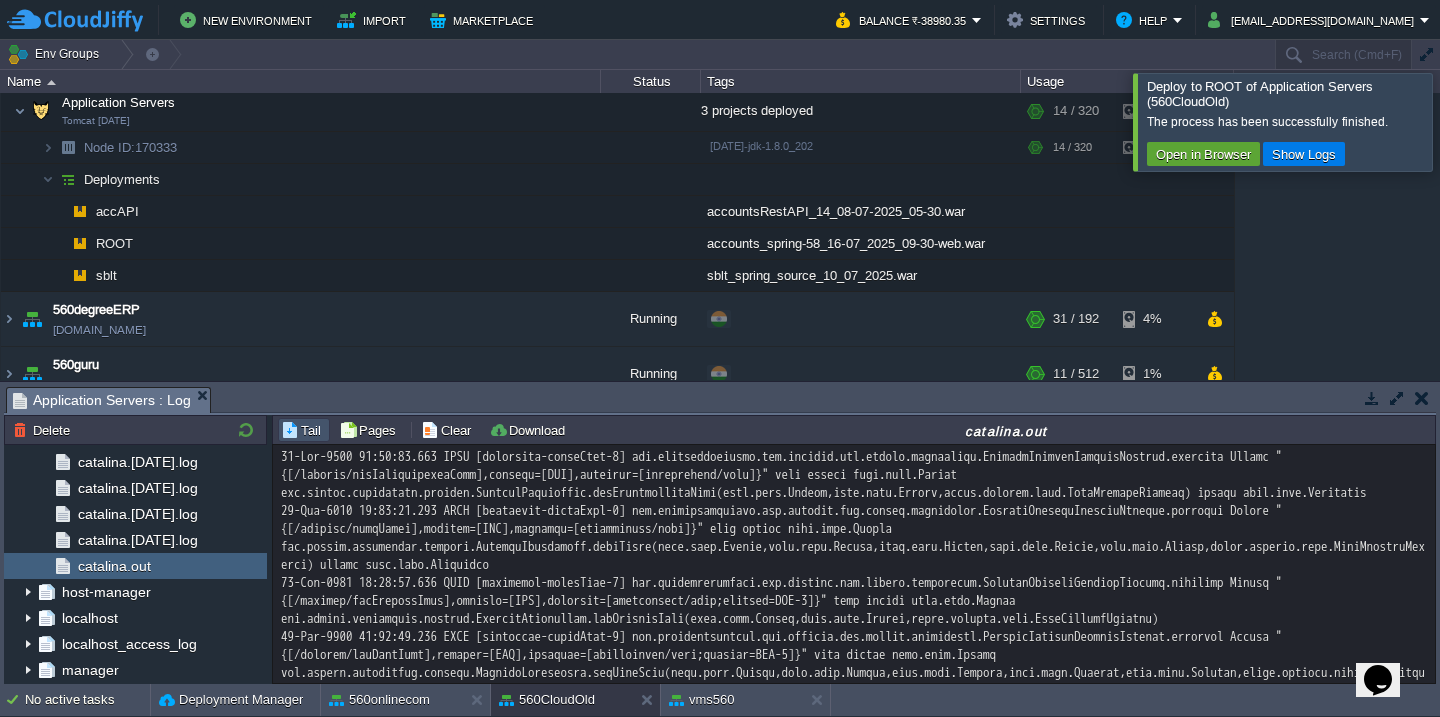 click at bounding box center (854, 36745) 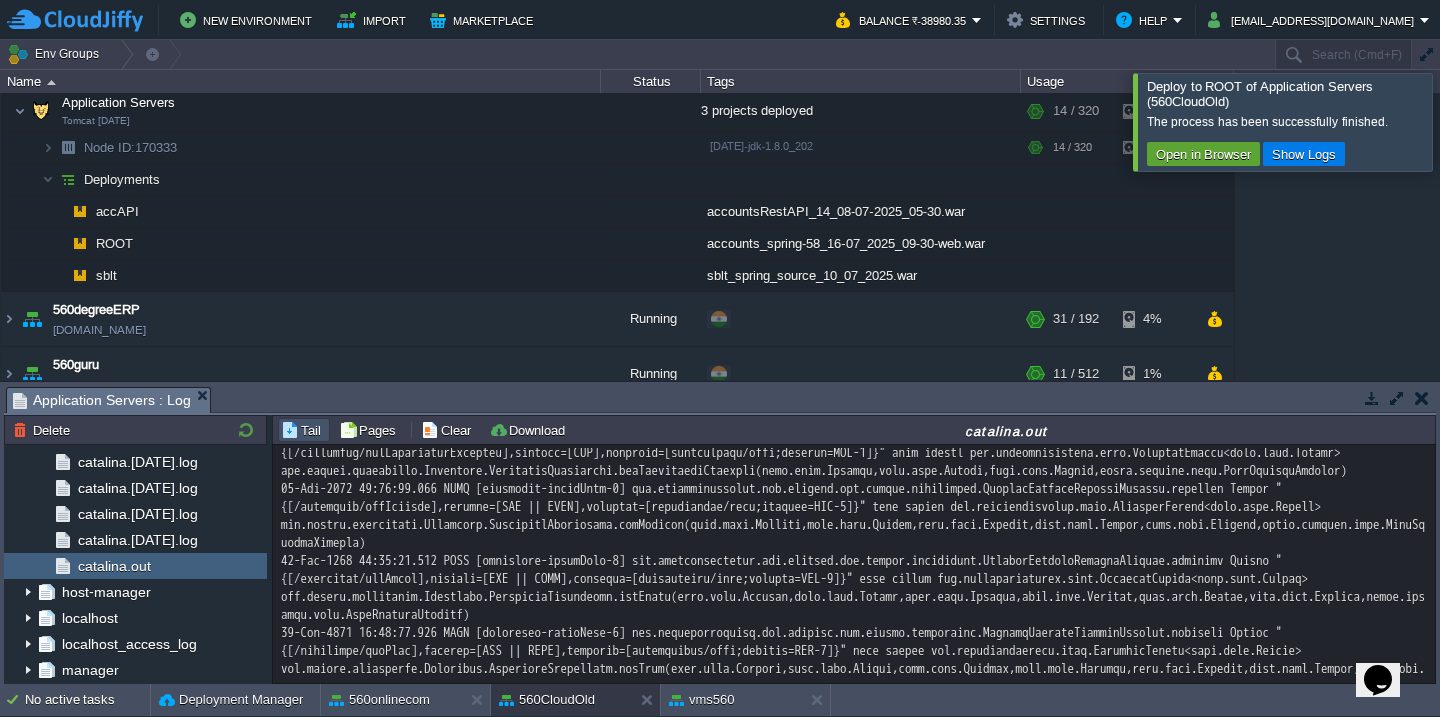 scroll, scrollTop: 67774, scrollLeft: 0, axis: vertical 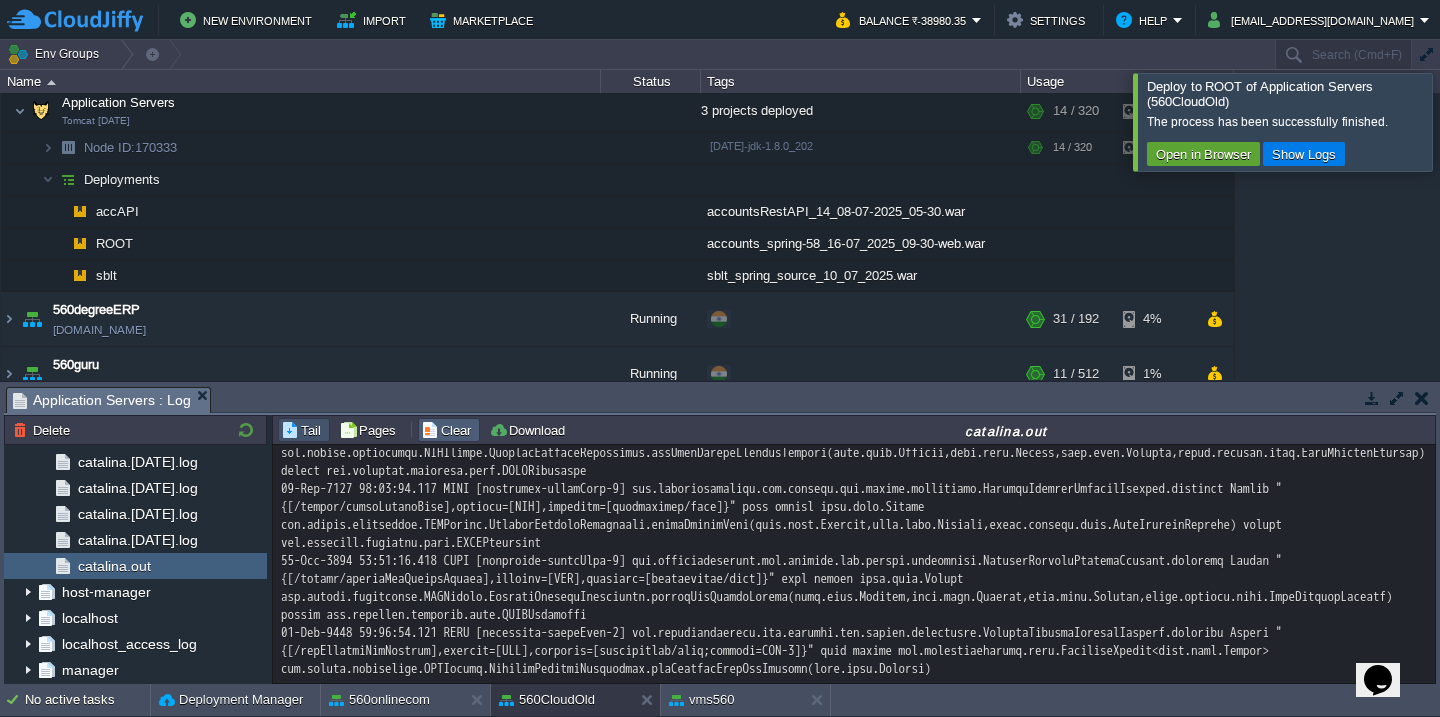 click on "Clear" at bounding box center [449, 430] 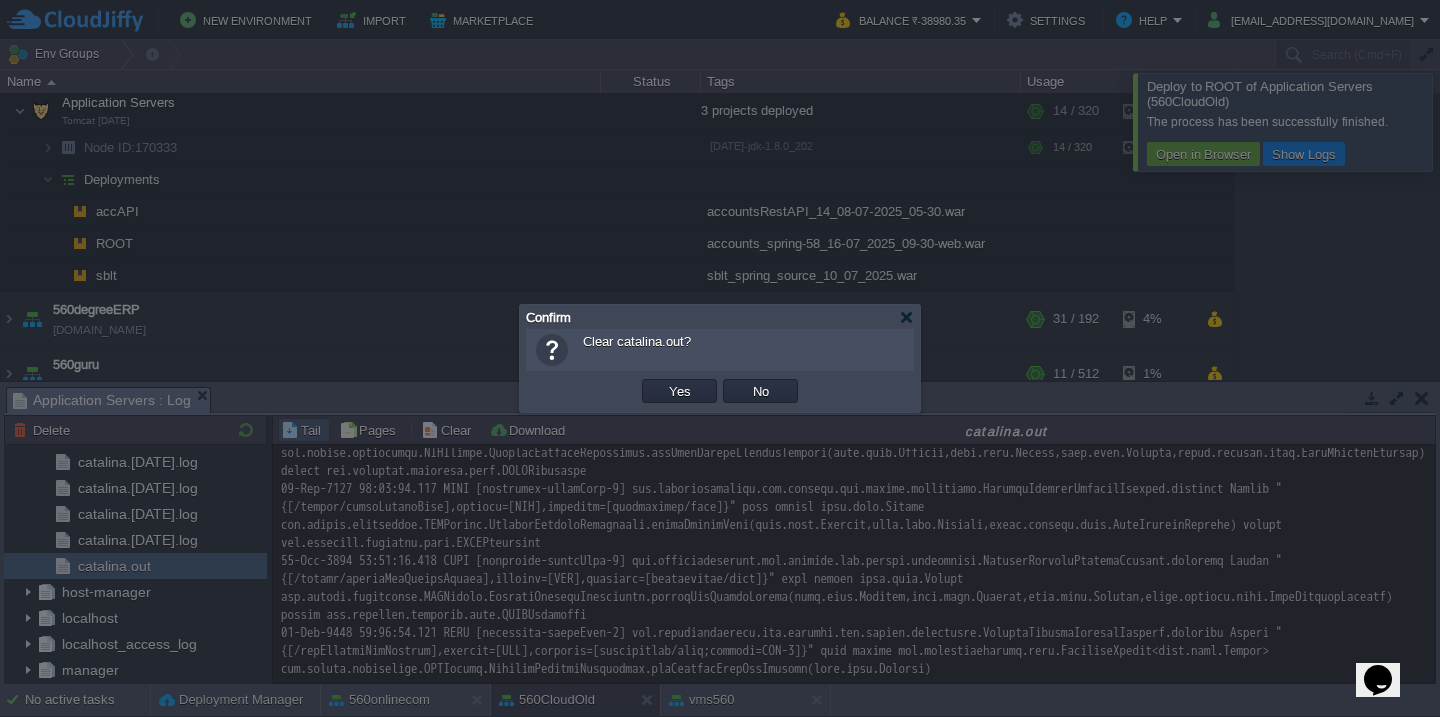 type 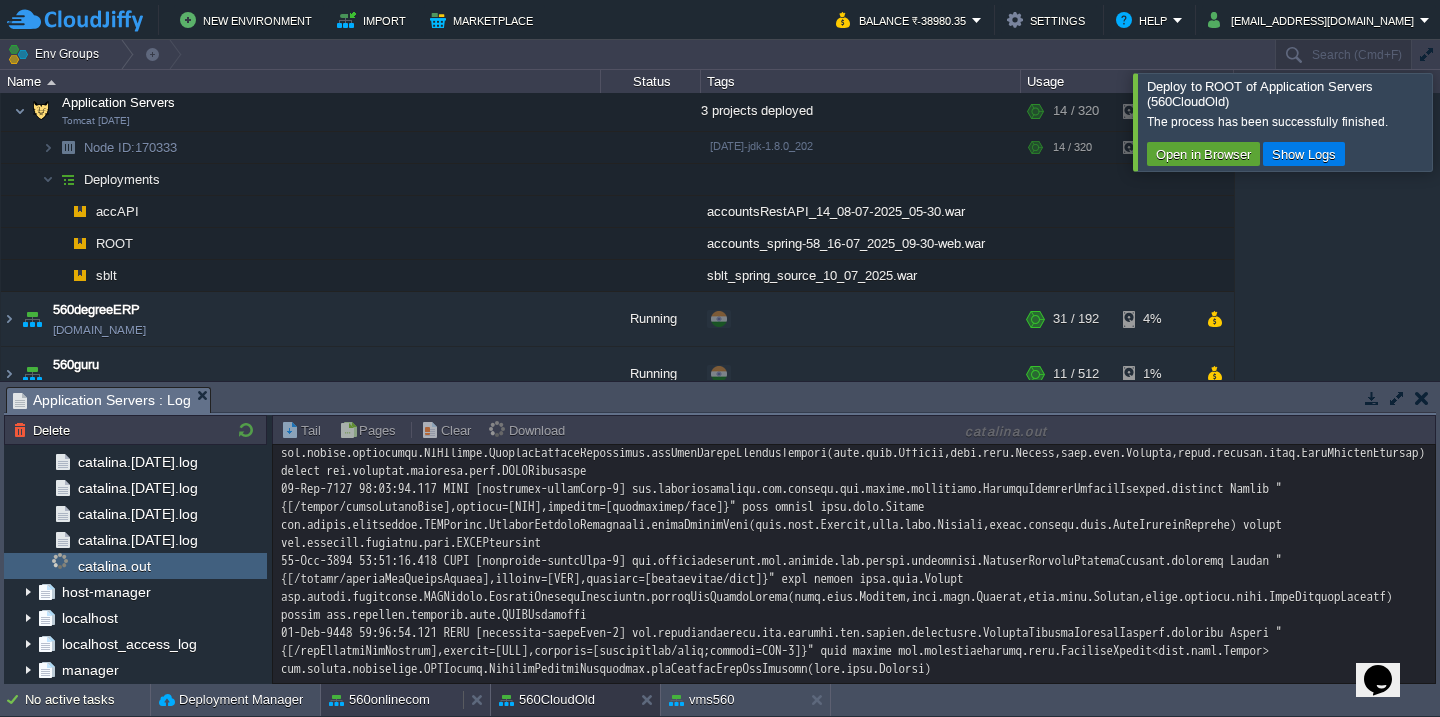 click on "560onlinecom" at bounding box center [379, 700] 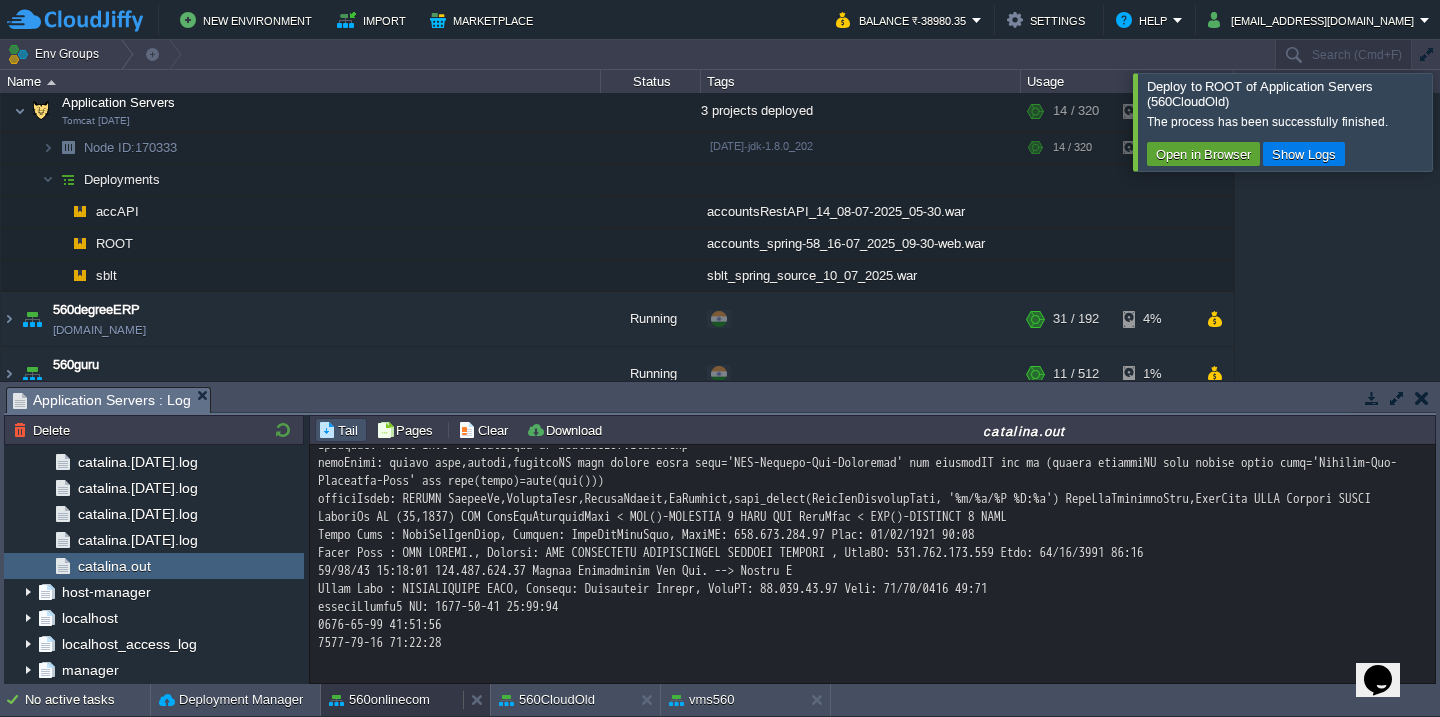 scroll, scrollTop: 94, scrollLeft: 0, axis: vertical 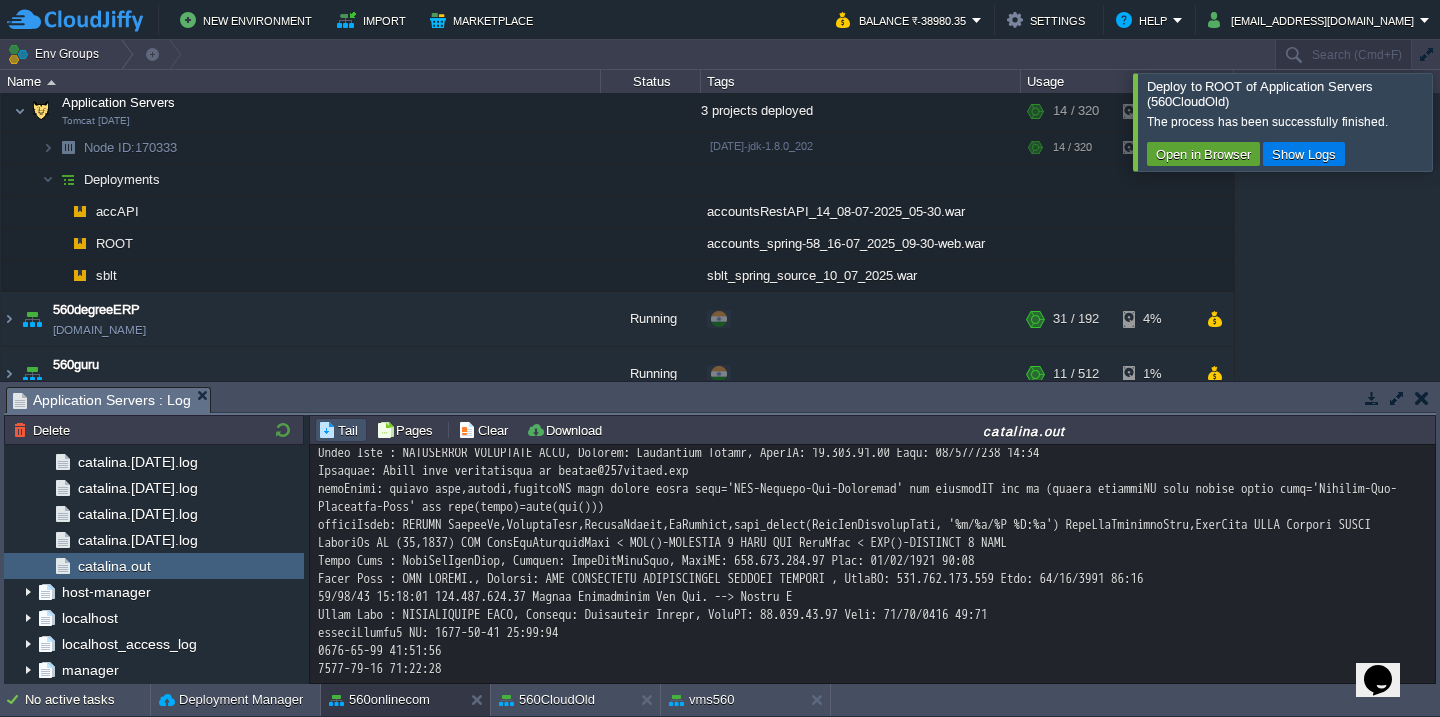 click at bounding box center (872, 516) 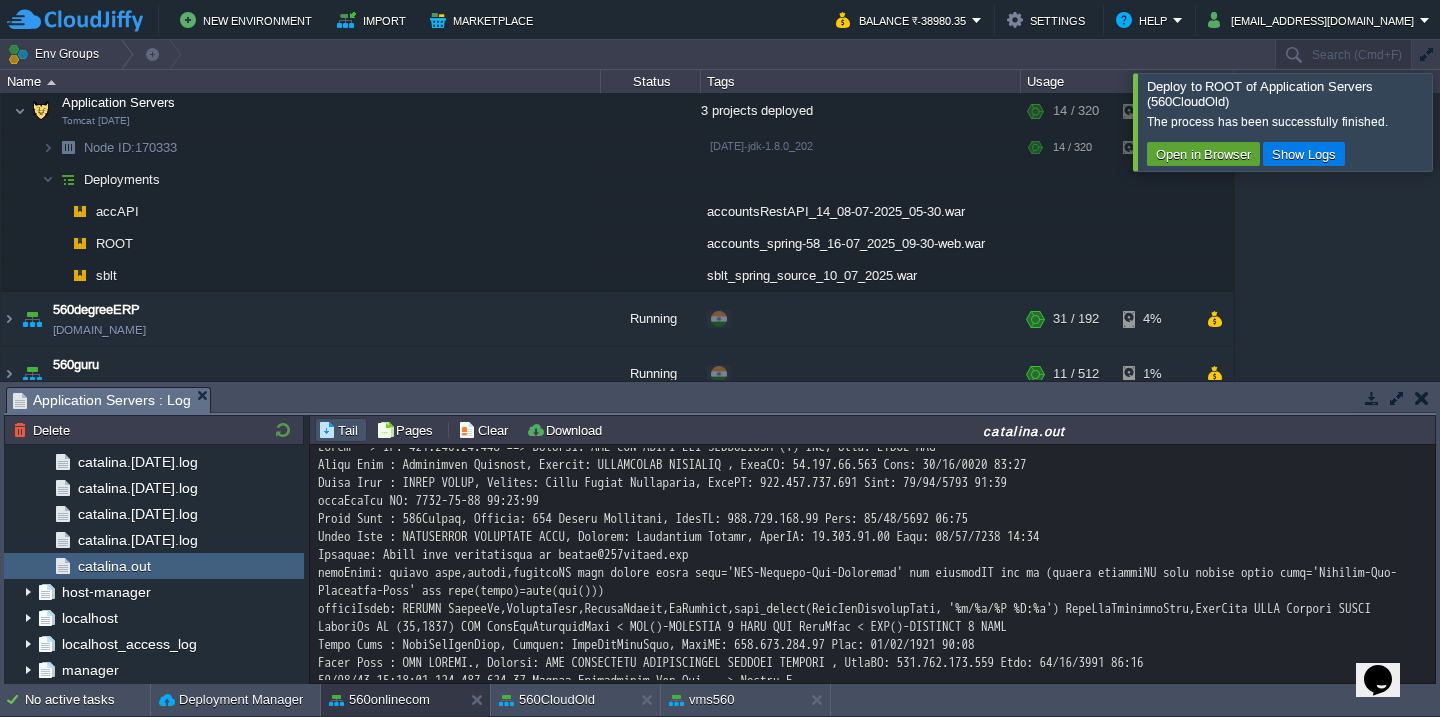 scroll, scrollTop: 0, scrollLeft: 0, axis: both 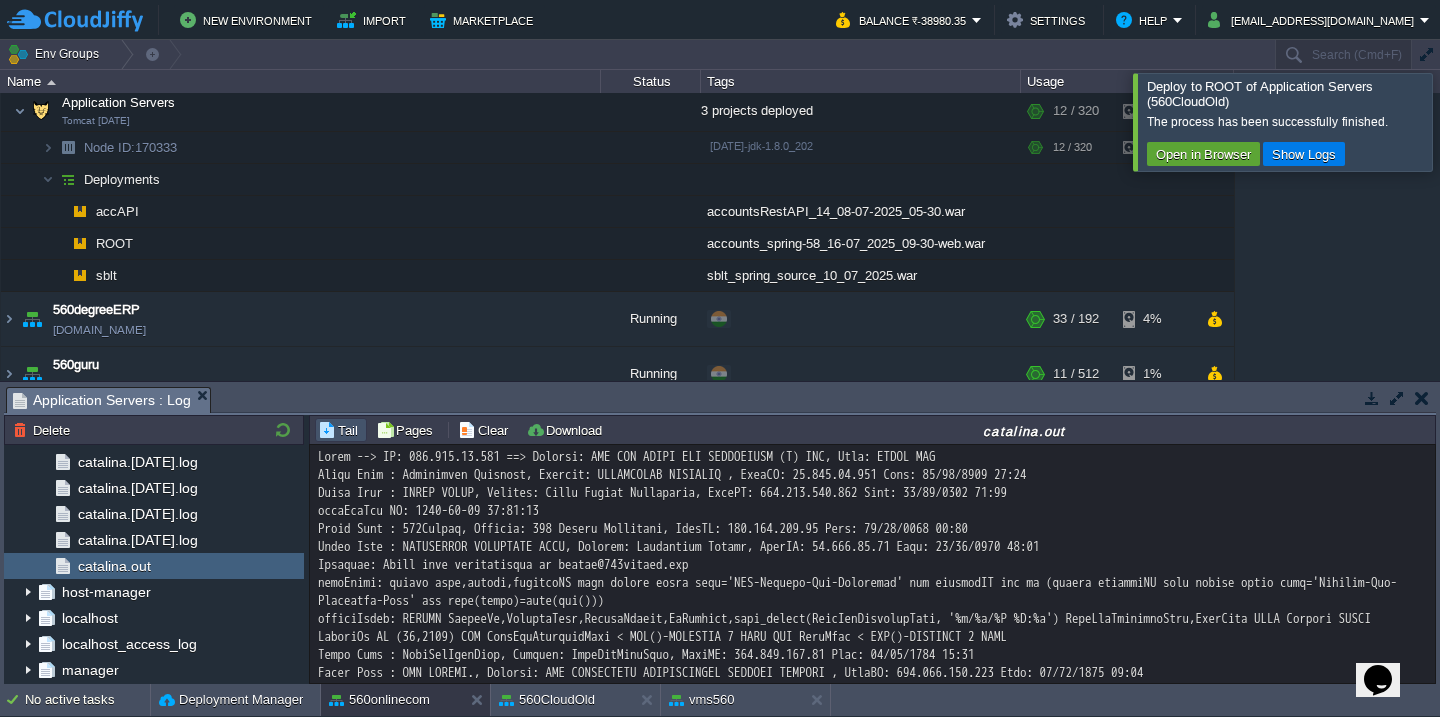 click at bounding box center [1464, 121] 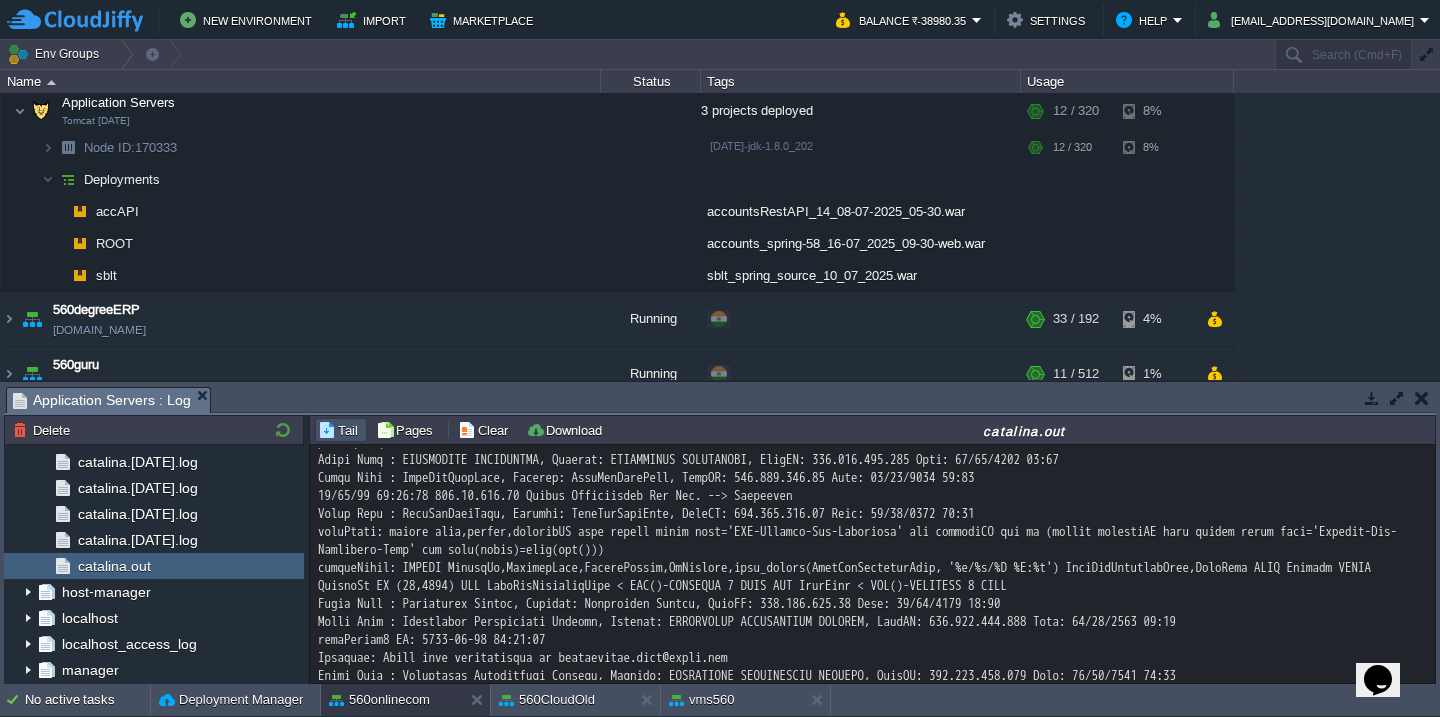 scroll, scrollTop: 1549, scrollLeft: 0, axis: vertical 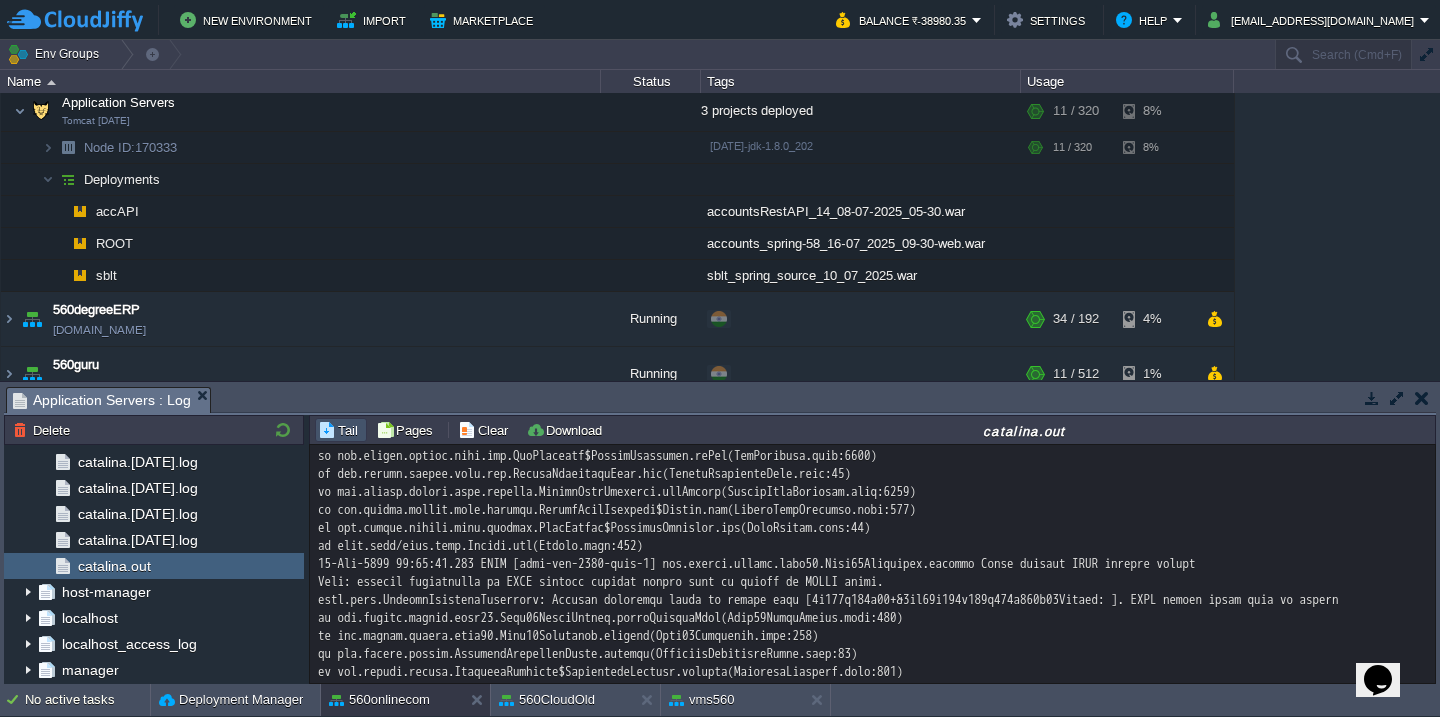 click at bounding box center [872, -111] 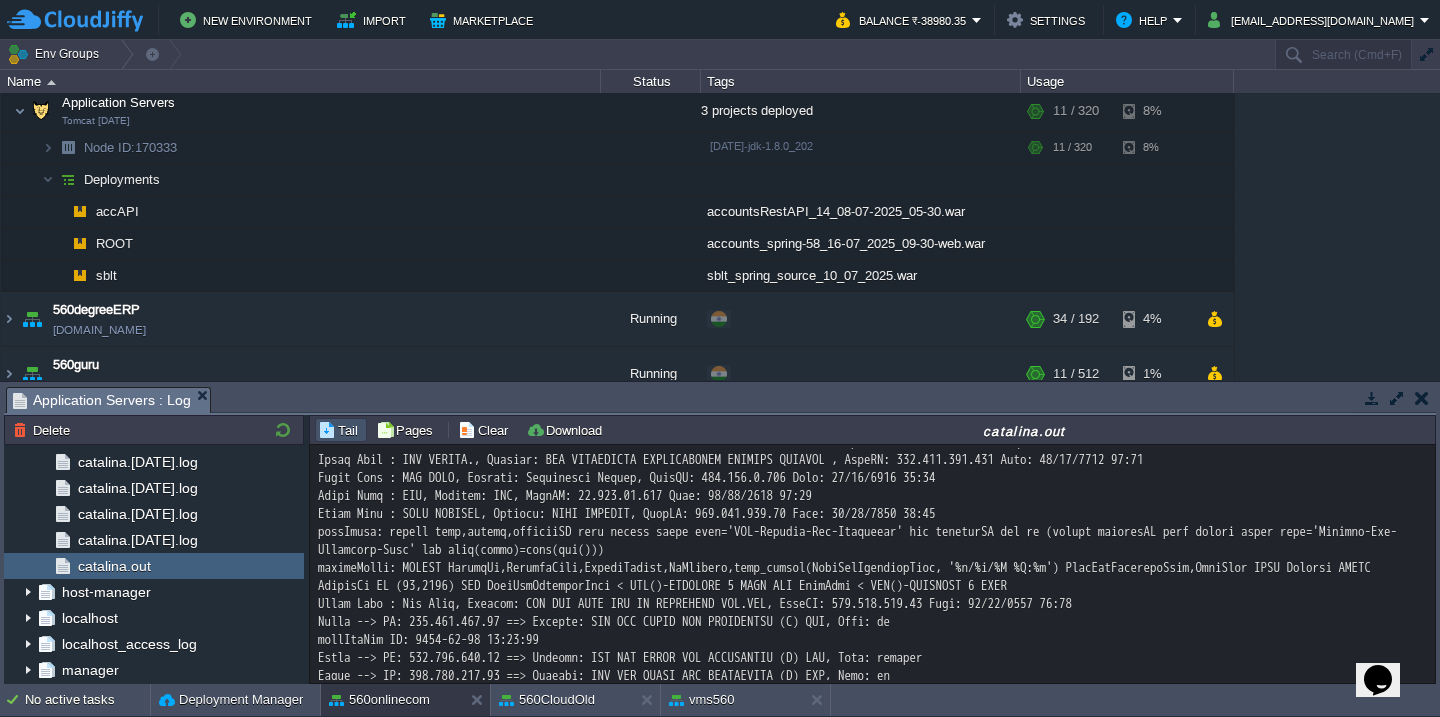 scroll, scrollTop: 1549, scrollLeft: 0, axis: vertical 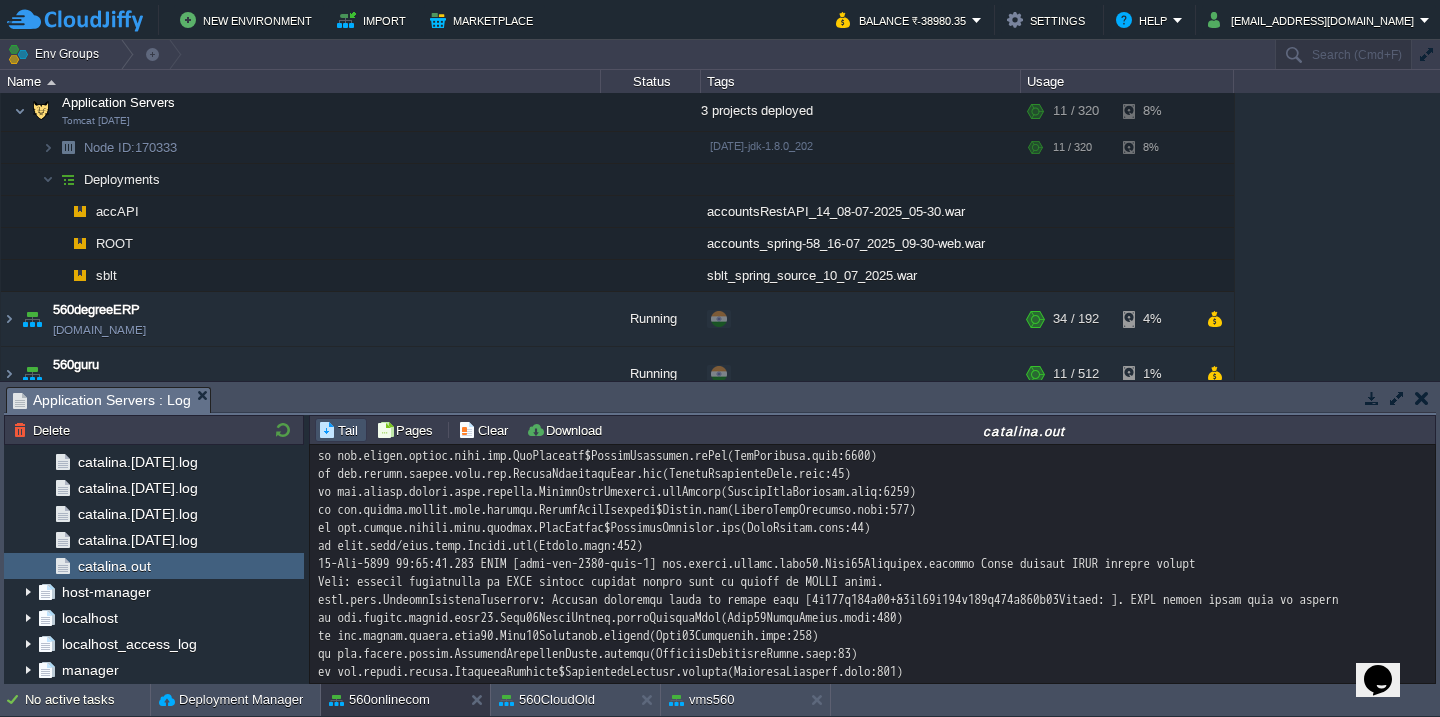 click at bounding box center (872, -111) 